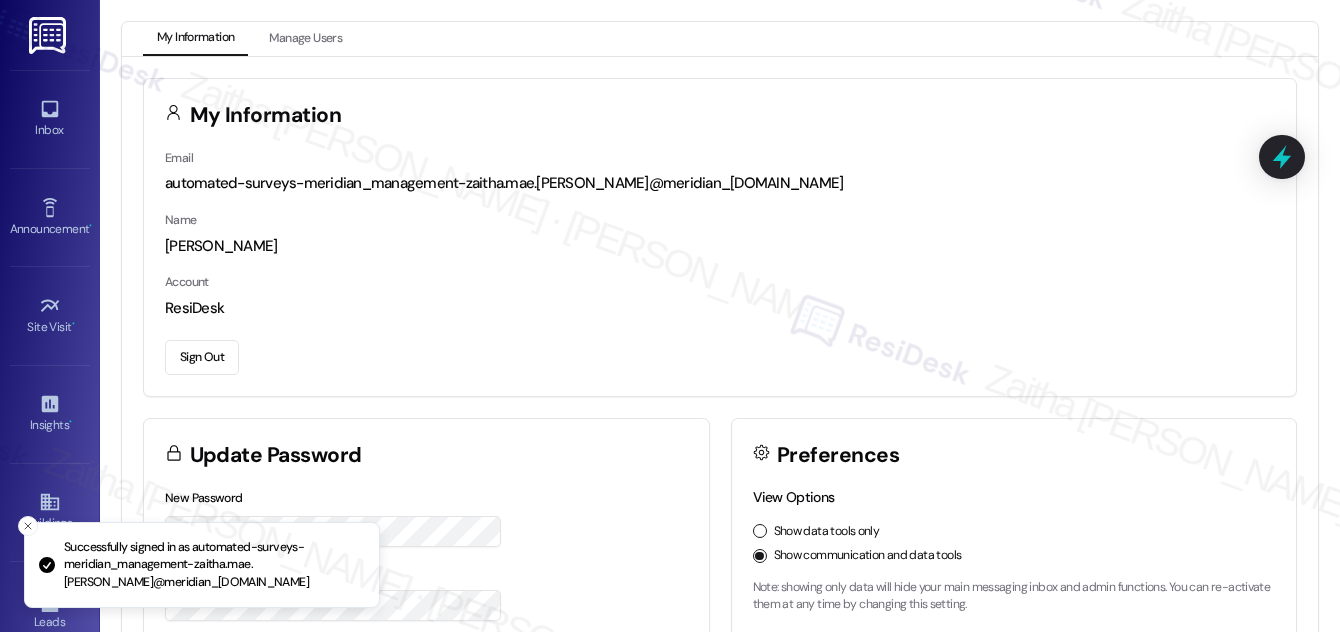 scroll, scrollTop: 0, scrollLeft: 0, axis: both 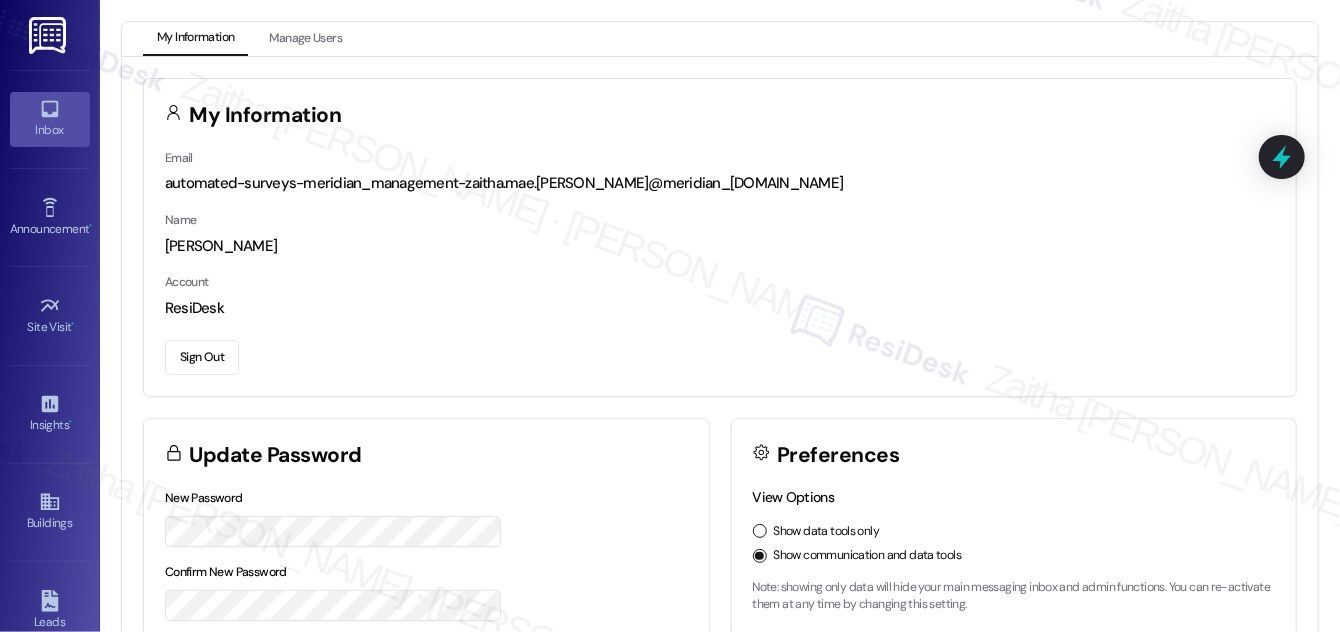click 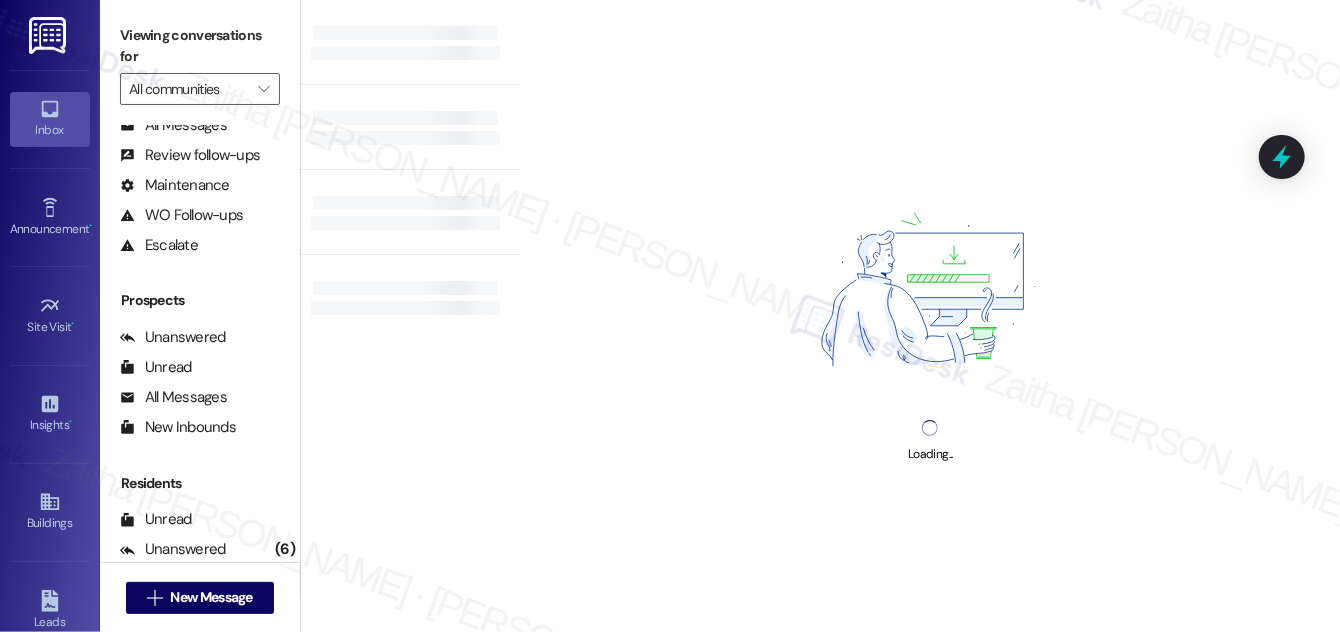scroll, scrollTop: 264, scrollLeft: 0, axis: vertical 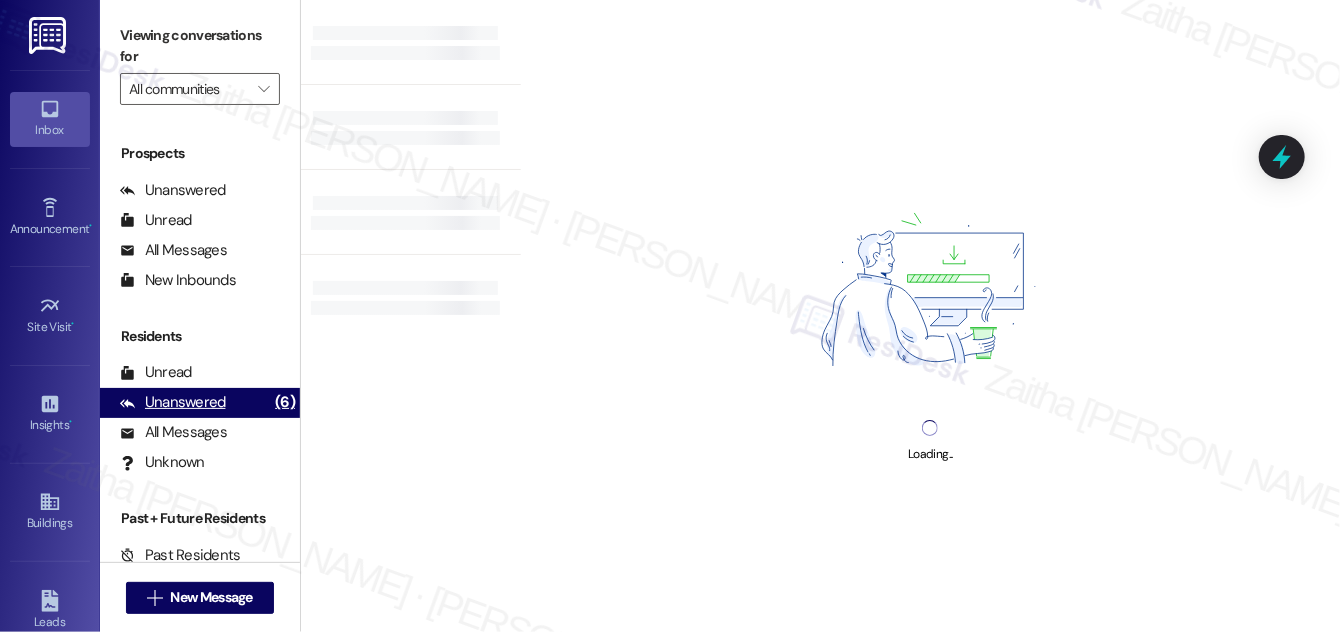 click on "Unanswered" at bounding box center (173, 402) 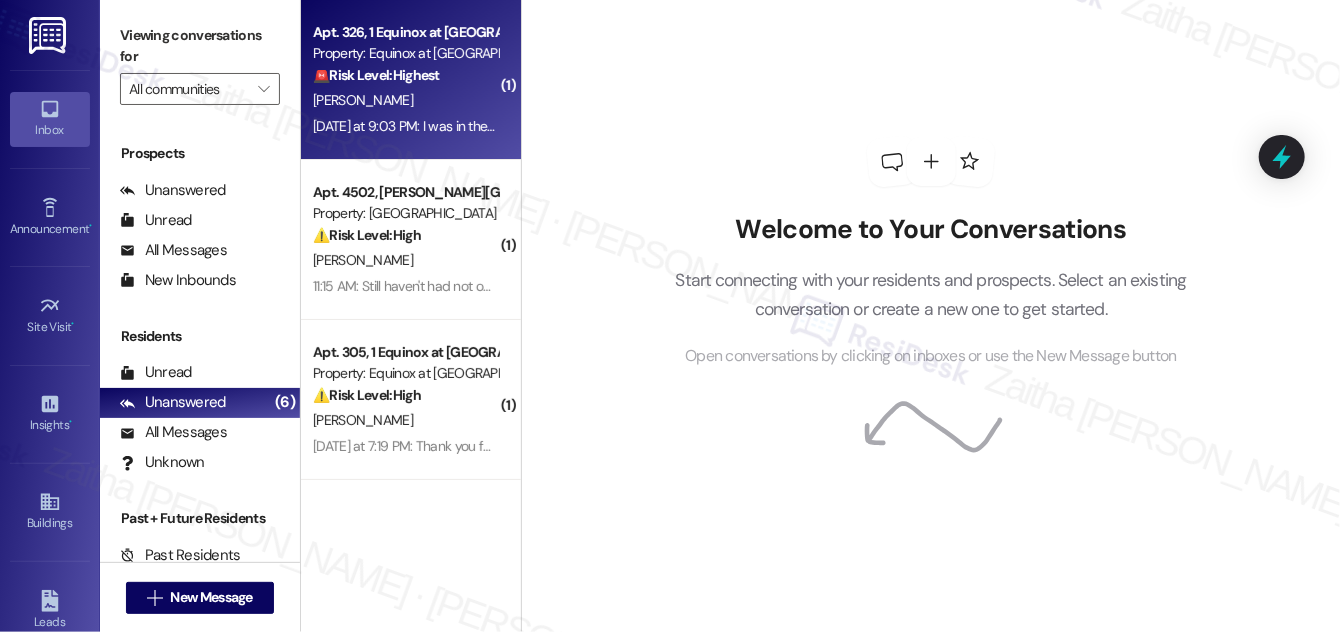 click on "[PERSON_NAME]" at bounding box center (405, 100) 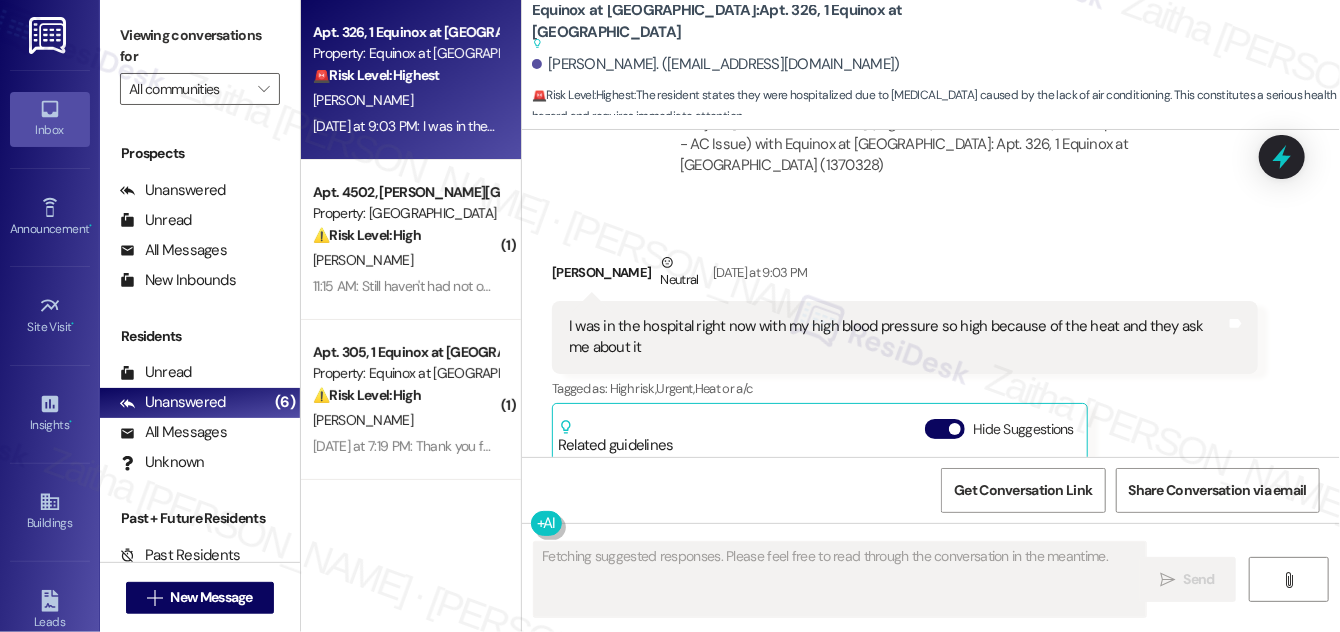 scroll, scrollTop: 25490, scrollLeft: 0, axis: vertical 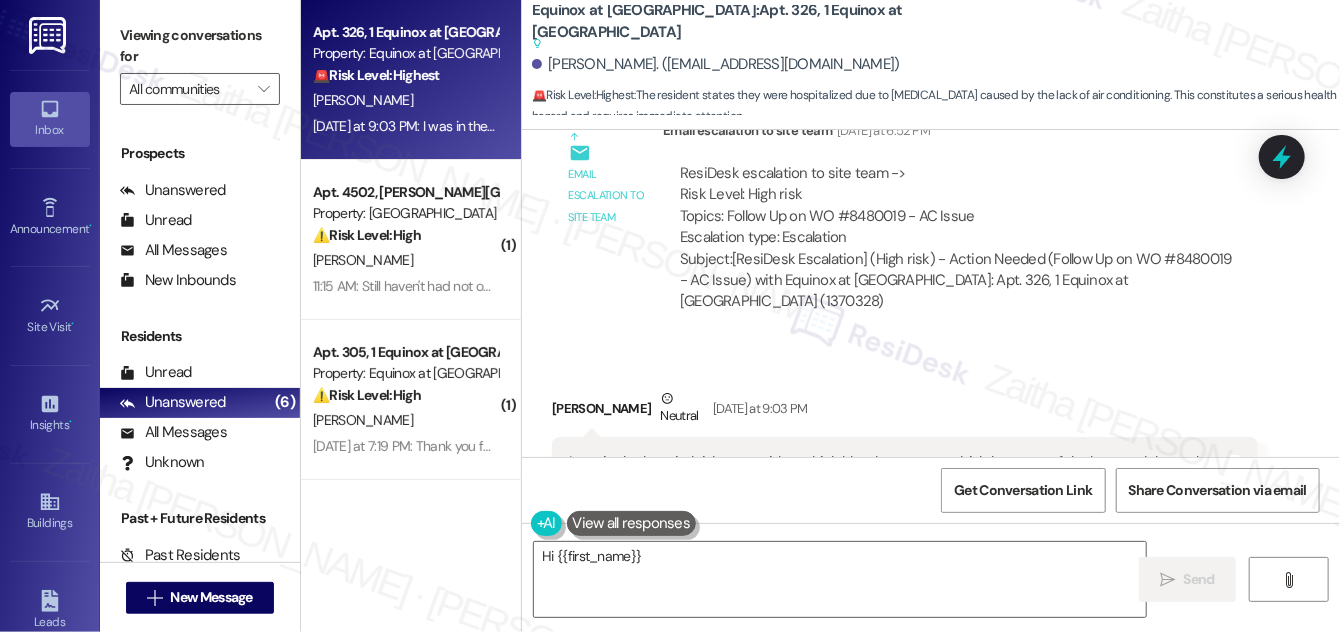 click on "Hide Suggestions" at bounding box center (945, 565) 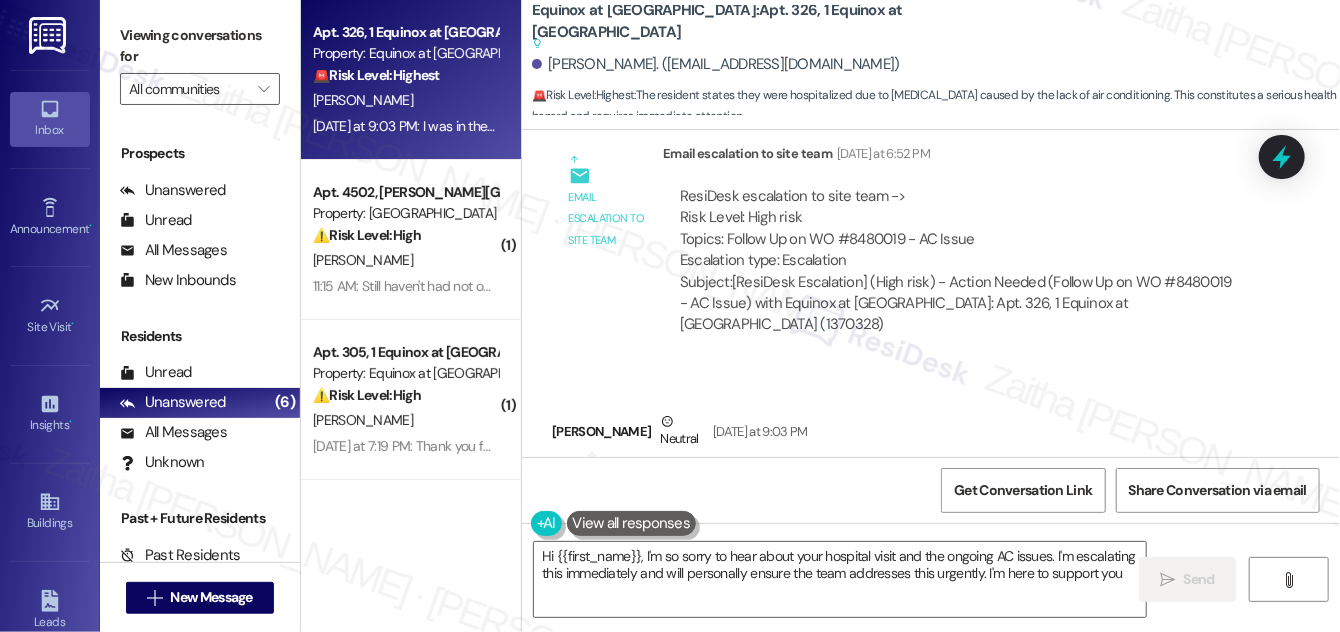 type on "Hi {{first_name}}, I'm so sorry to hear about your hospital visit and the ongoing AC issues. I'm escalating this immediately and will personally ensure the team addresses this urgently. I'm here to support you." 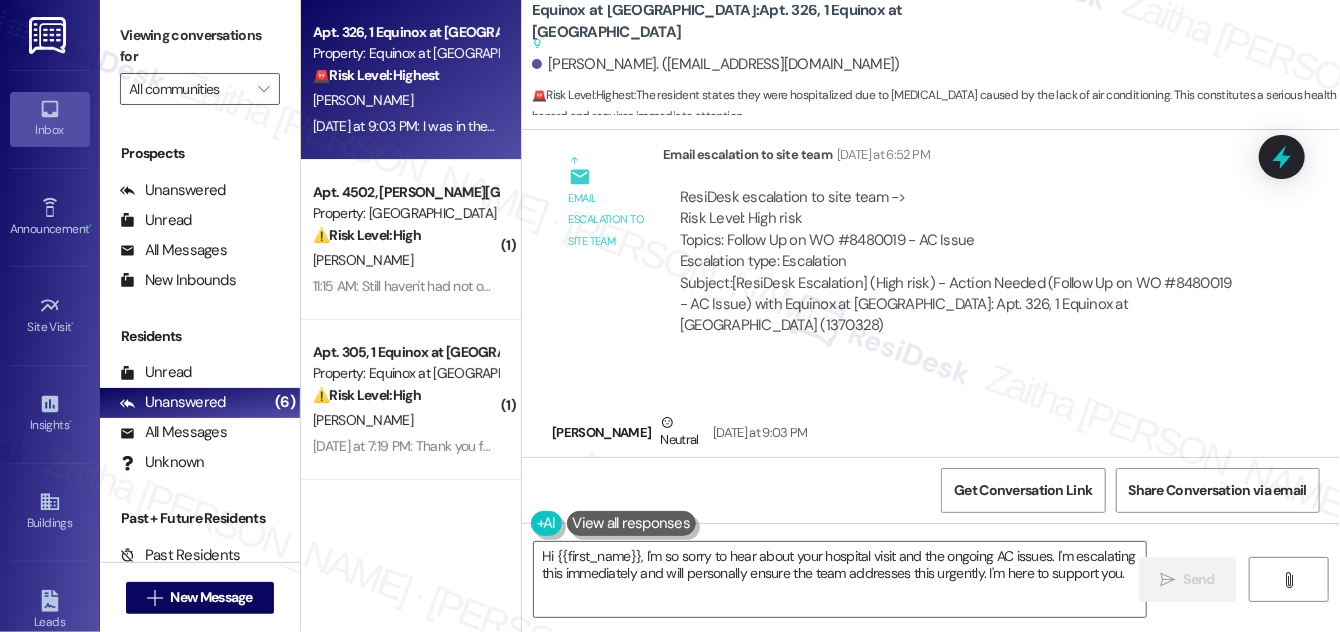 scroll, scrollTop: 25467, scrollLeft: 0, axis: vertical 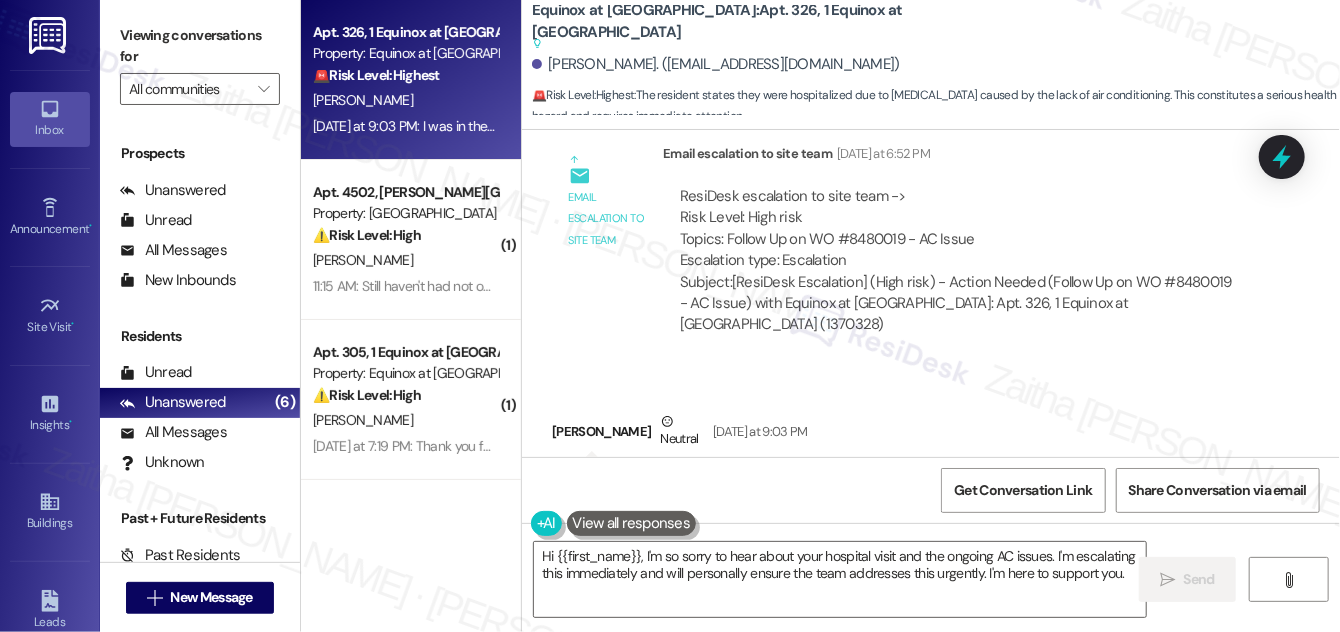 click on "Show suggestions" at bounding box center [941, 588] 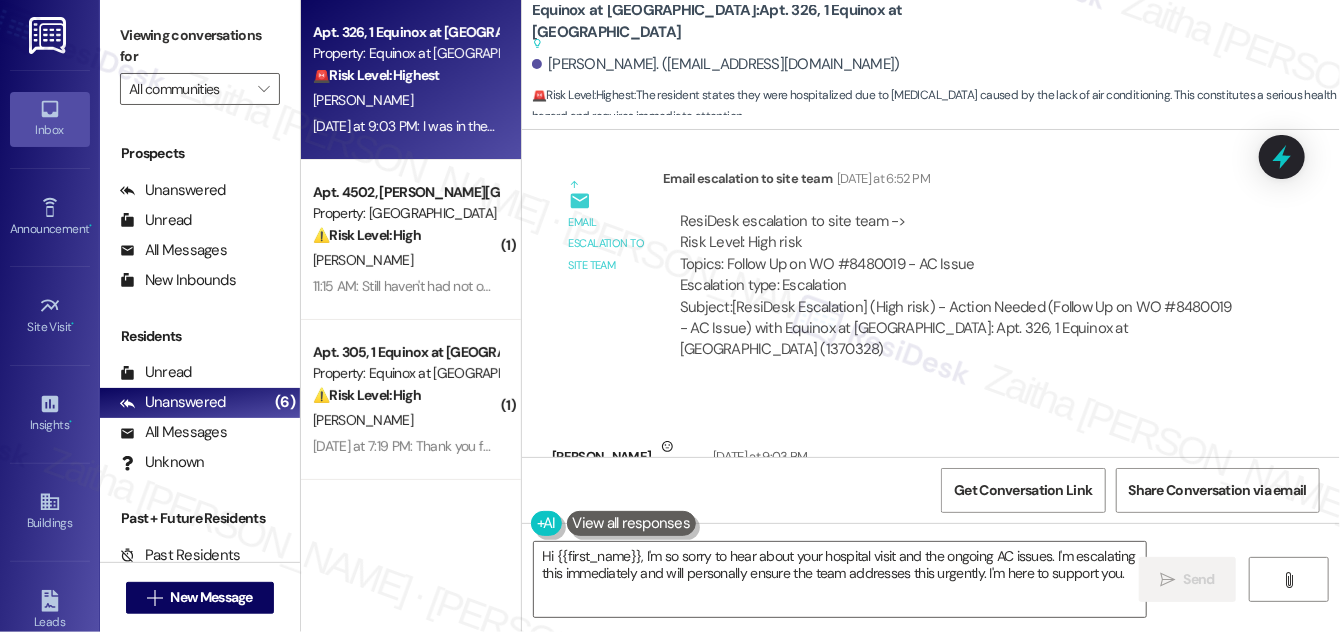 scroll, scrollTop: 25376, scrollLeft: 0, axis: vertical 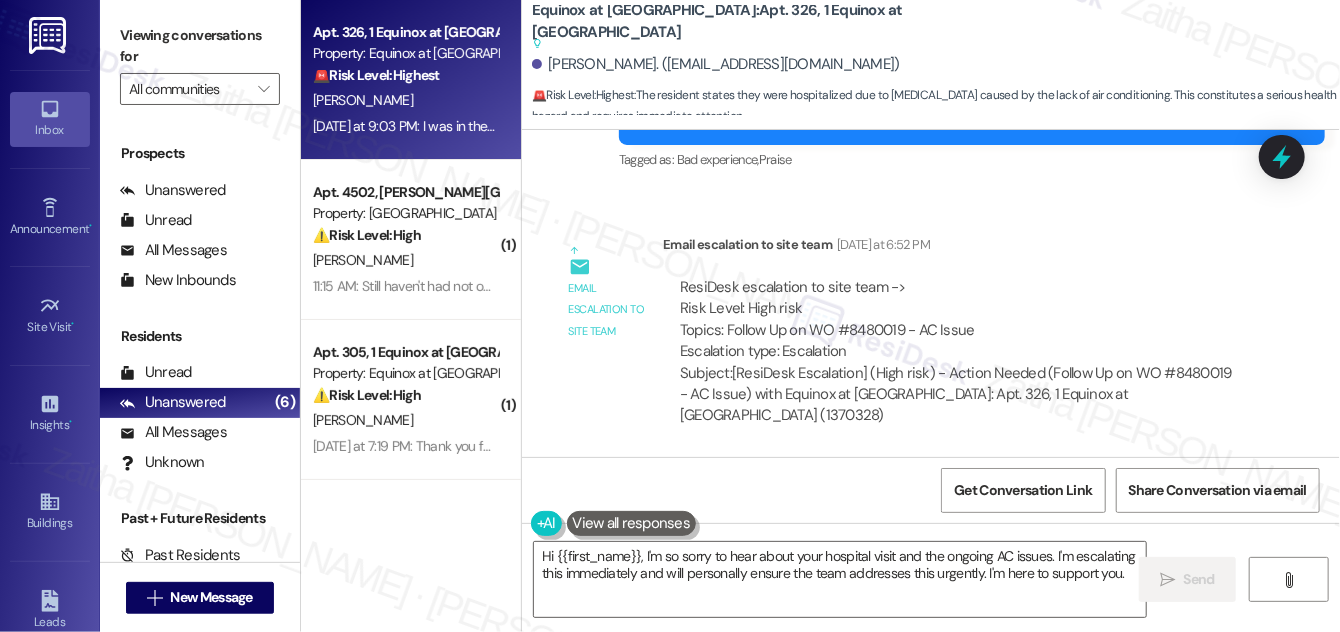 click on "Hide Suggestions" at bounding box center (945, 679) 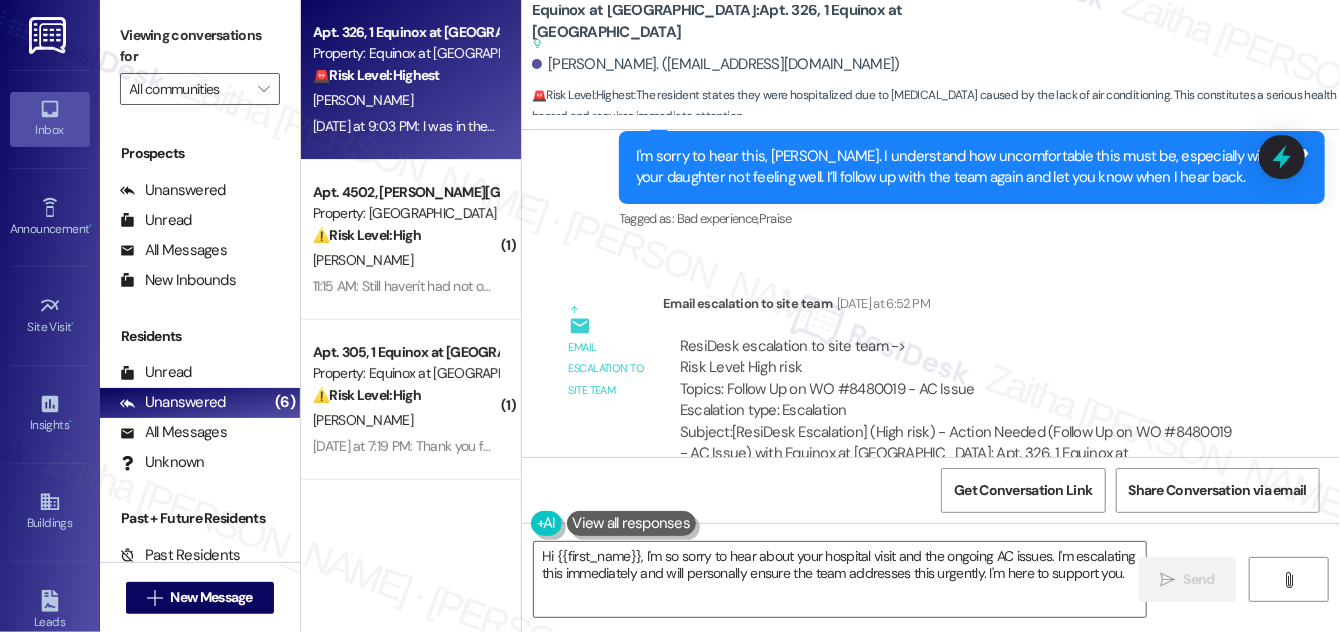 scroll, scrollTop: 25285, scrollLeft: 0, axis: vertical 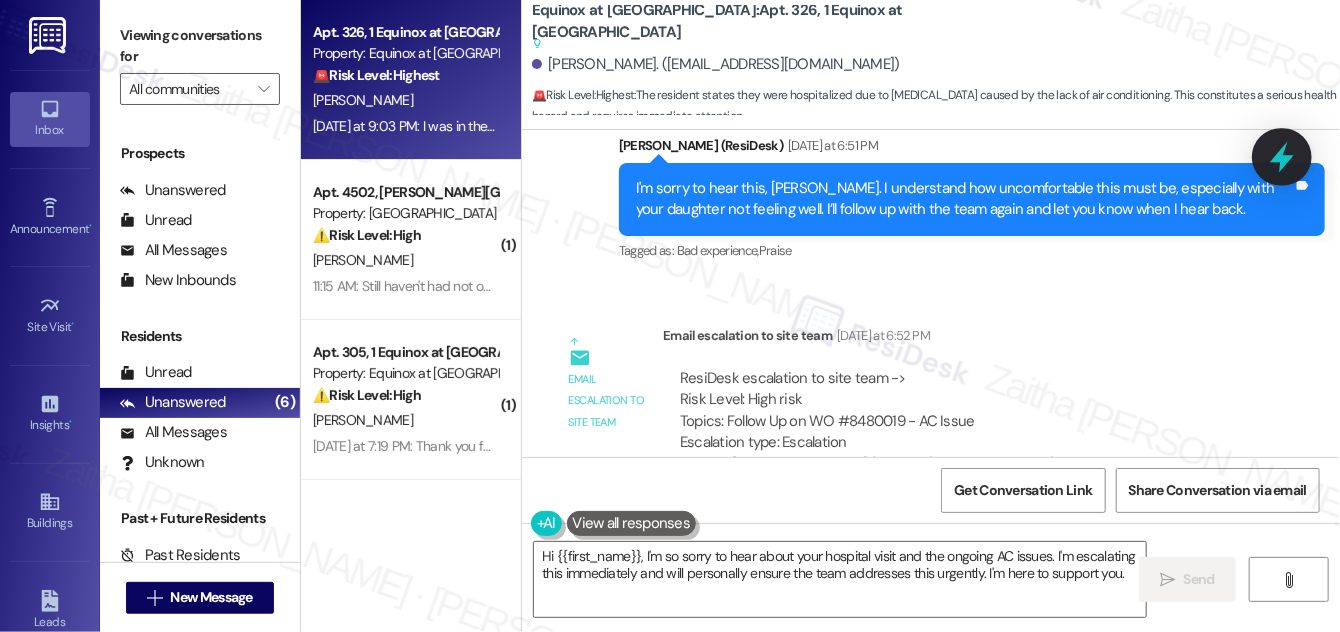 click 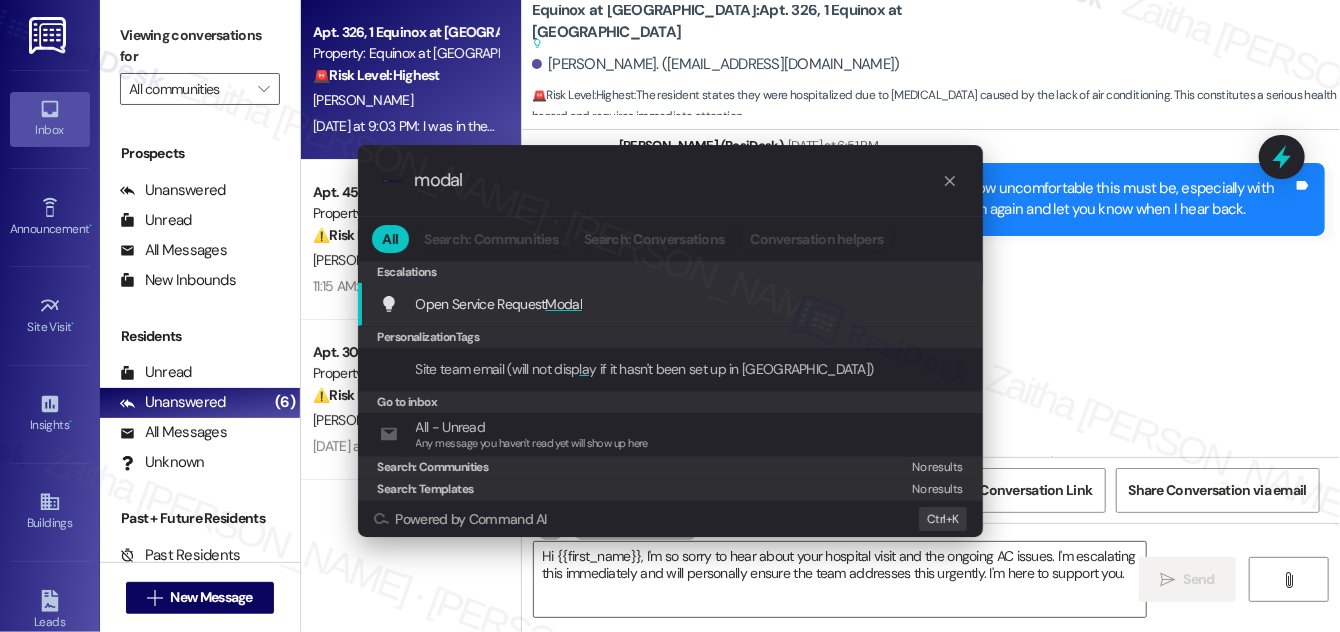 type on "modal" 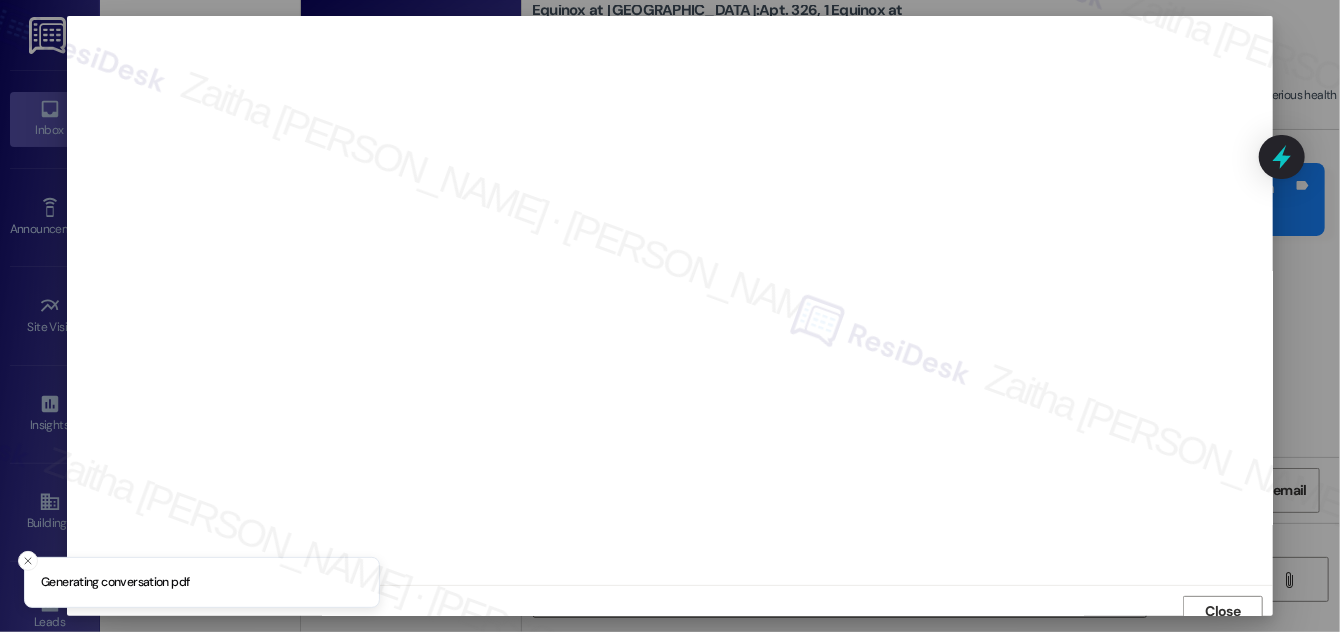 scroll, scrollTop: 11, scrollLeft: 0, axis: vertical 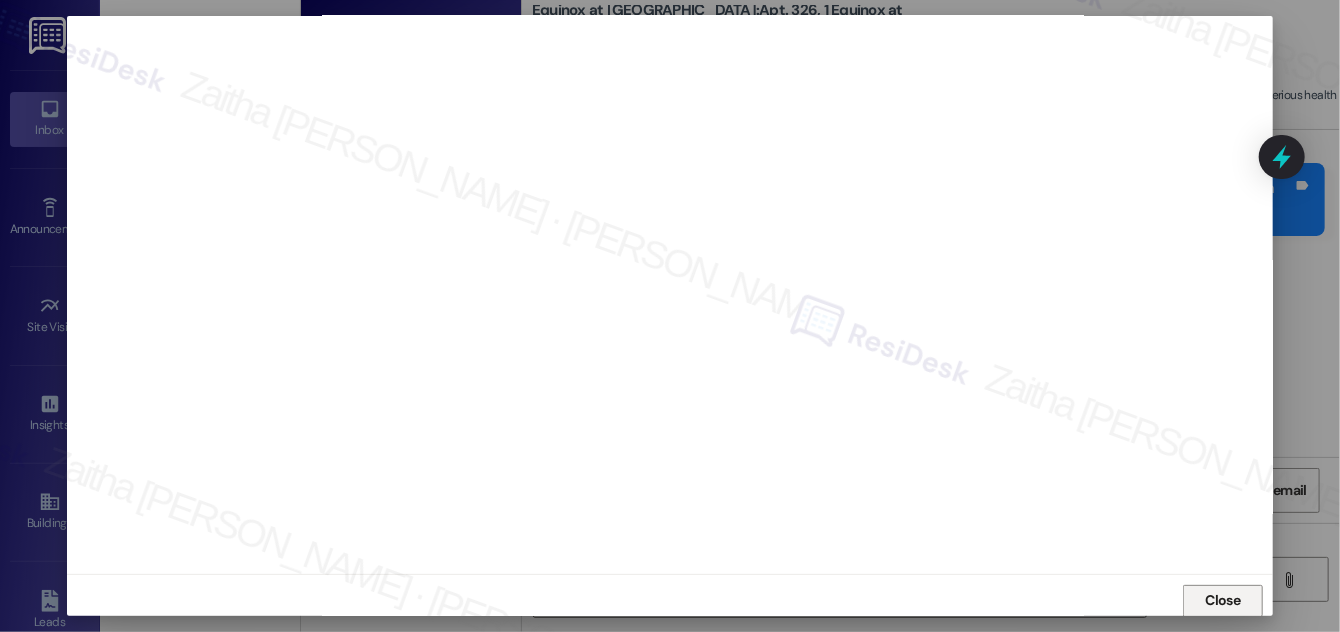click on "Close" at bounding box center (1223, 600) 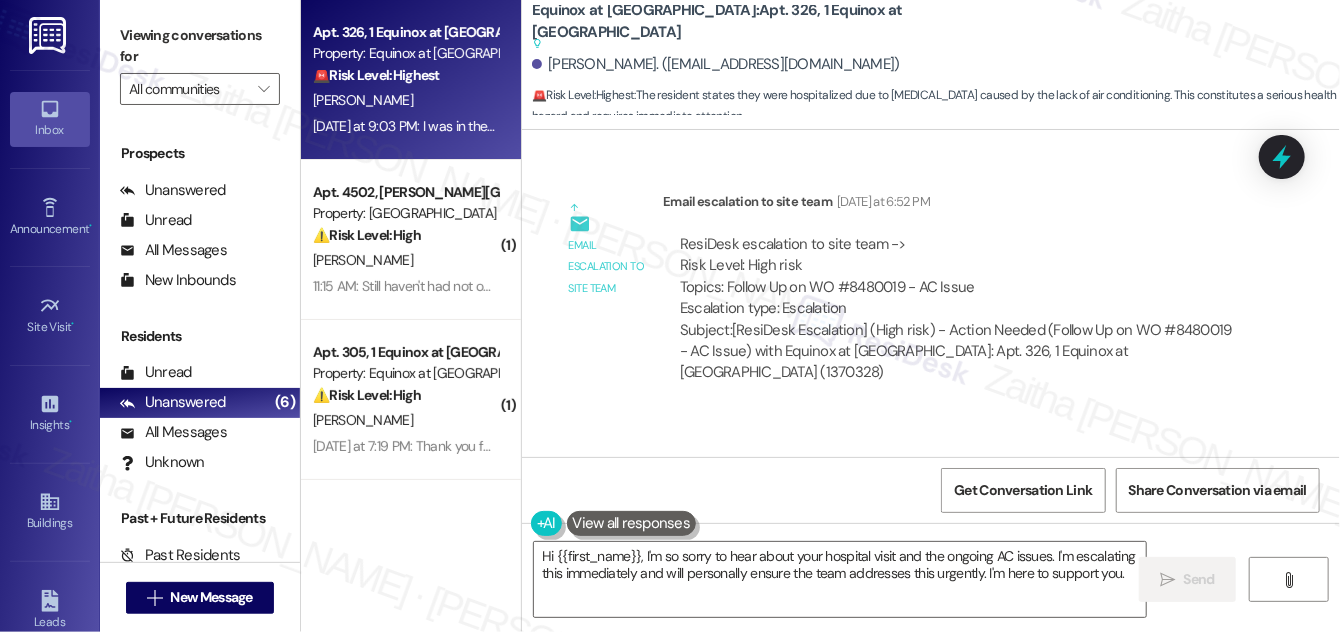 scroll, scrollTop: 25376, scrollLeft: 0, axis: vertical 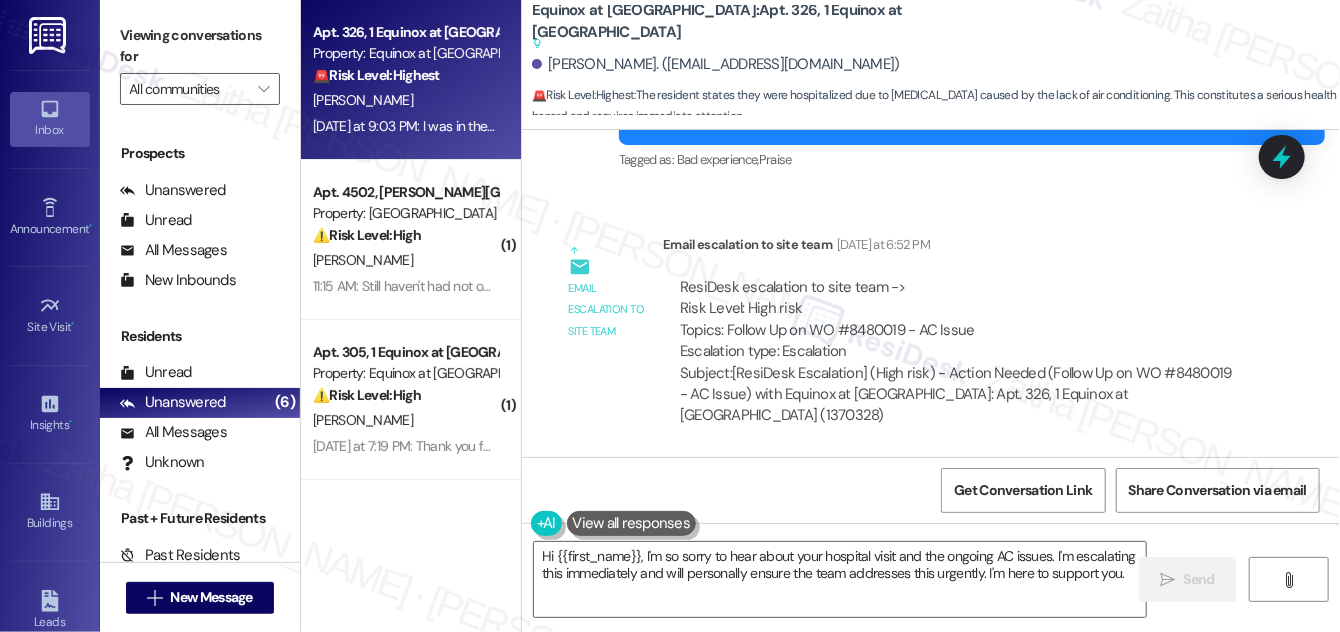 drag, startPoint x: 555, startPoint y: 268, endPoint x: 648, endPoint y: 295, distance: 96.84007 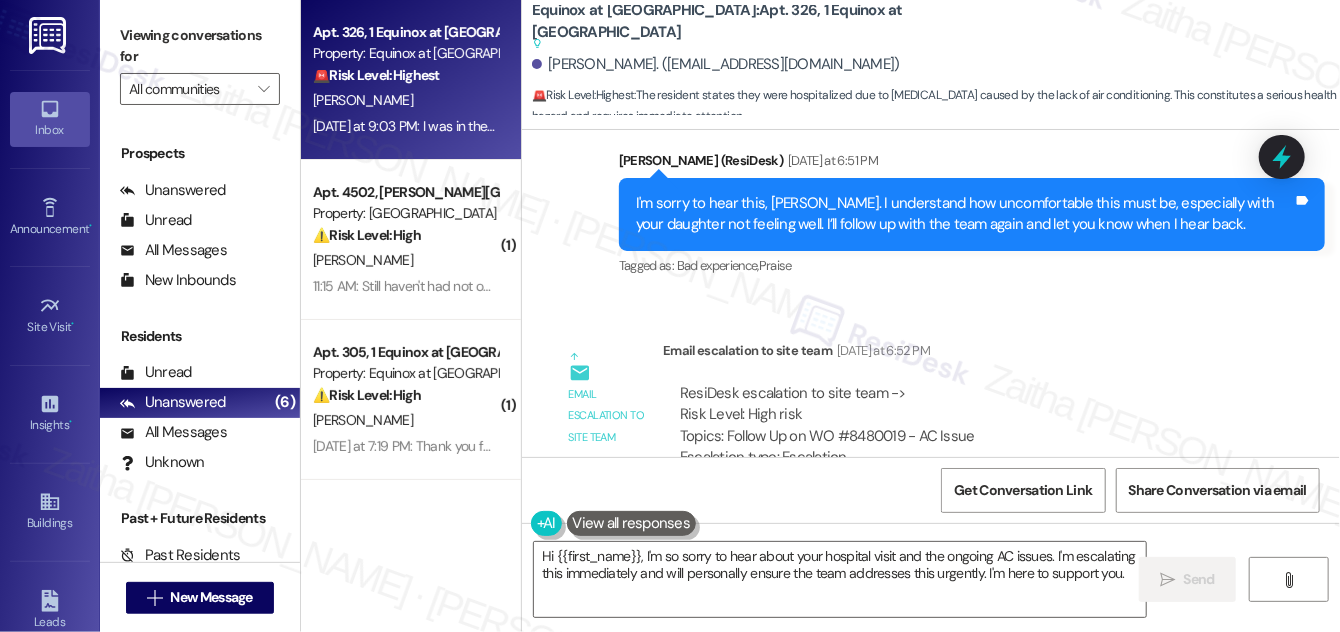 scroll, scrollTop: 25376, scrollLeft: 0, axis: vertical 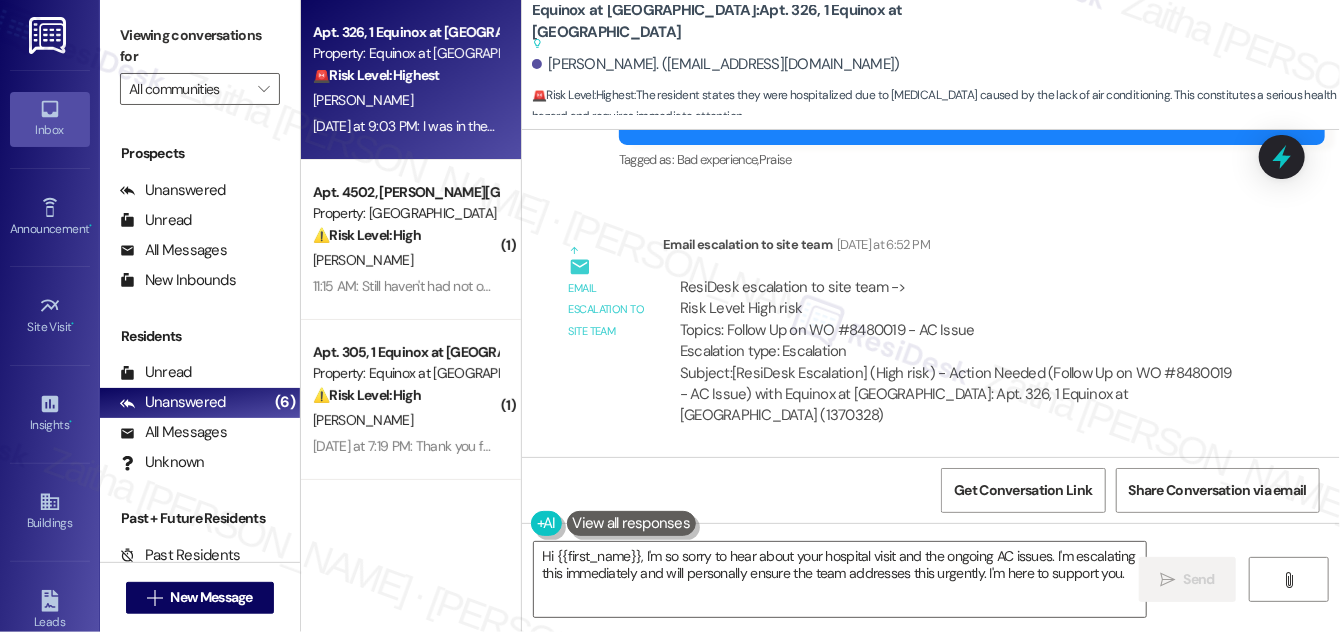 click on "Received via SMS [PERSON_NAME]   Neutral [DATE] at 9:03 PM I was in the hospital right now with my high blood pressure so high because of the heat and they ask me about it  Tags and notes Tagged as:   High risk ,  Click to highlight conversations about High risk Urgent ,  Click to highlight conversations about Urgent Heat or a/c Click to highlight conversations about Heat or a/c  Related guidelines Show suggestions" at bounding box center (905, 607) 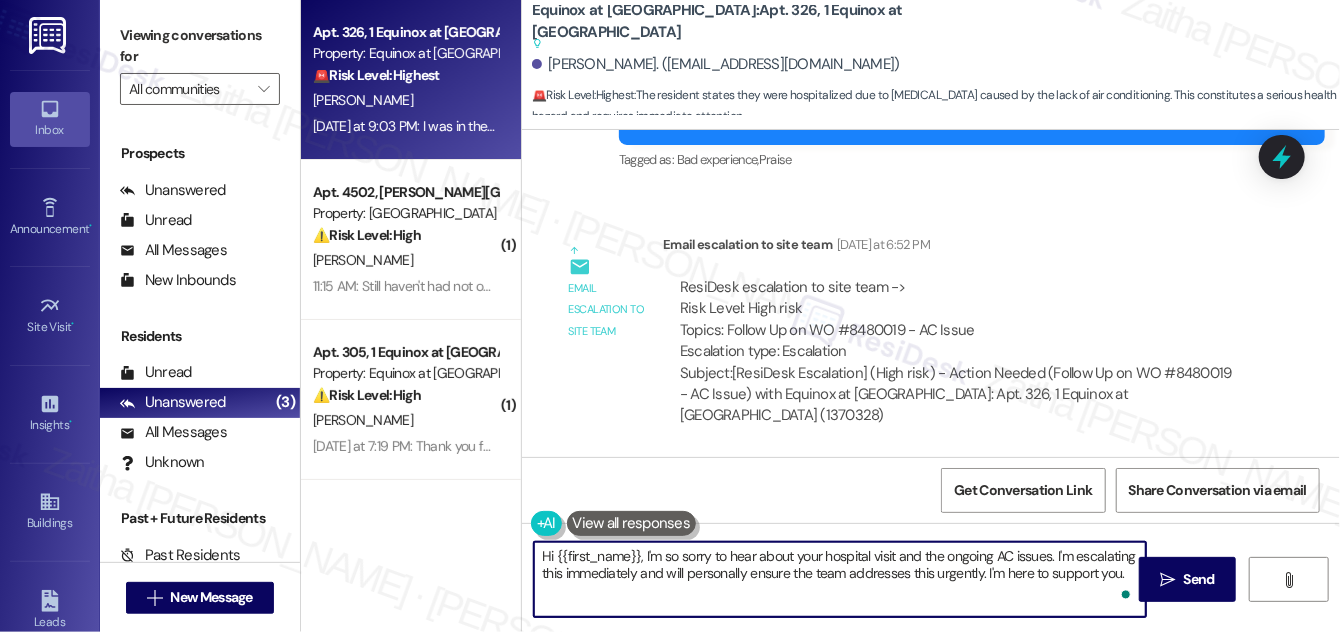 drag, startPoint x: 1057, startPoint y: 550, endPoint x: 1125, endPoint y: 567, distance: 70.0928 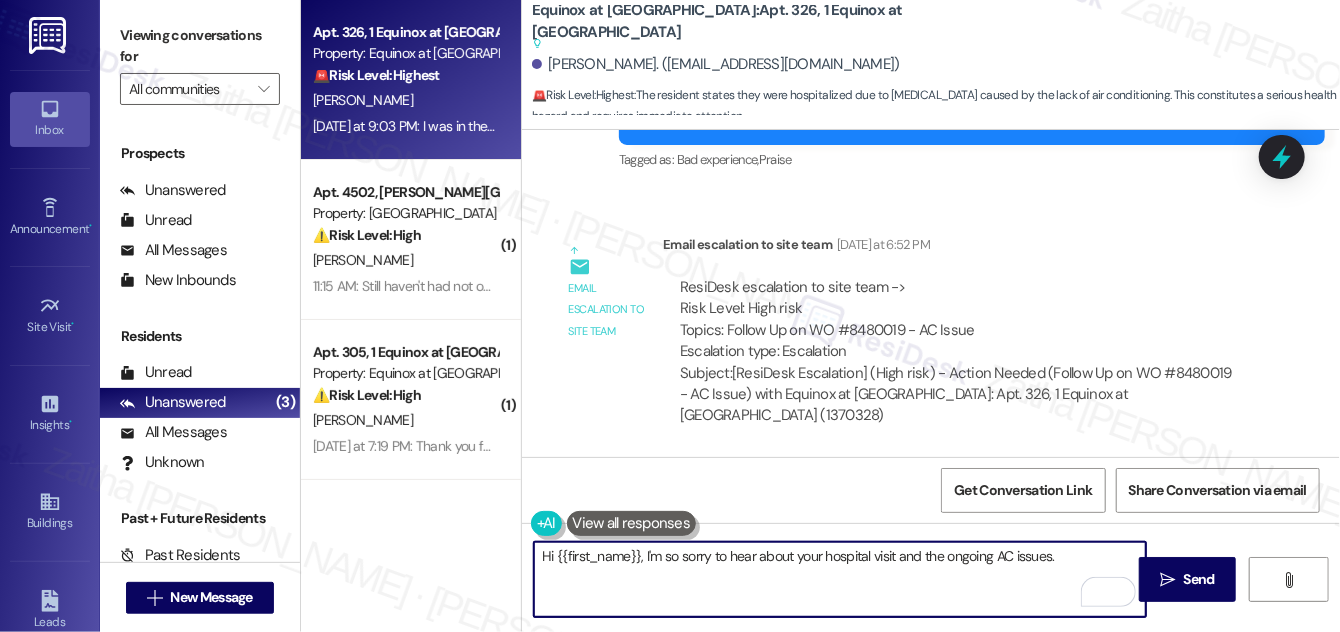 paste on "I hope you're feeling better and getting the care you need." 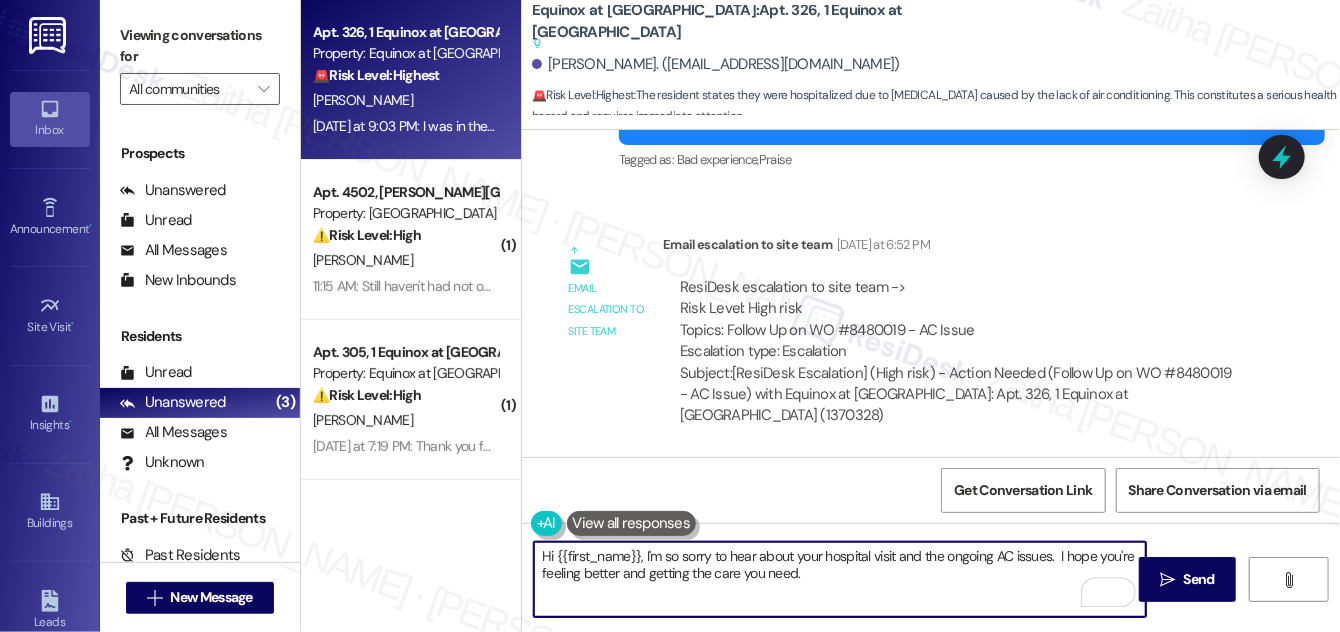 click on "Hi {{first_name}}, I'm so sorry to hear about your hospital visit and the ongoing AC issues.  I hope you're feeling better and getting the care you need." at bounding box center (840, 579) 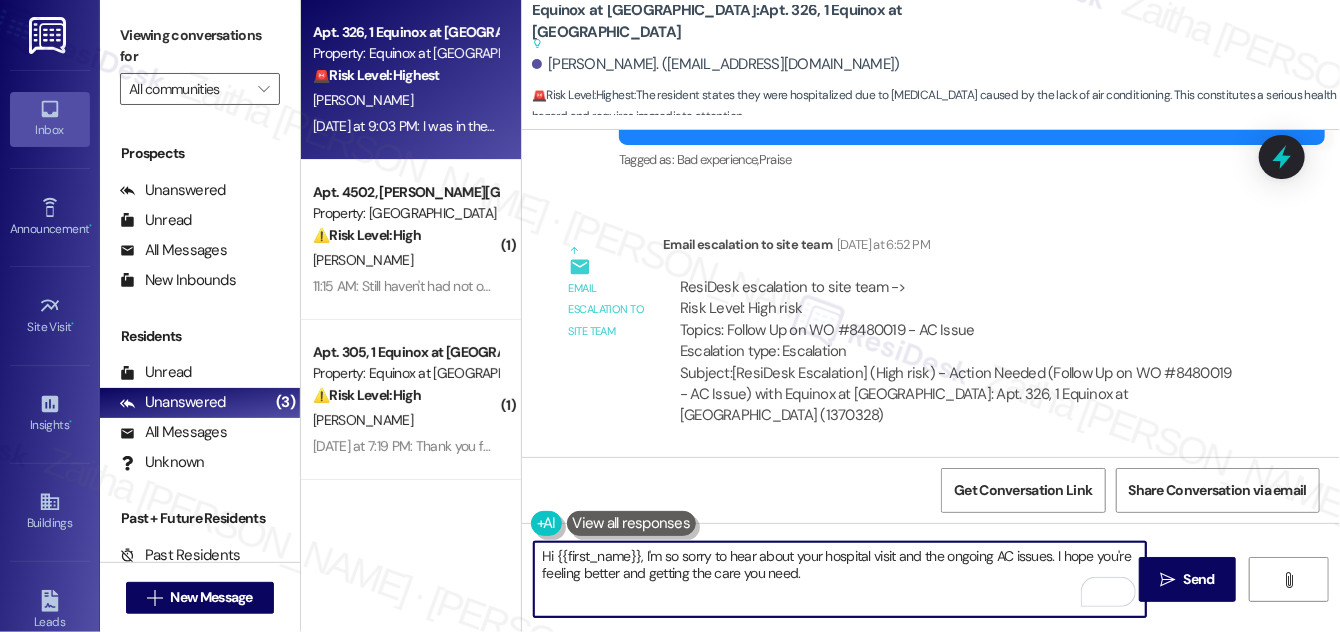click on "Hi {{first_name}}, I'm so sorry to hear about your hospital visit and the ongoing AC issues. I hope you're feeling better and getting the care you need." at bounding box center (840, 579) 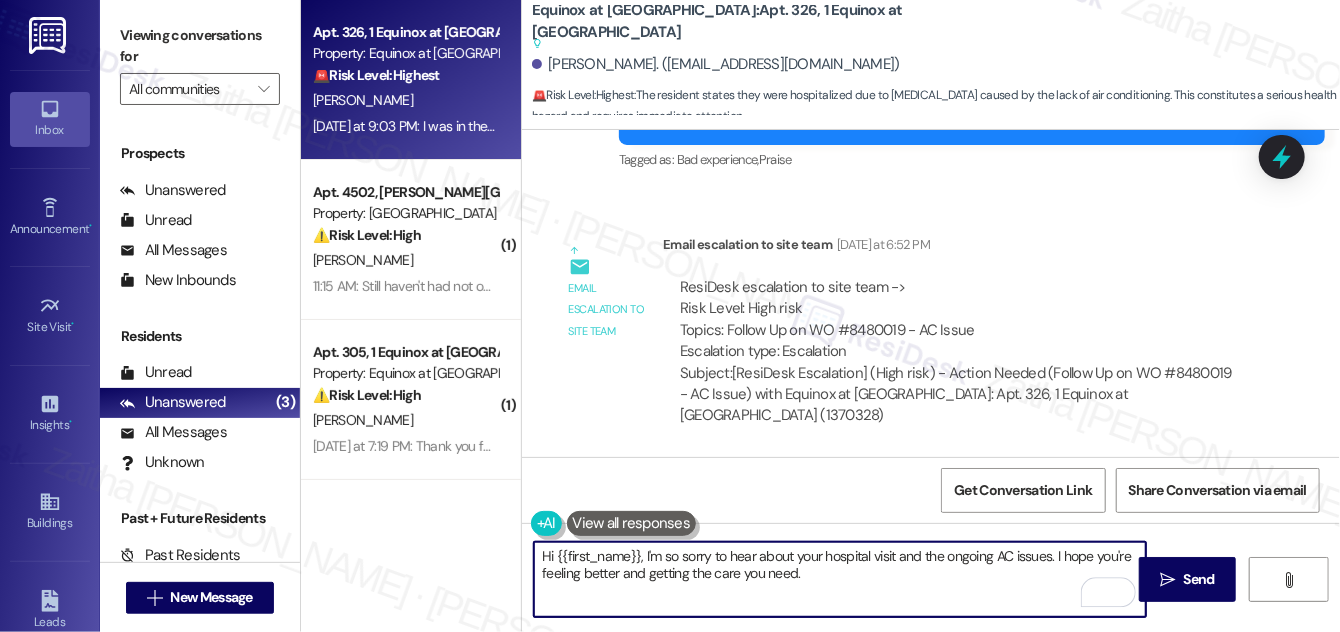 paste on "I’ve already followed up with our team regarding your concern, and I’ll continue to monitor it to ensure it's addressed. Please don’t hesitate to reach out if there’s anything else we can do to support you right now." 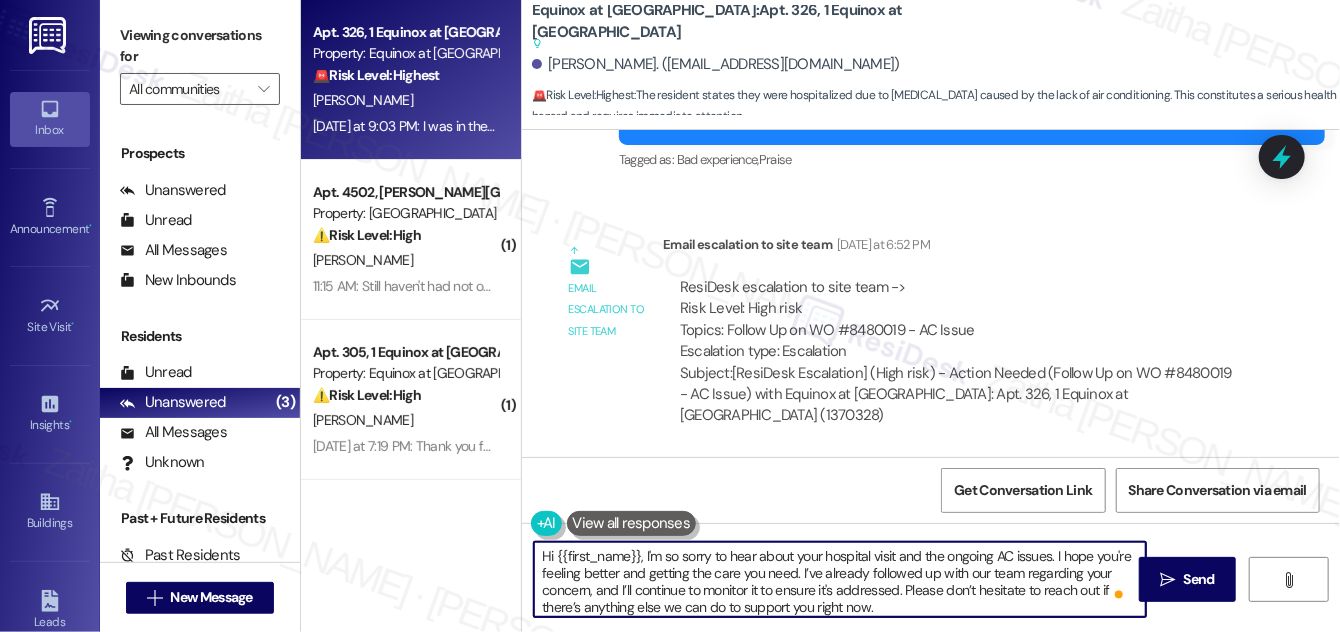 scroll, scrollTop: 25467, scrollLeft: 0, axis: vertical 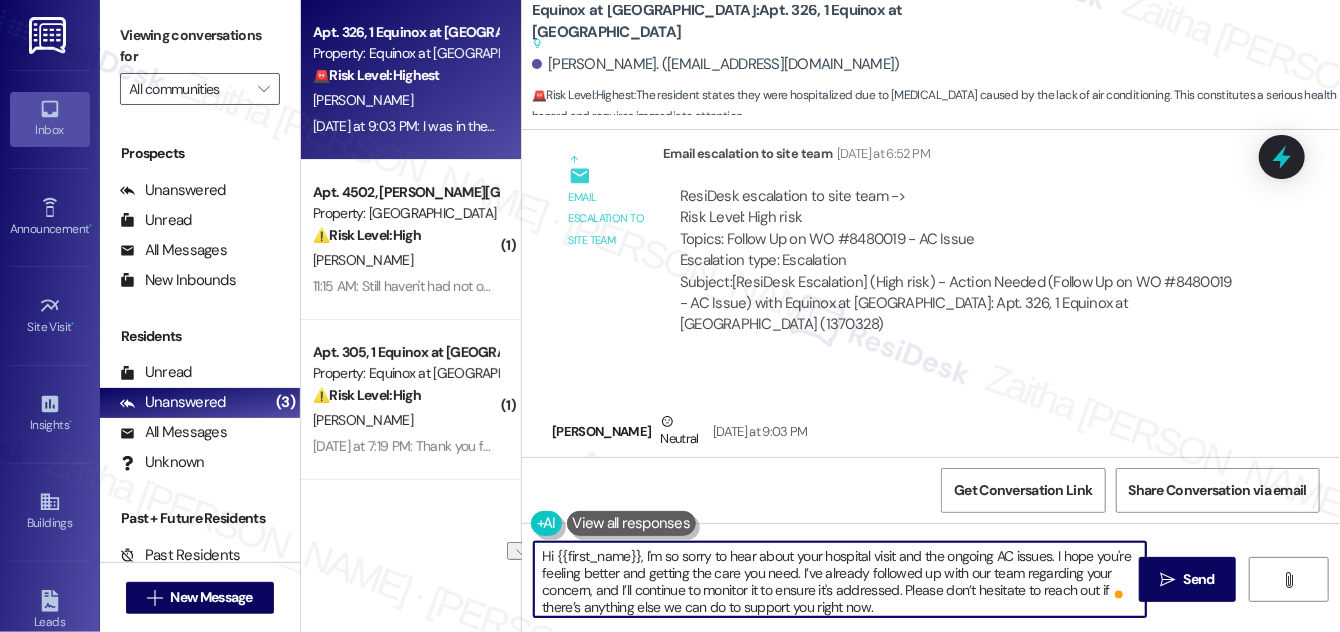 drag, startPoint x: 927, startPoint y: 586, endPoint x: 791, endPoint y: 582, distance: 136.0588 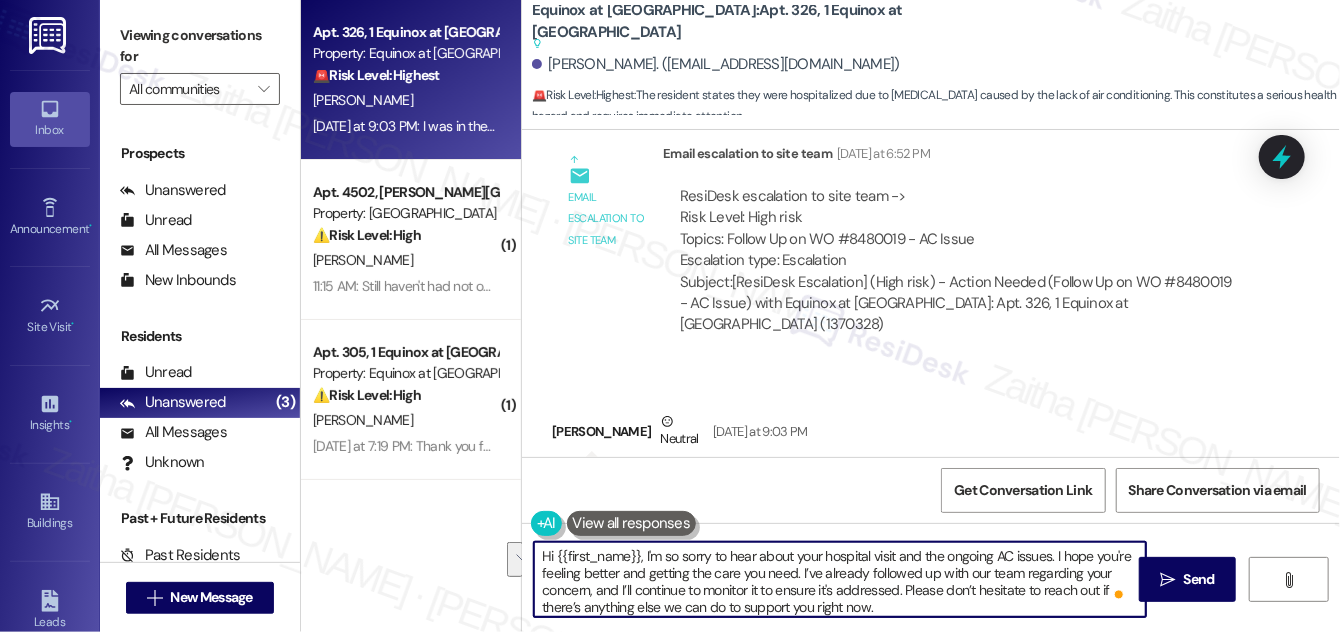 click on "Hi {{first_name}}, I'm so sorry to hear about your hospital visit and the ongoing AC issues. I hope you're feeling better and getting the care you need. I’ve already followed up with our team regarding your concern, and I’ll continue to monitor it to ensure it's addressed. Please don’t hesitate to reach out if there’s anything else we can do to support you right now." at bounding box center (840, 579) 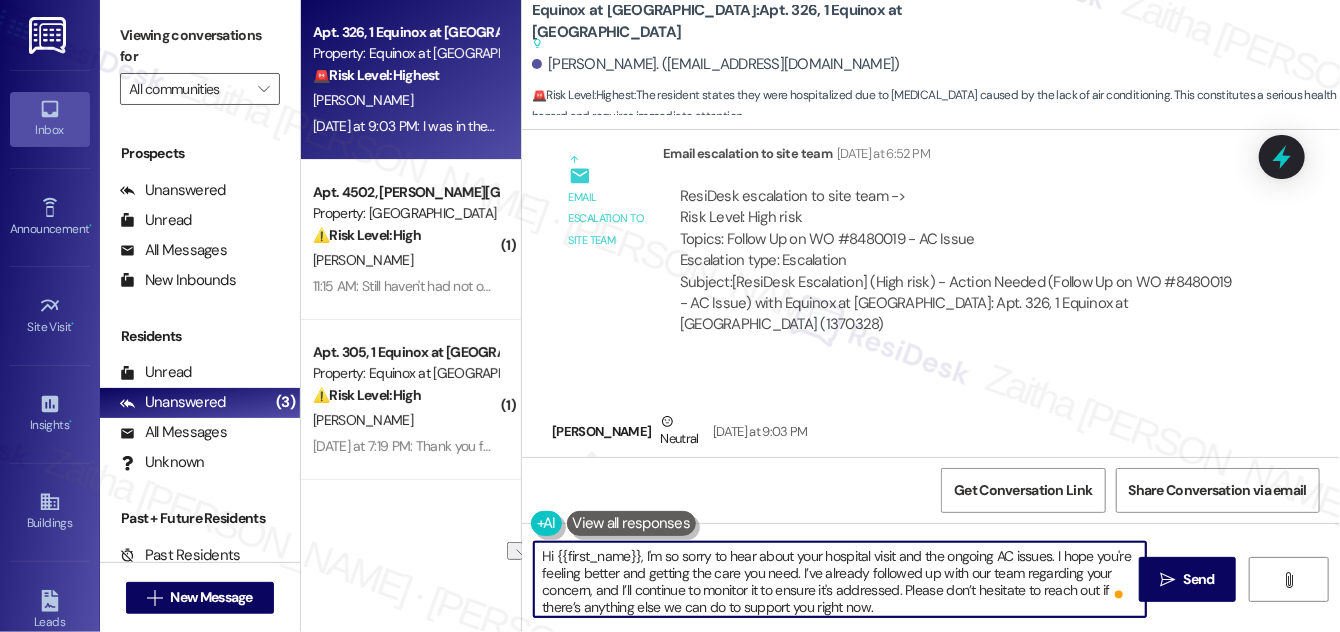 drag, startPoint x: 794, startPoint y: 586, endPoint x: 930, endPoint y: 587, distance: 136.00368 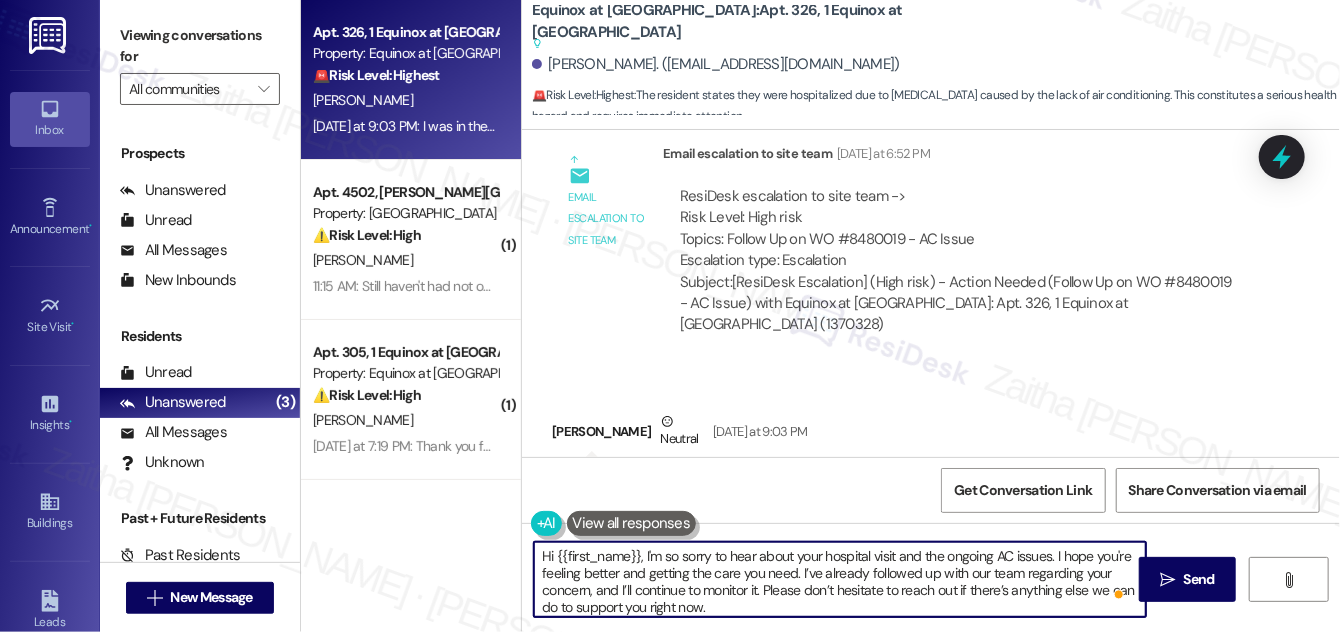 scroll, scrollTop: 5, scrollLeft: 0, axis: vertical 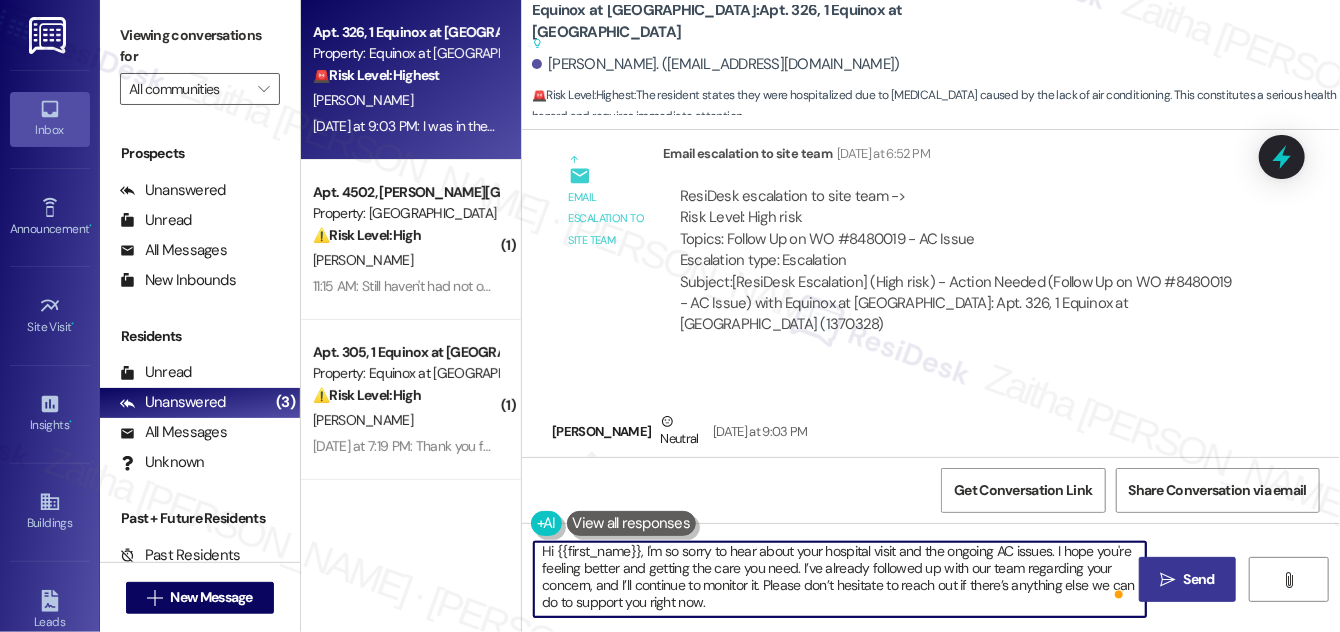 type on "Hi {{first_name}}, I'm so sorry to hear about your hospital visit and the ongoing AC issues. I hope you're feeling better and getting the care you need. I’ve already followed up with our team regarding your concern, and I’ll continue to monitor it. Please don’t hesitate to reach out if there’s anything else we can do to support you right now." 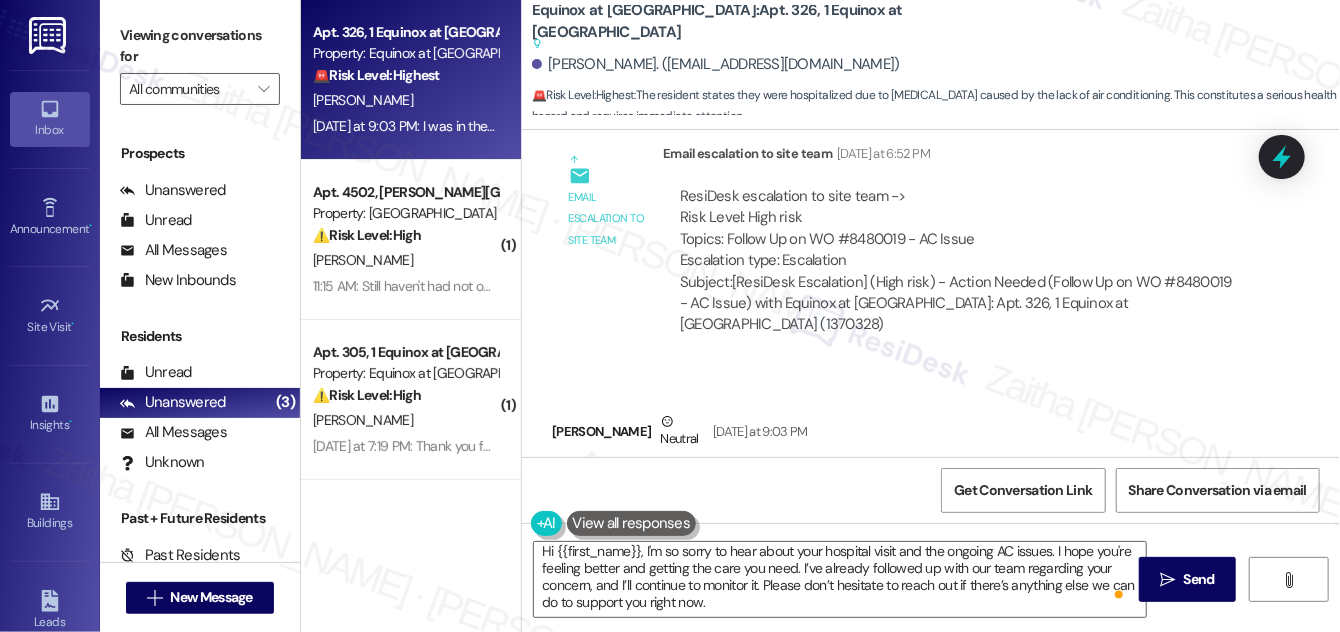 drag, startPoint x: 1183, startPoint y: 578, endPoint x: 1168, endPoint y: 530, distance: 50.289165 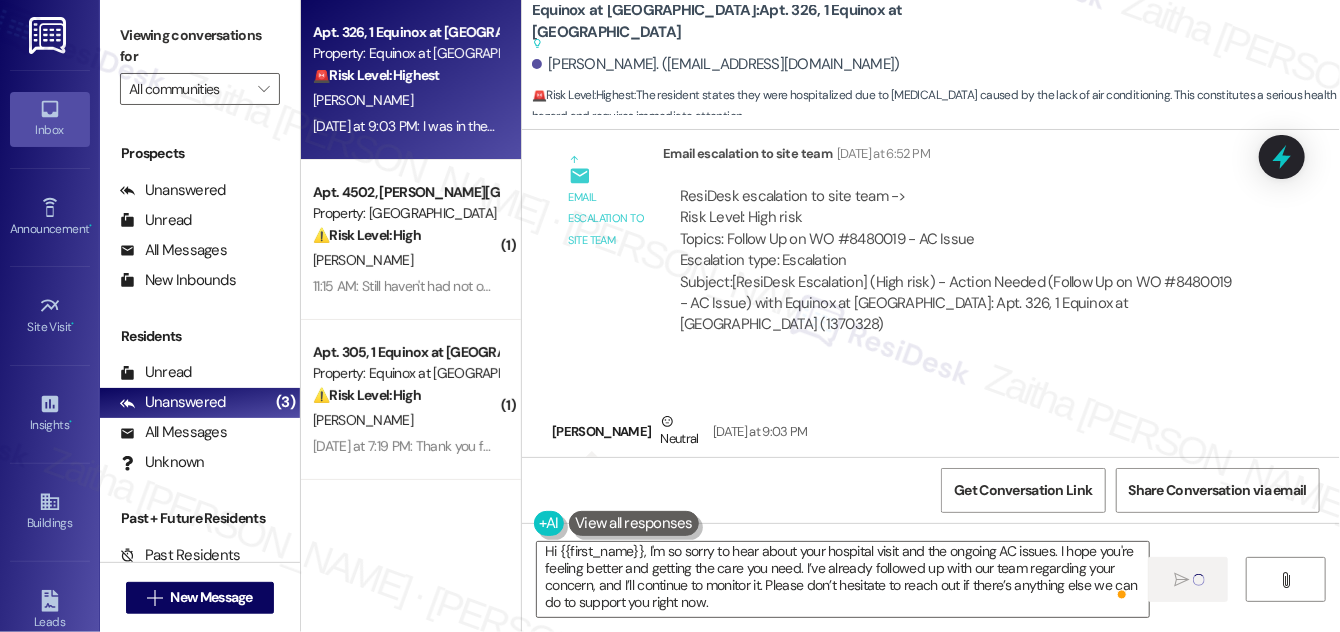 type 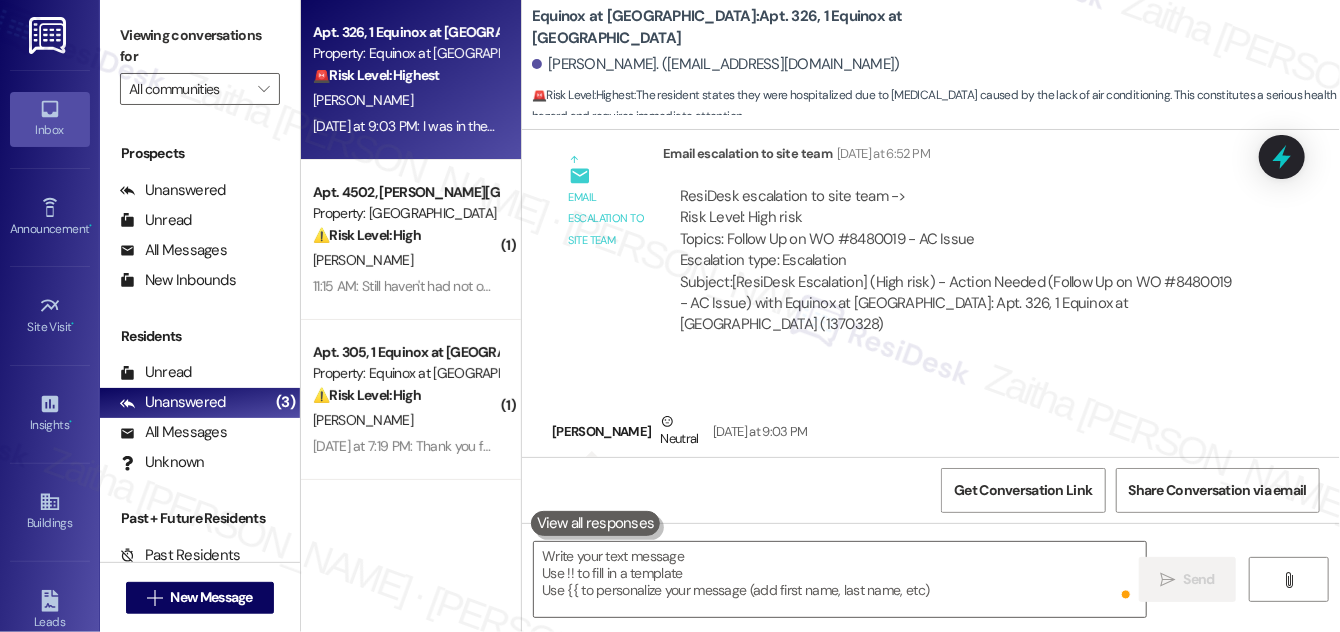 scroll, scrollTop: 0, scrollLeft: 0, axis: both 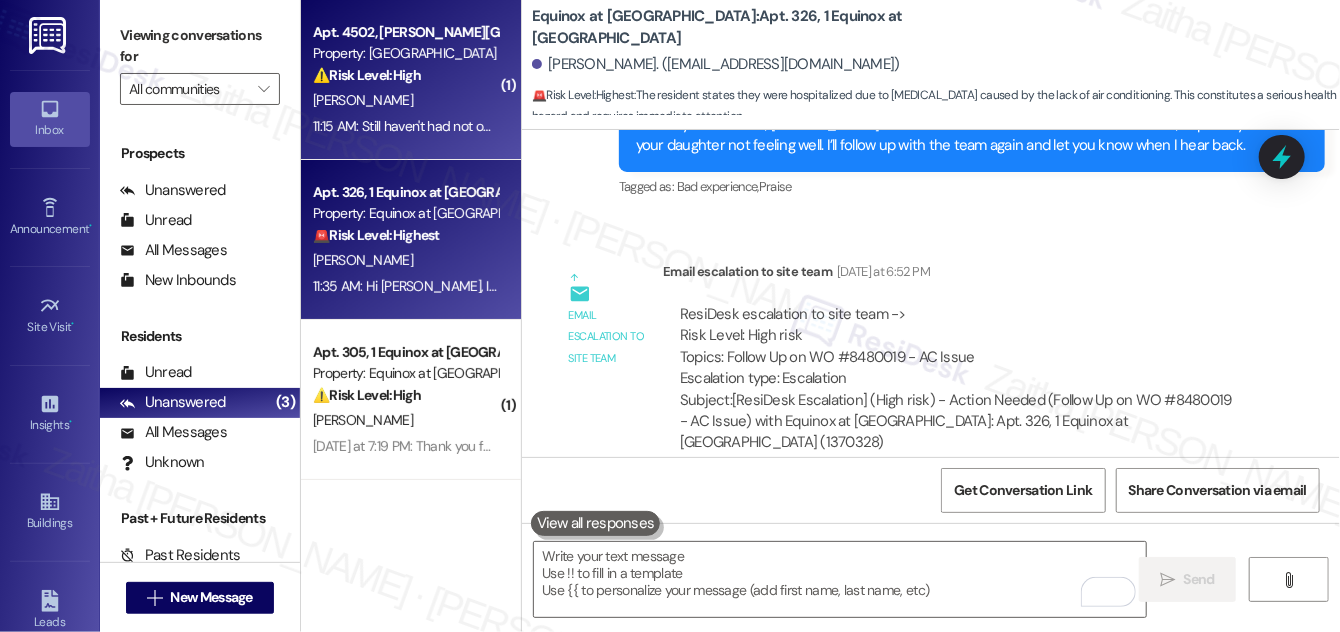 click on "[PERSON_NAME]" at bounding box center (405, 100) 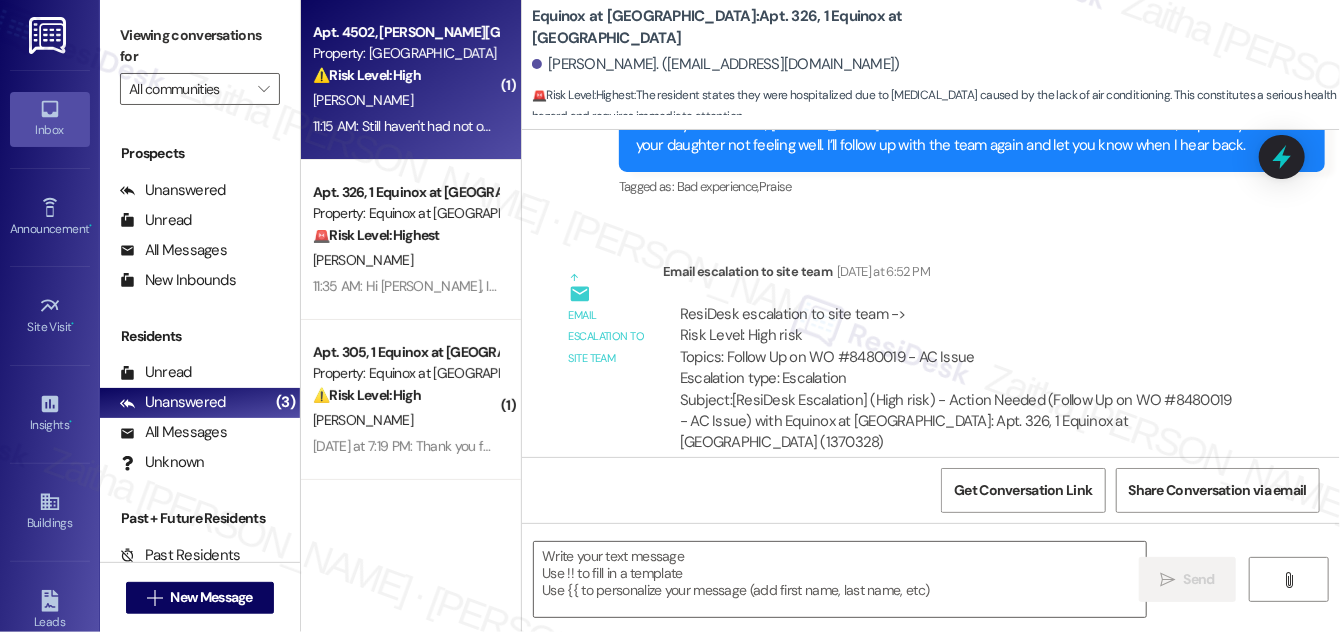 type on "Fetching suggested responses. Please feel free to read through the conversation in the meantime." 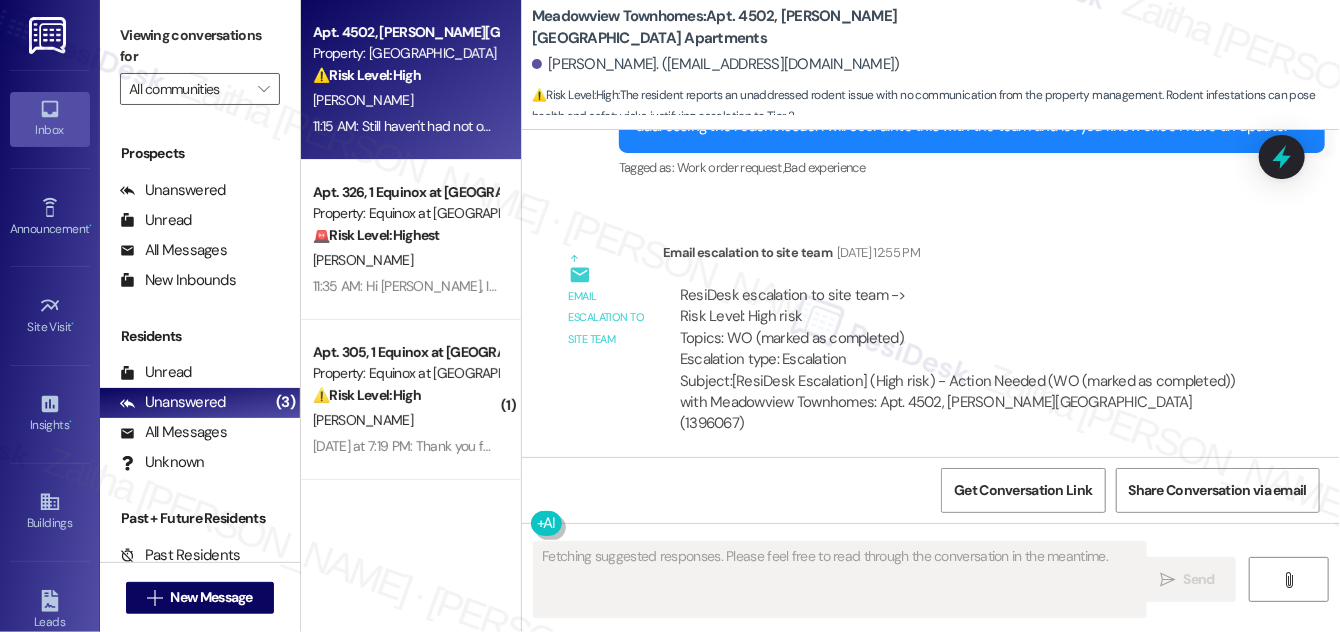 scroll, scrollTop: 5872, scrollLeft: 0, axis: vertical 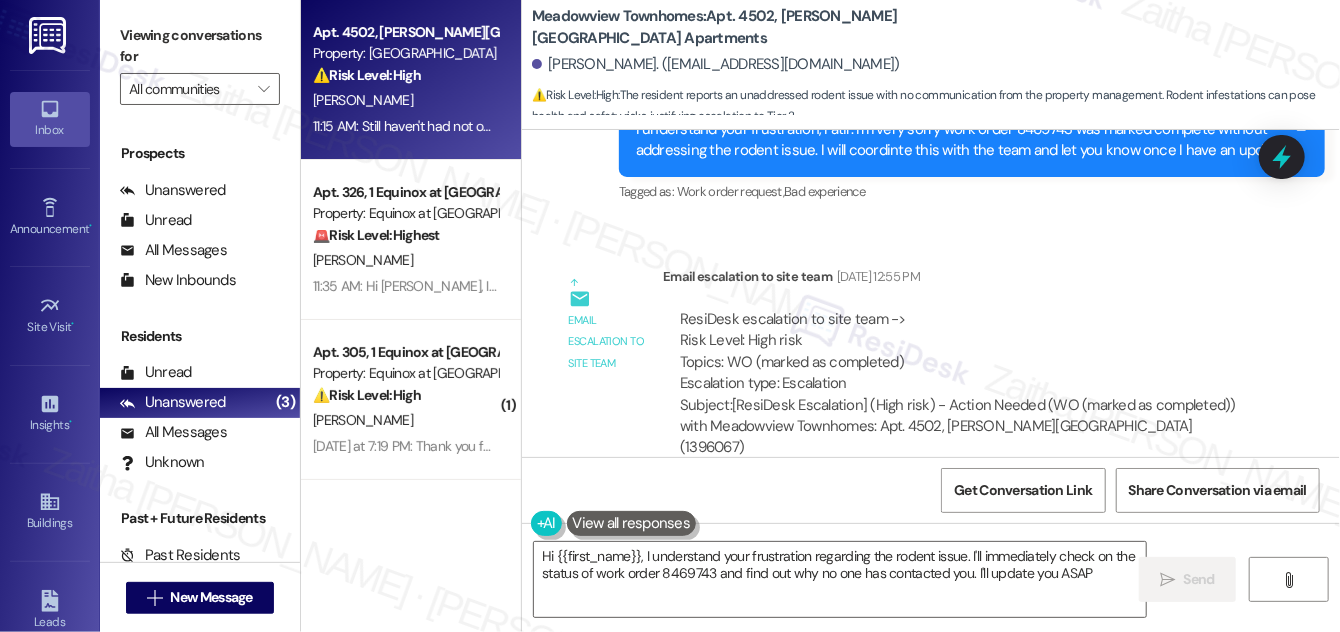 type on "Hi {{first_name}}, I understand your frustration regarding the rodent issue. I'll immediately check on the status of work order 8469743 and find out why no one has contacted you. I'll update you ASAP." 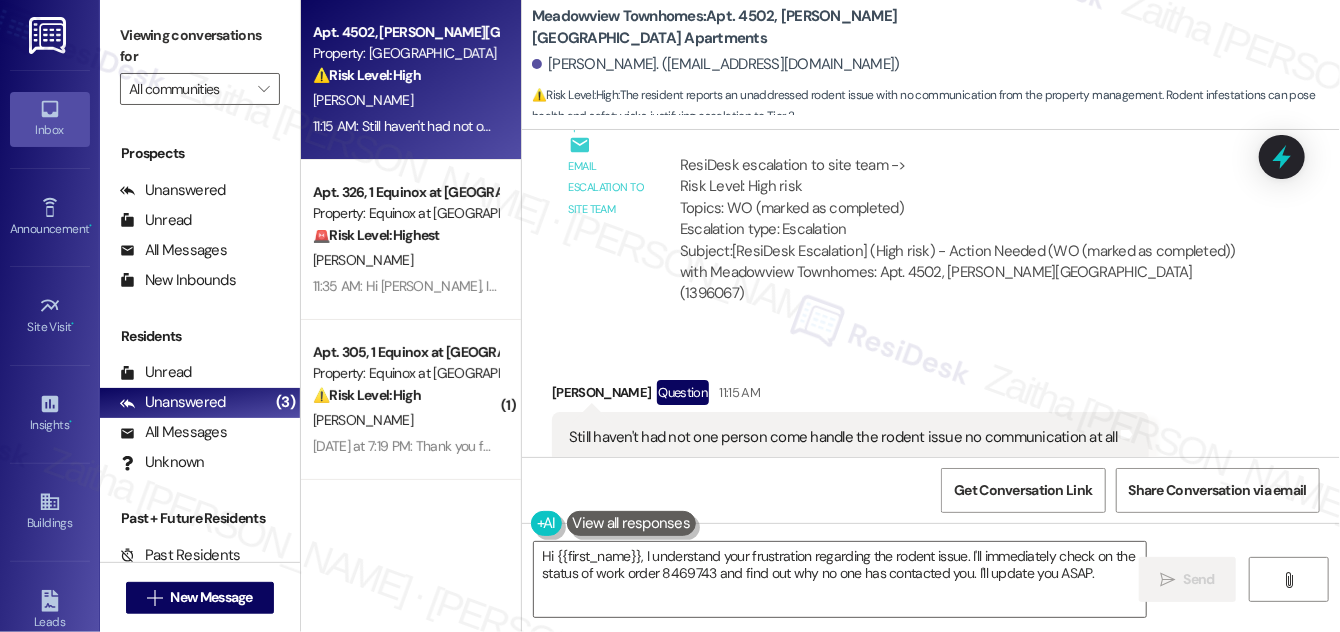 scroll, scrollTop: 6054, scrollLeft: 0, axis: vertical 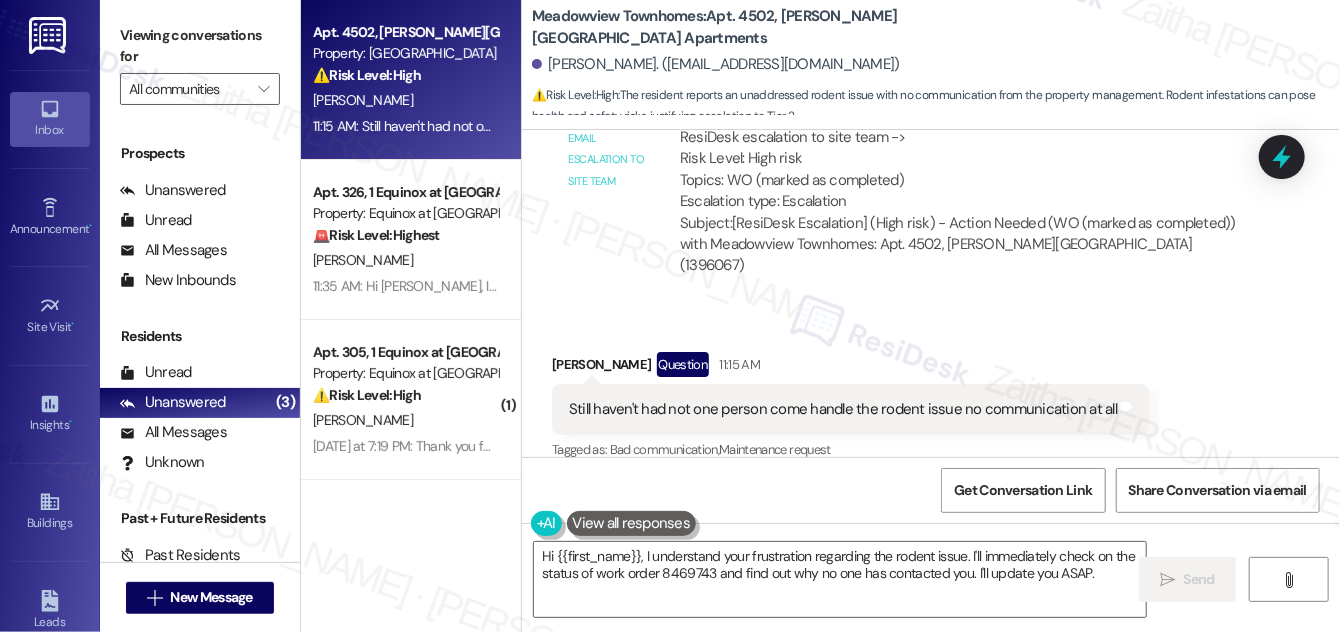 click 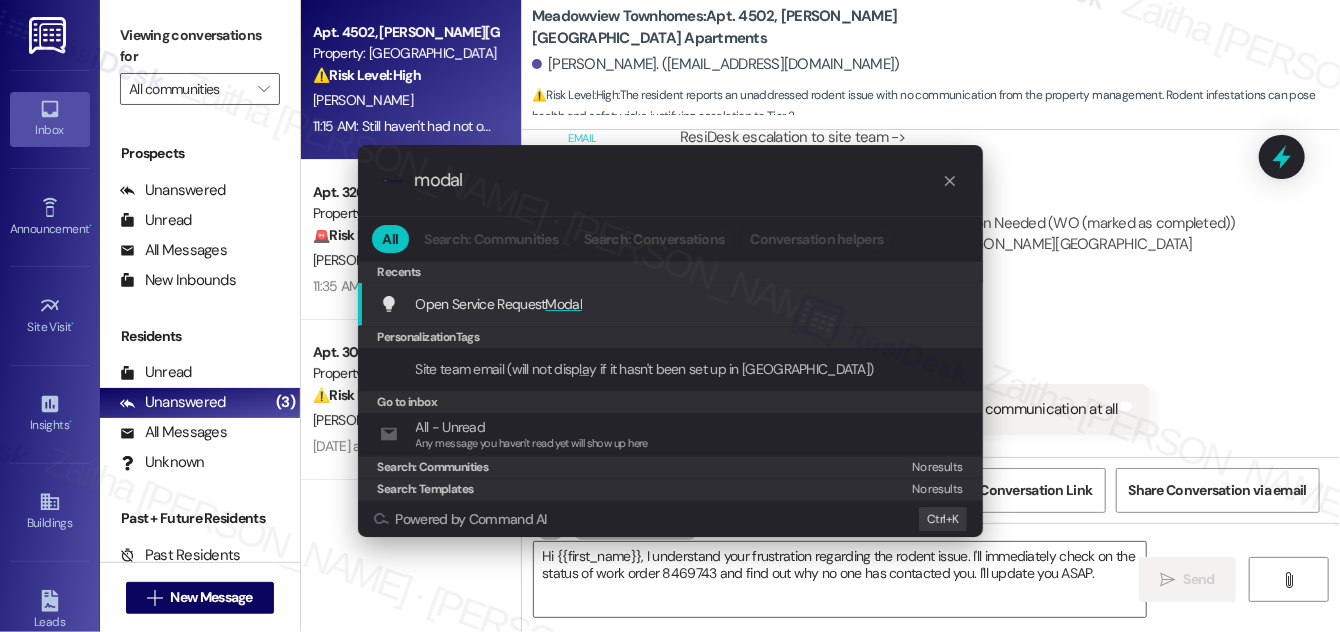 type on "modal" 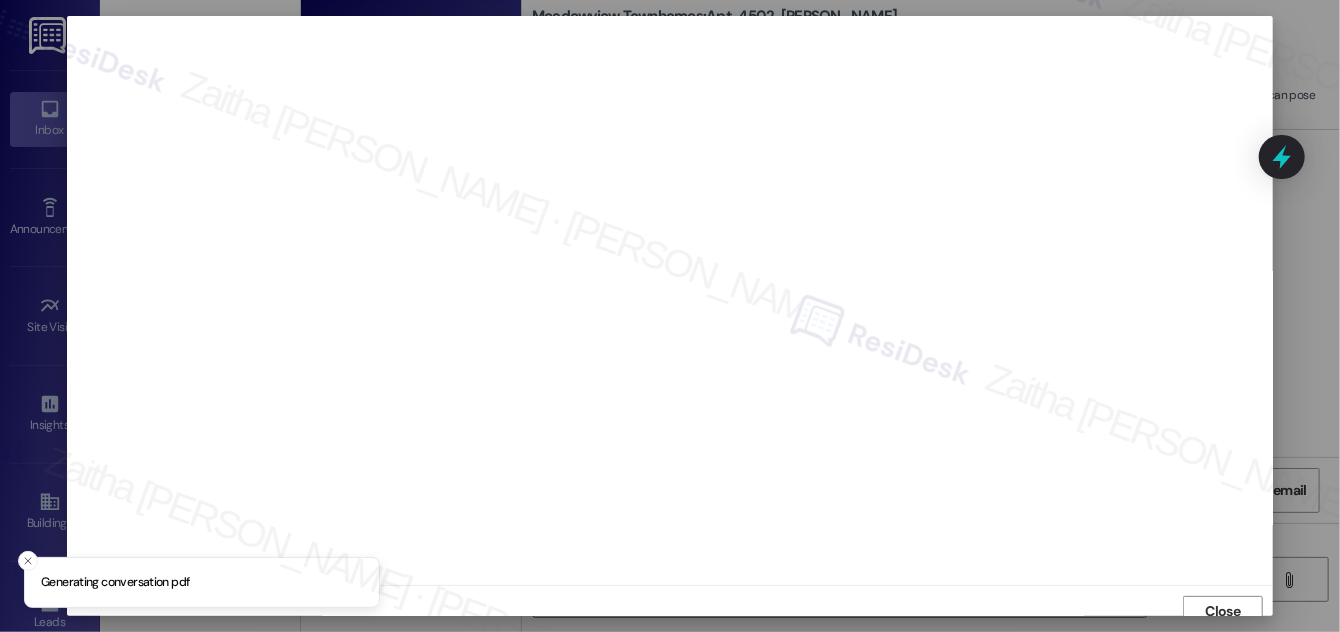 scroll, scrollTop: 11, scrollLeft: 0, axis: vertical 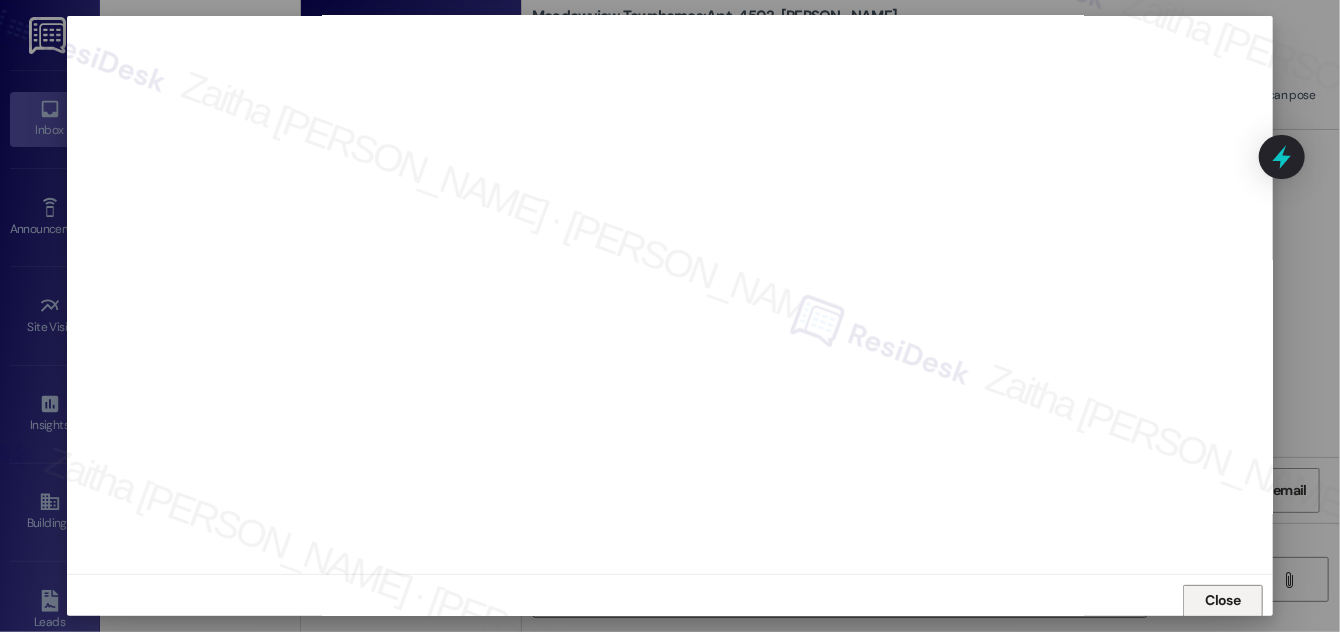 click on "Close" at bounding box center (1223, 600) 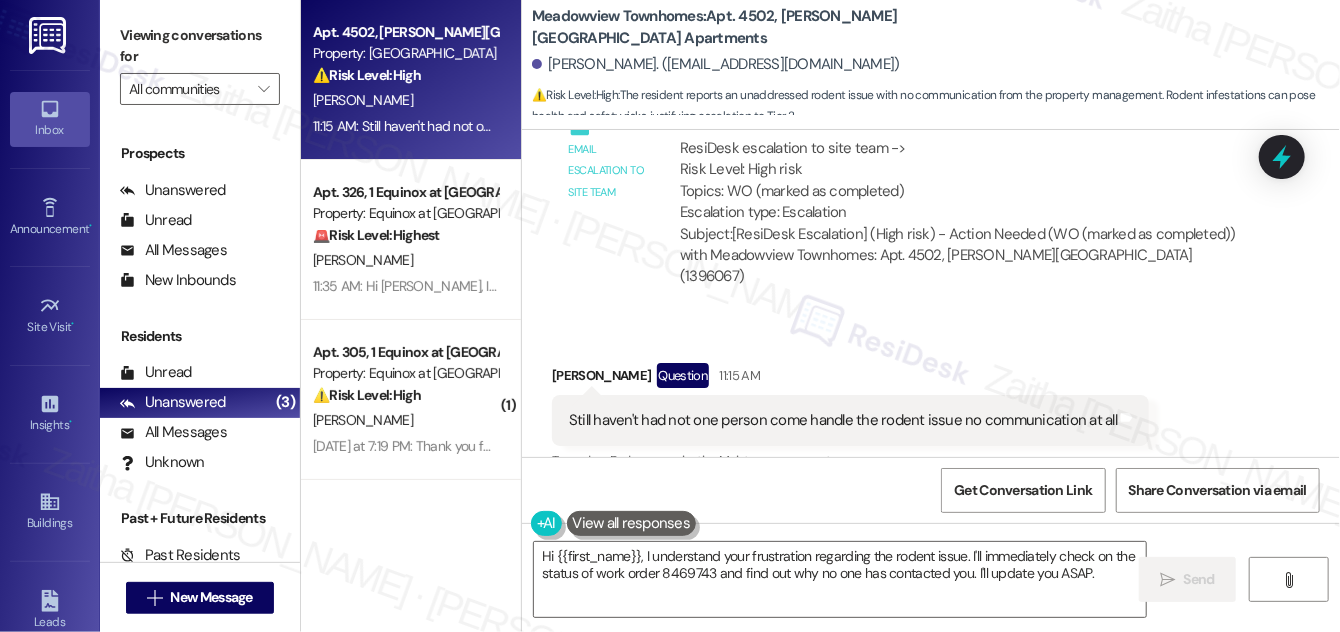 scroll, scrollTop: 6054, scrollLeft: 0, axis: vertical 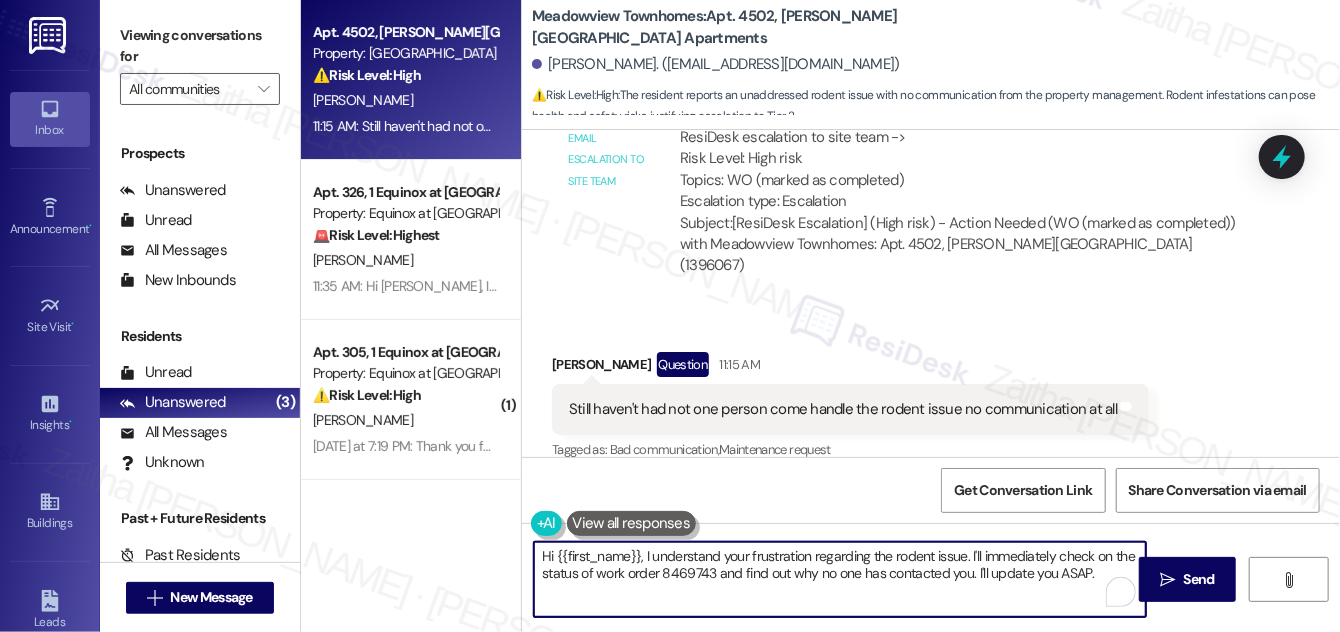 click on "Hi {{first_name}}, I understand your frustration regarding the rodent issue. I'll immediately check on the status of work order 8469743 and find out why no one has contacted you. I'll update you ASAP." at bounding box center (840, 579) 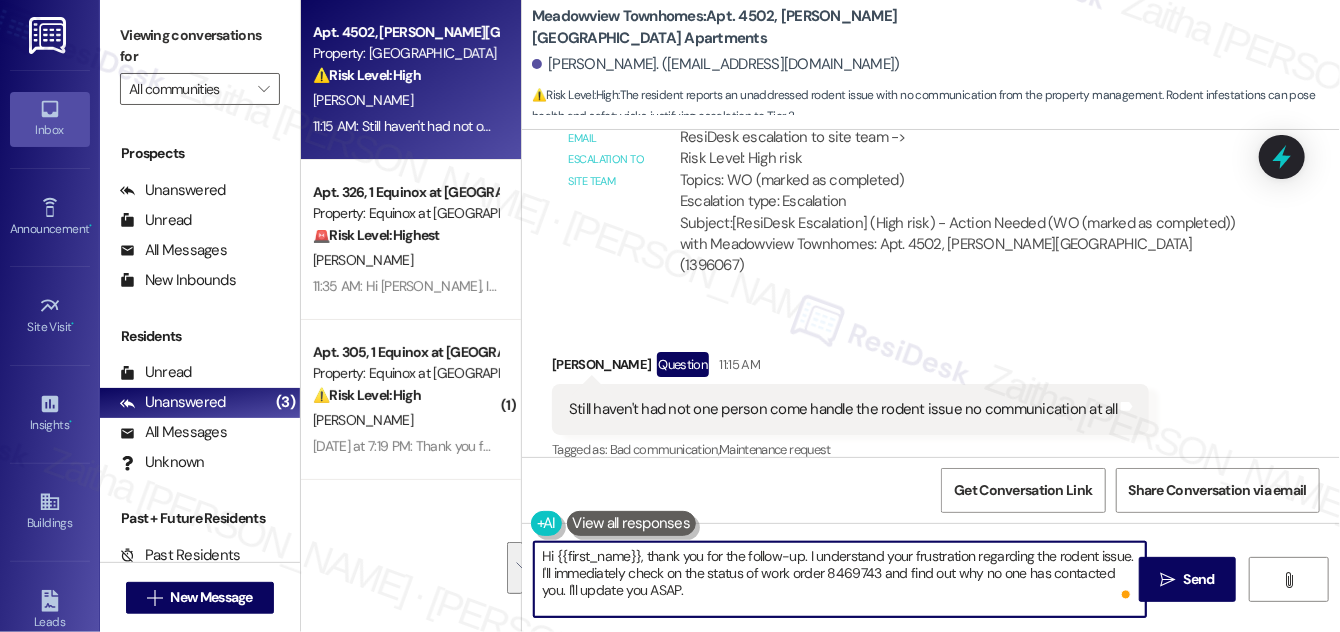 drag, startPoint x: 807, startPoint y: 551, endPoint x: 824, endPoint y: 588, distance: 40.718548 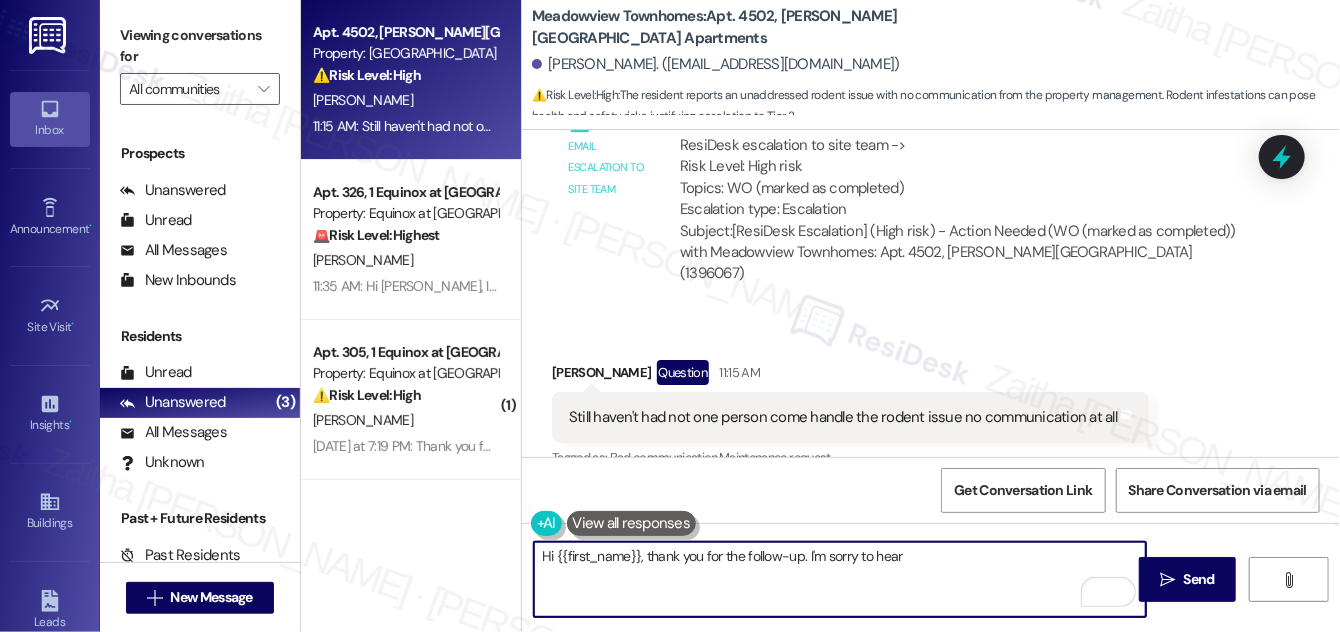 scroll, scrollTop: 6054, scrollLeft: 0, axis: vertical 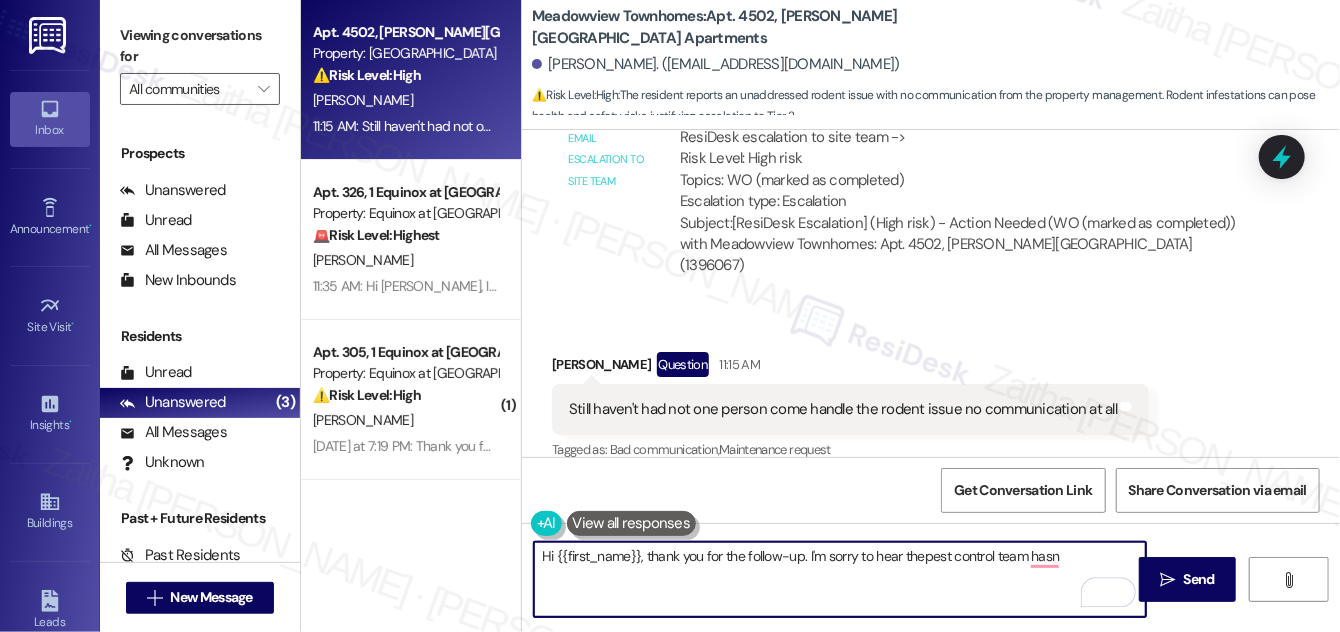 click on "Hi {{first_name}}, thank you for the follow-up. I'm sorry to hear thepest control team hasn" at bounding box center [840, 579] 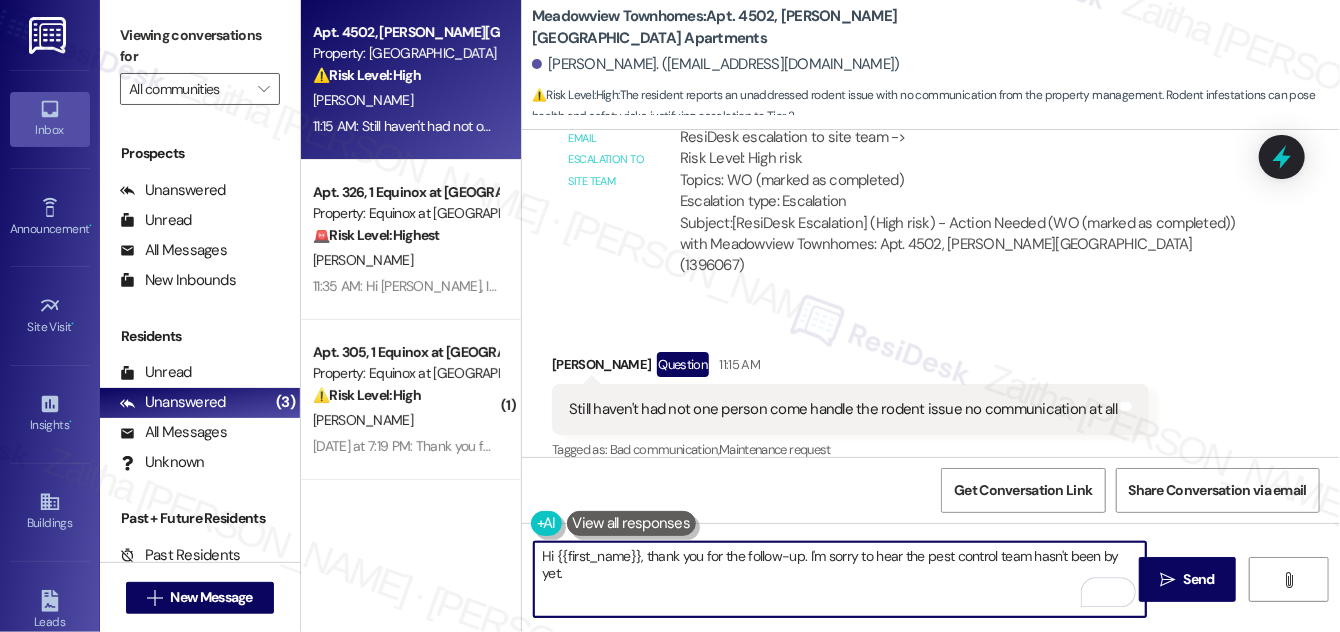 click on "Hi {{first_name}}, thank you for the follow-up. I'm sorry to hear the pest control team hasn't been by yet." at bounding box center [840, 579] 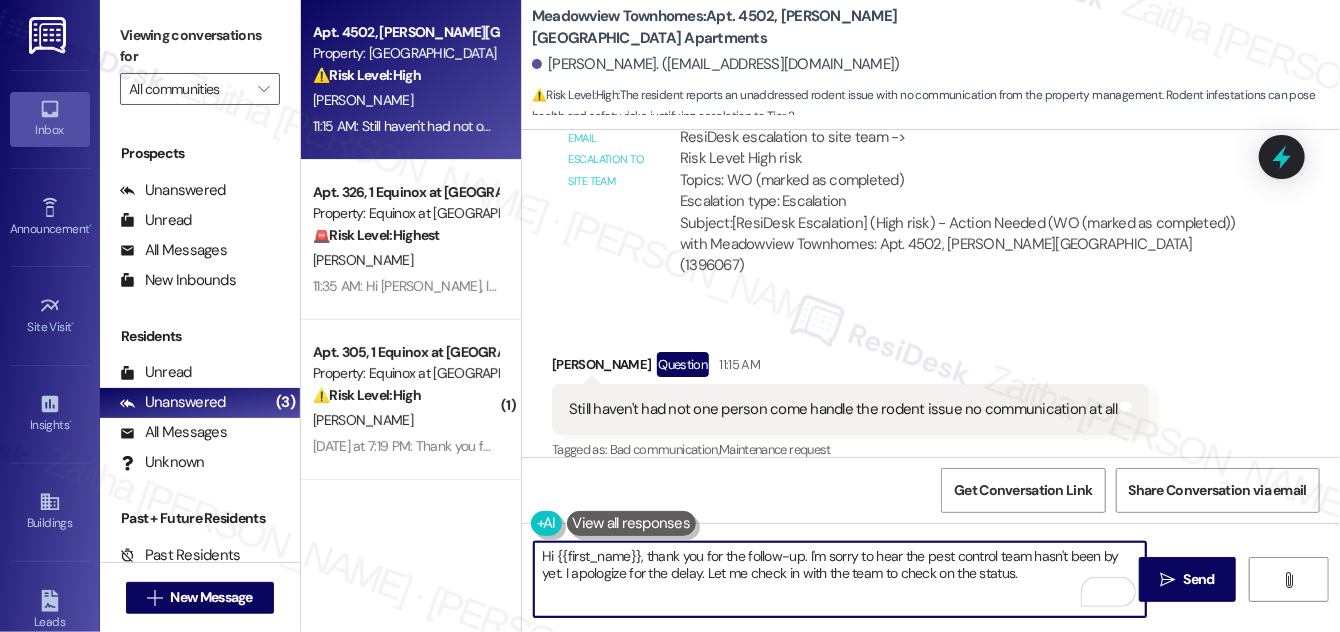 type on "Hi {{first_name}}, thank you for the follow-up. I'm sorry to hear the pest control team hasn't been by yet. I apologize for the delay. Let me check in with the team to check on the status." 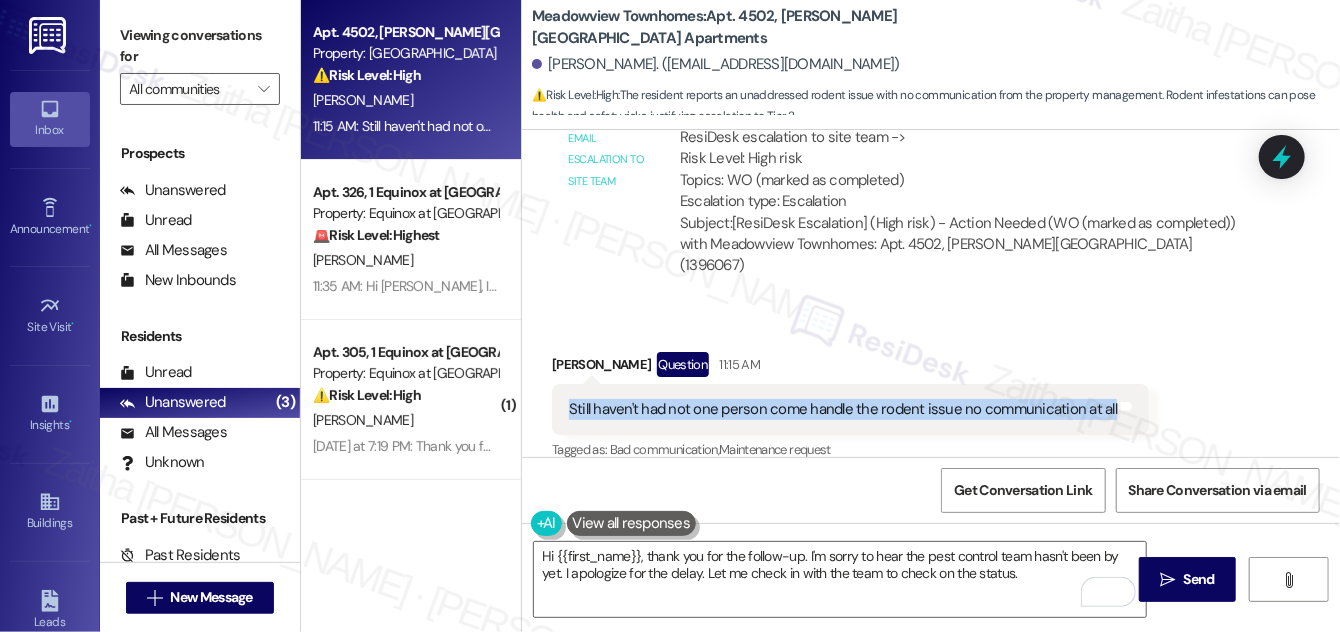 drag, startPoint x: 560, startPoint y: 378, endPoint x: 1102, endPoint y: 402, distance: 542.5311 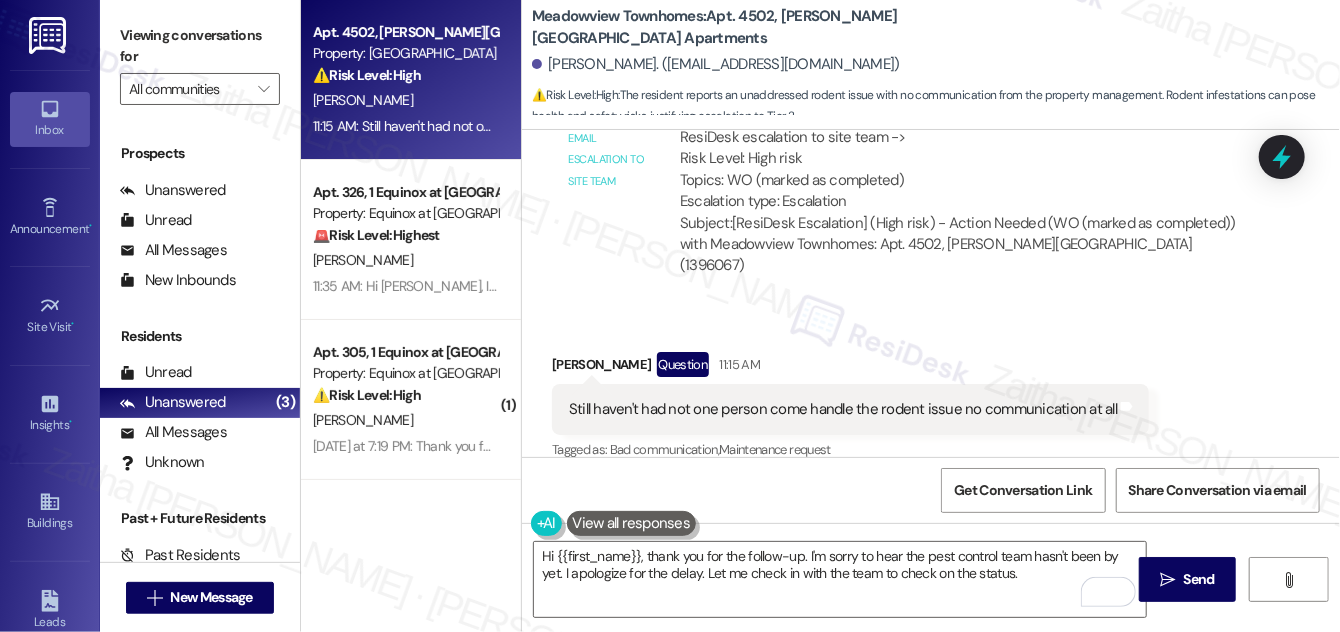 click on "Received via SMS [PERSON_NAME] Question 11:15 AM Still haven't had not one person come handle the rodent issue no communication at all Tags and notes Tagged as:   Bad communication ,  Click to highlight conversations about Bad communication Maintenance request Click to highlight conversations about Maintenance request" at bounding box center [931, 393] 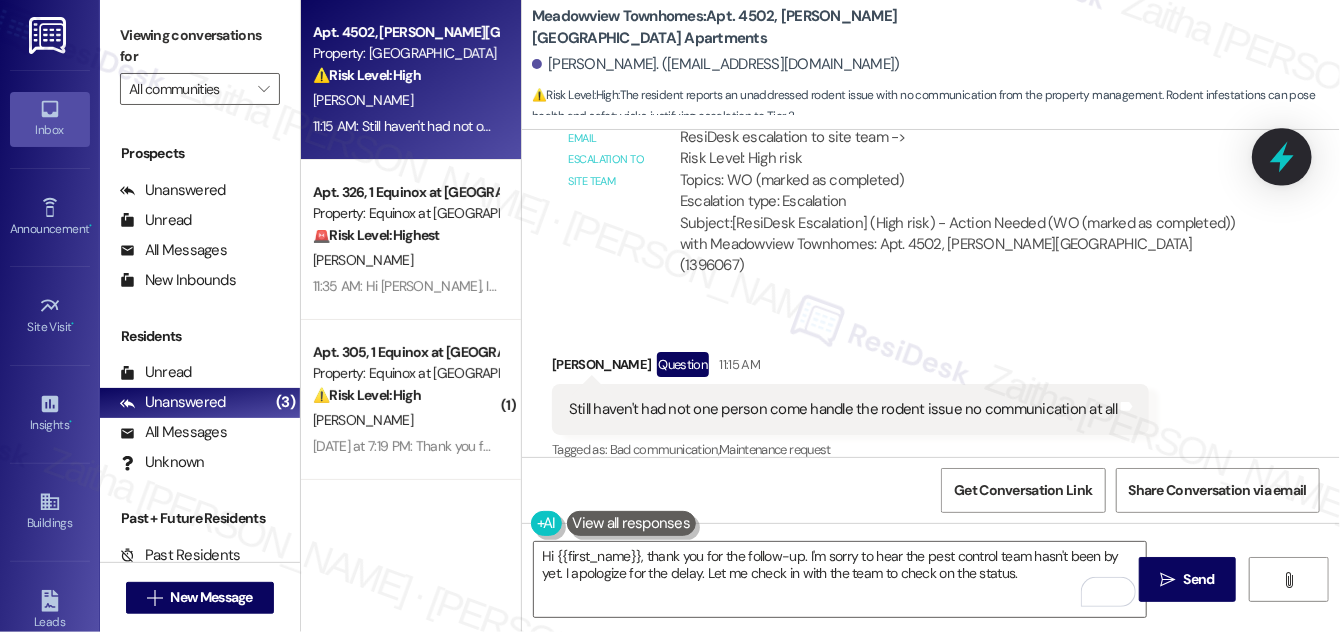 click 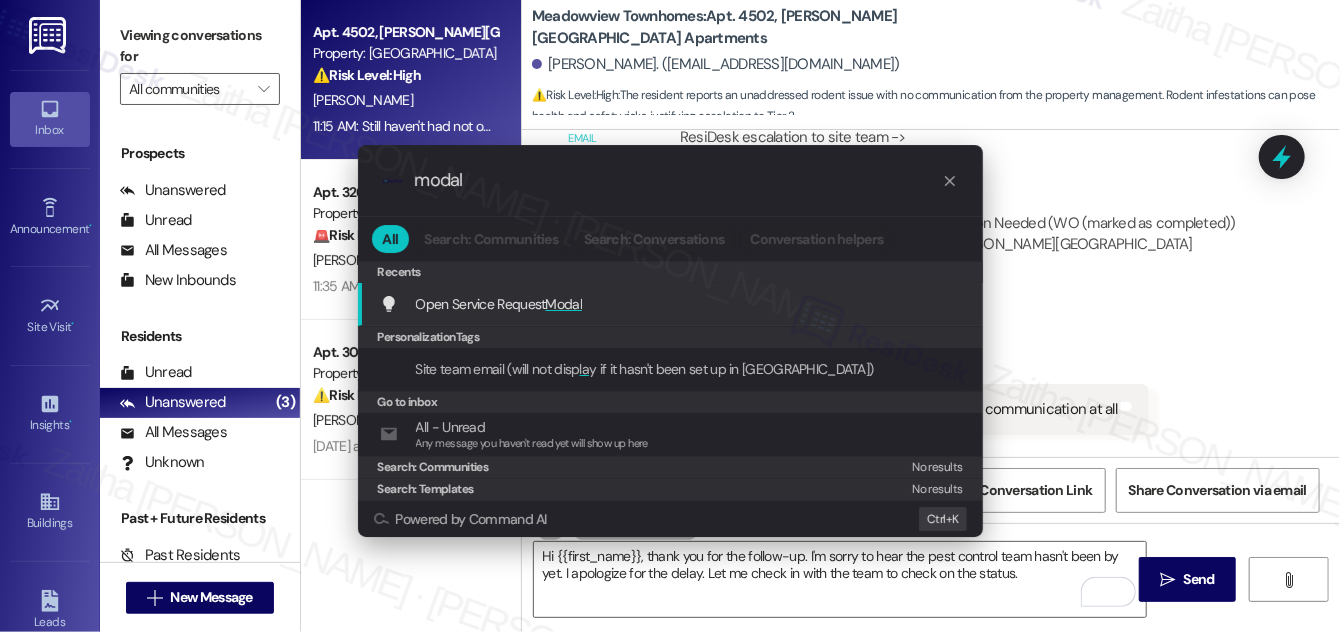 type on "modal" 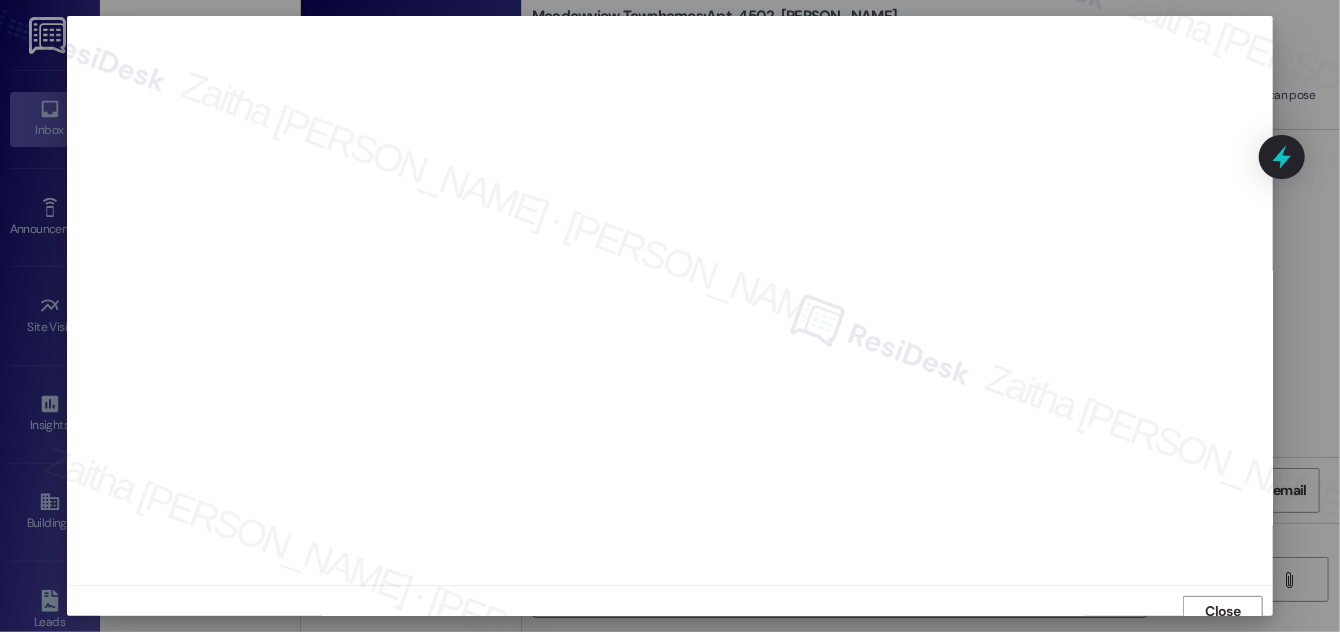scroll, scrollTop: 11, scrollLeft: 0, axis: vertical 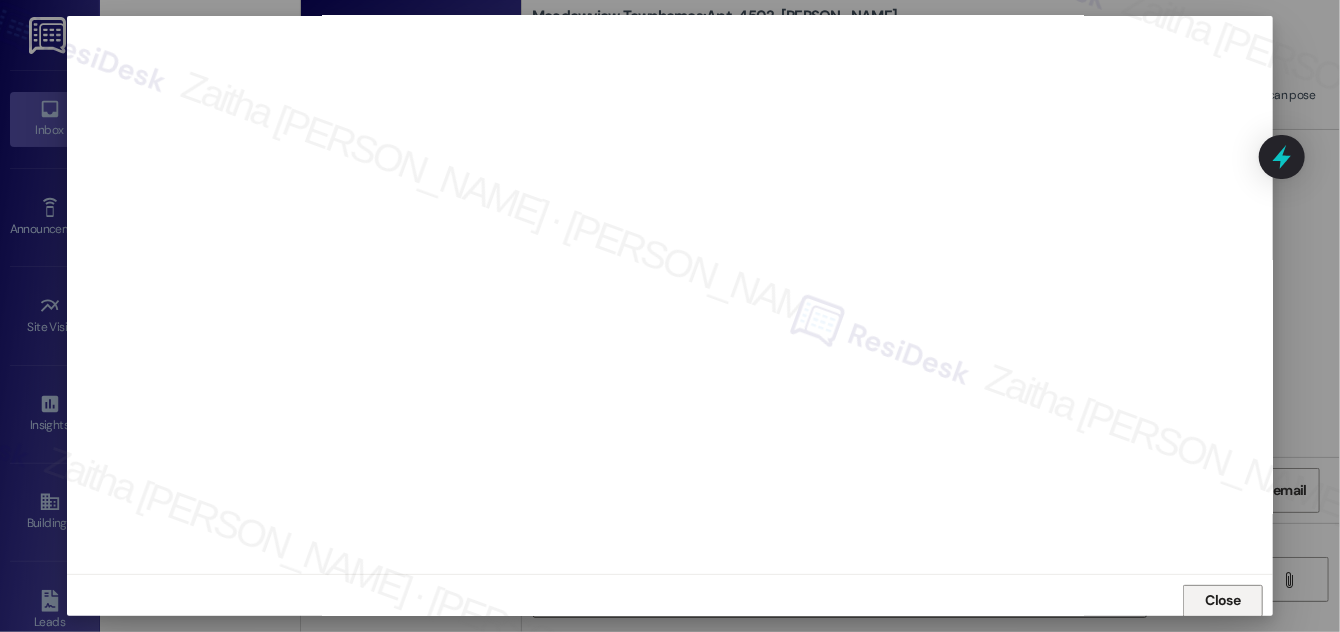 click on "Close" at bounding box center [1223, 600] 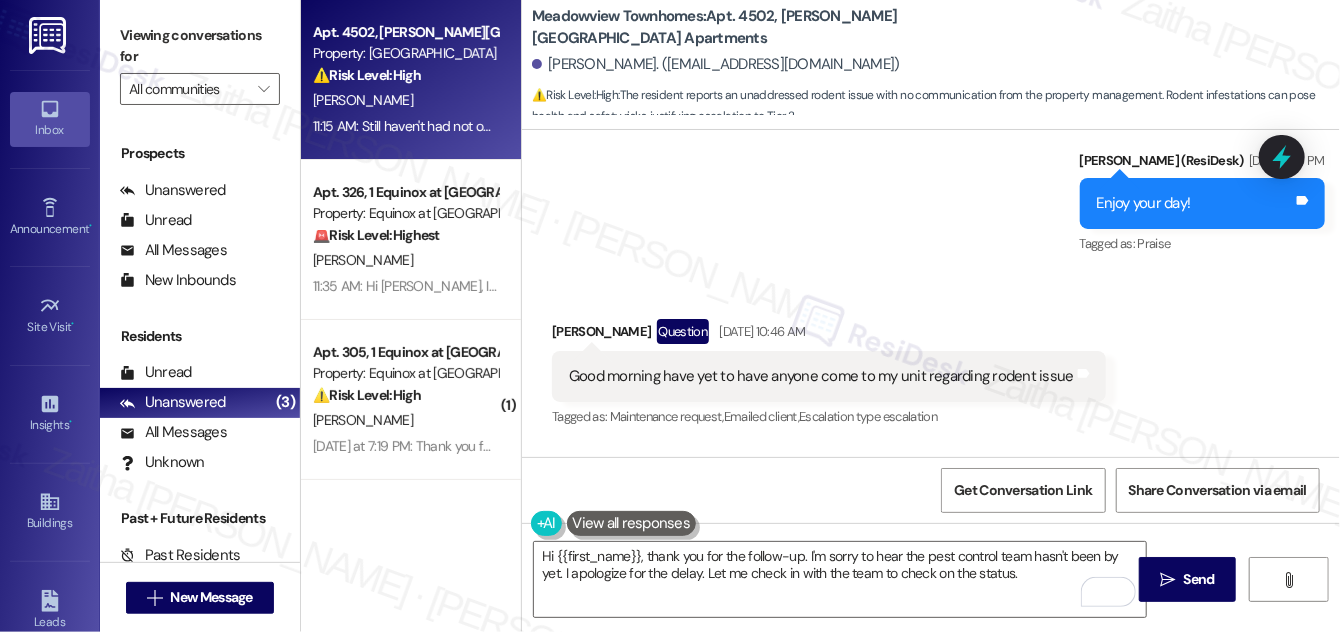 scroll, scrollTop: 3690, scrollLeft: 0, axis: vertical 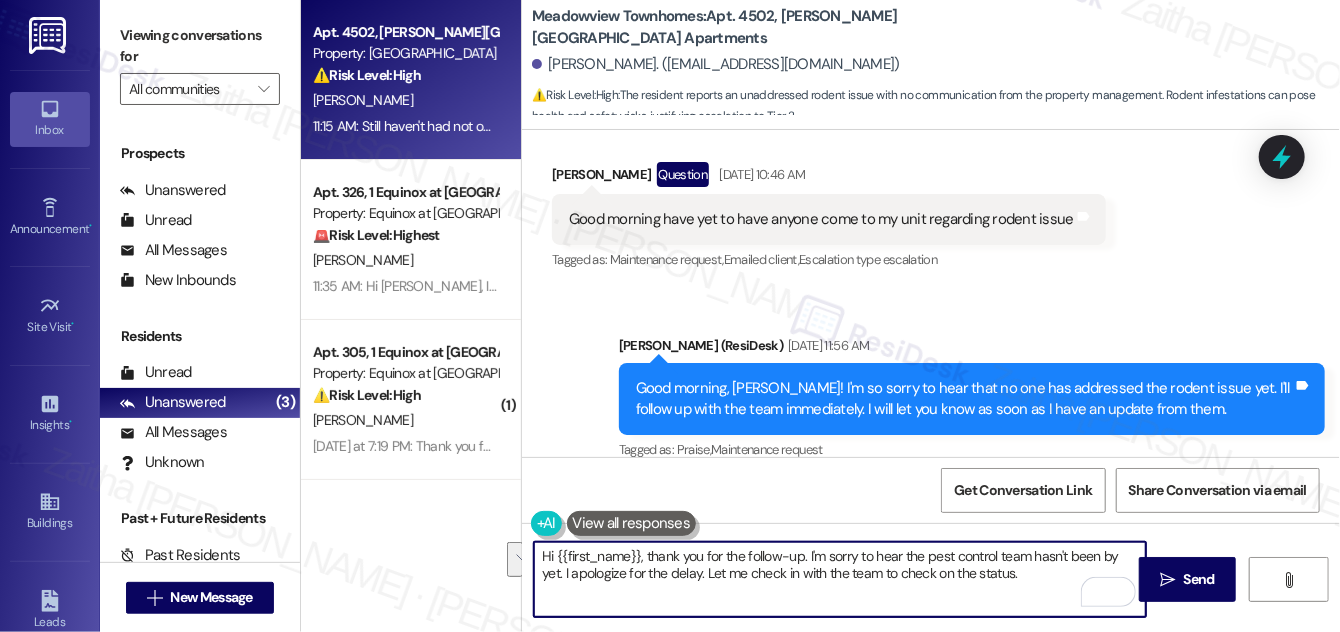 drag, startPoint x: 844, startPoint y: 552, endPoint x: 1029, endPoint y: 572, distance: 186.07794 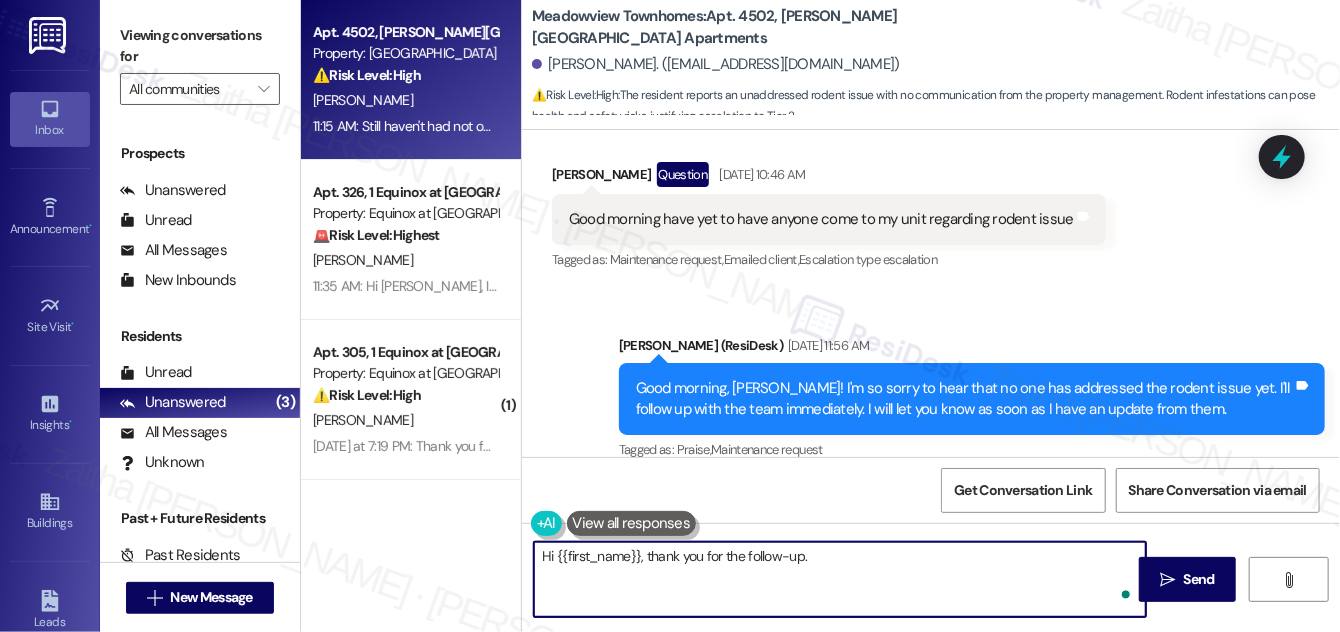 paste on "I’m really sorry to hear that no one has followed up yet regarding the rodent issue — I understand how frustrating and concerning that must be. I’ll follow up with our team" 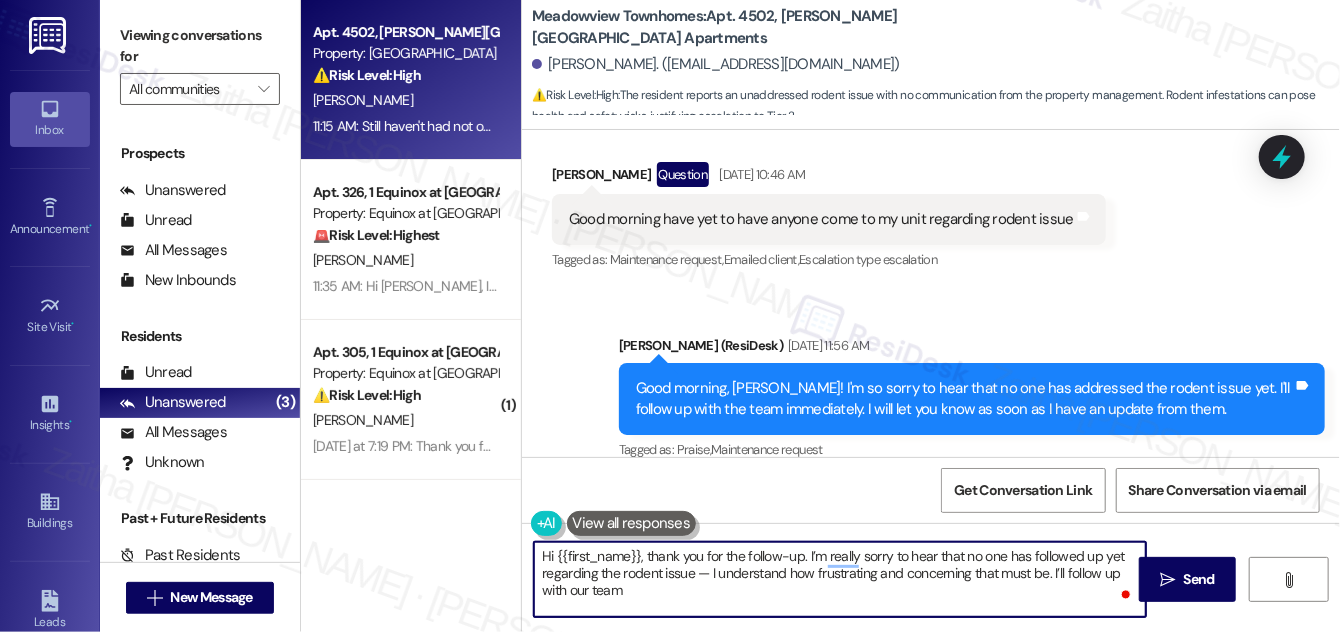 click on "Hi {{first_name}}, thank you for the follow-up. I’m really sorry to hear that no one has followed up yet regarding the rodent issue — I understand how frustrating and concerning that must be. I’ll follow up with our team" at bounding box center (840, 579) 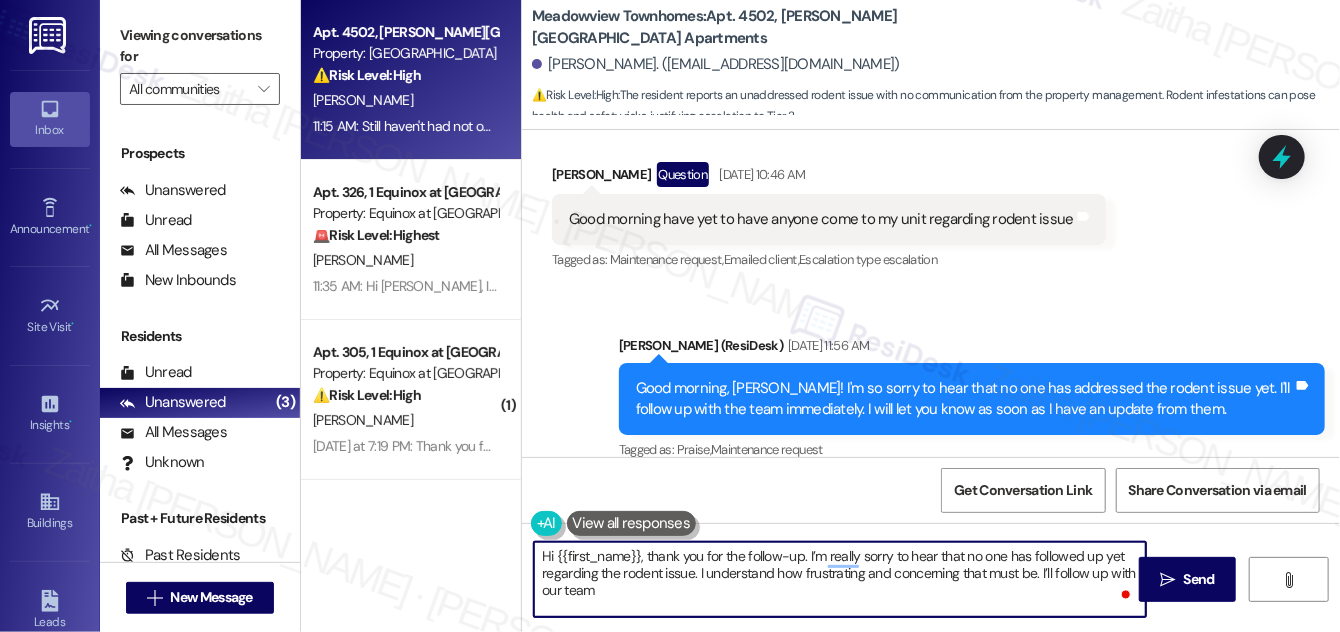 click on "Hi {{first_name}}, thank you for the follow-up. I’m really sorry to hear that no one has followed up yet regarding the rodent issue. I understand how frustrating and concerning that must be. I’ll follow up with our team" at bounding box center [840, 579] 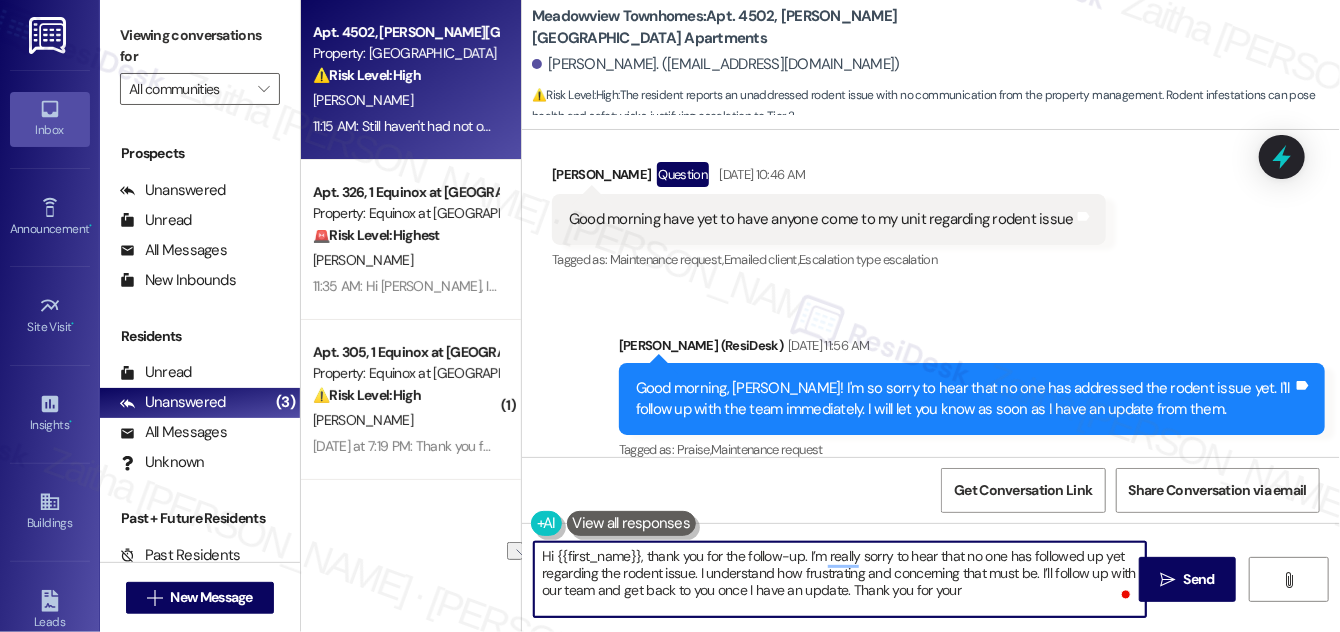 drag, startPoint x: 853, startPoint y: 588, endPoint x: 928, endPoint y: 585, distance: 75.059975 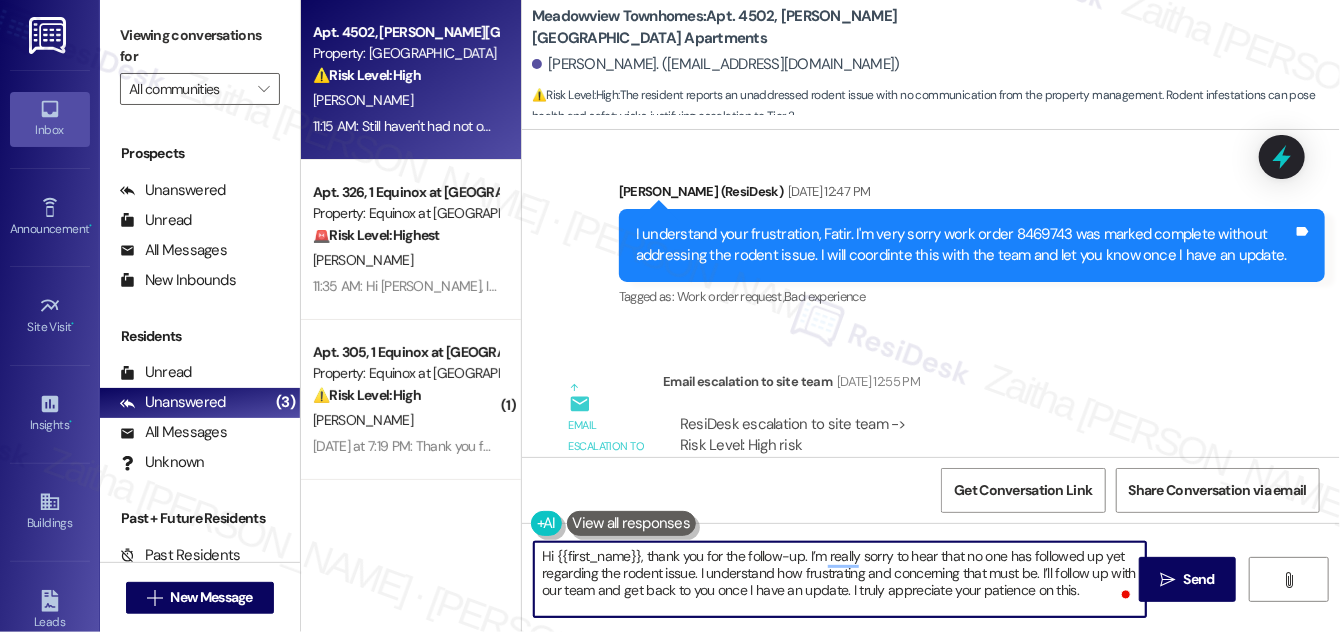 scroll, scrollTop: 6054, scrollLeft: 0, axis: vertical 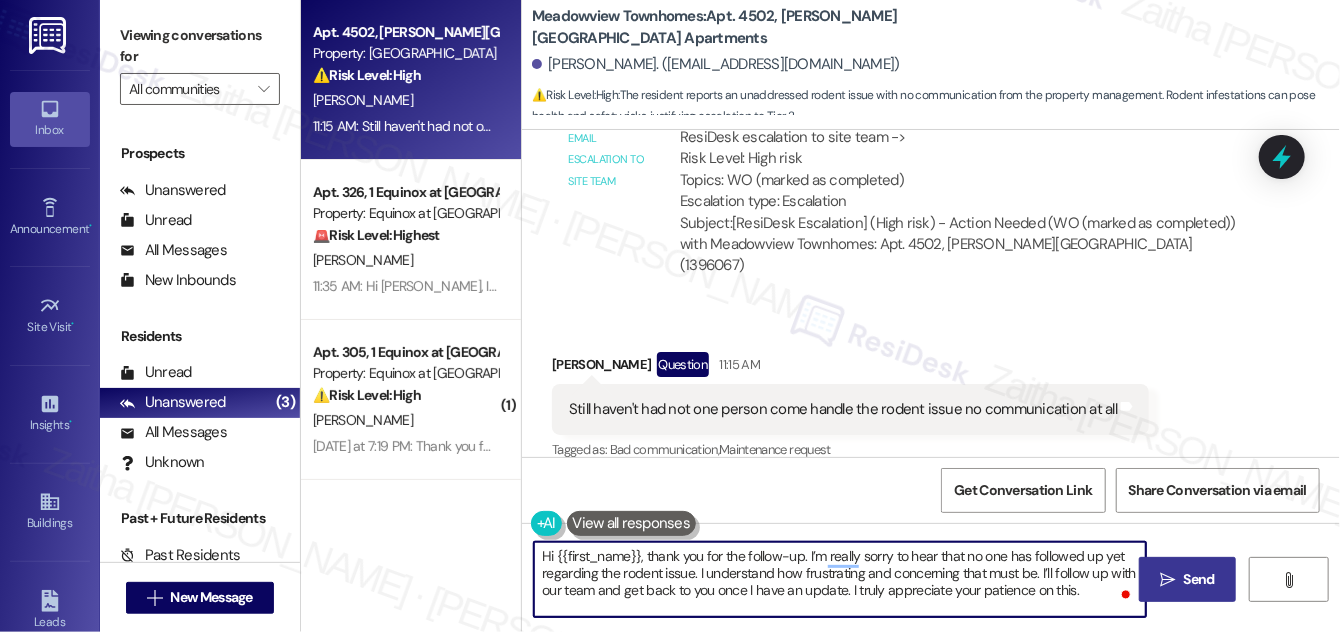 type on "Hi {{first_name}}, thank you for the follow-up. I’m really sorry to hear that no one has followed up yet regarding the rodent issue. I understand how frustrating and concerning that must be. I’ll follow up with our team and get back to you once I have an update. I truly appreciate your patience on this." 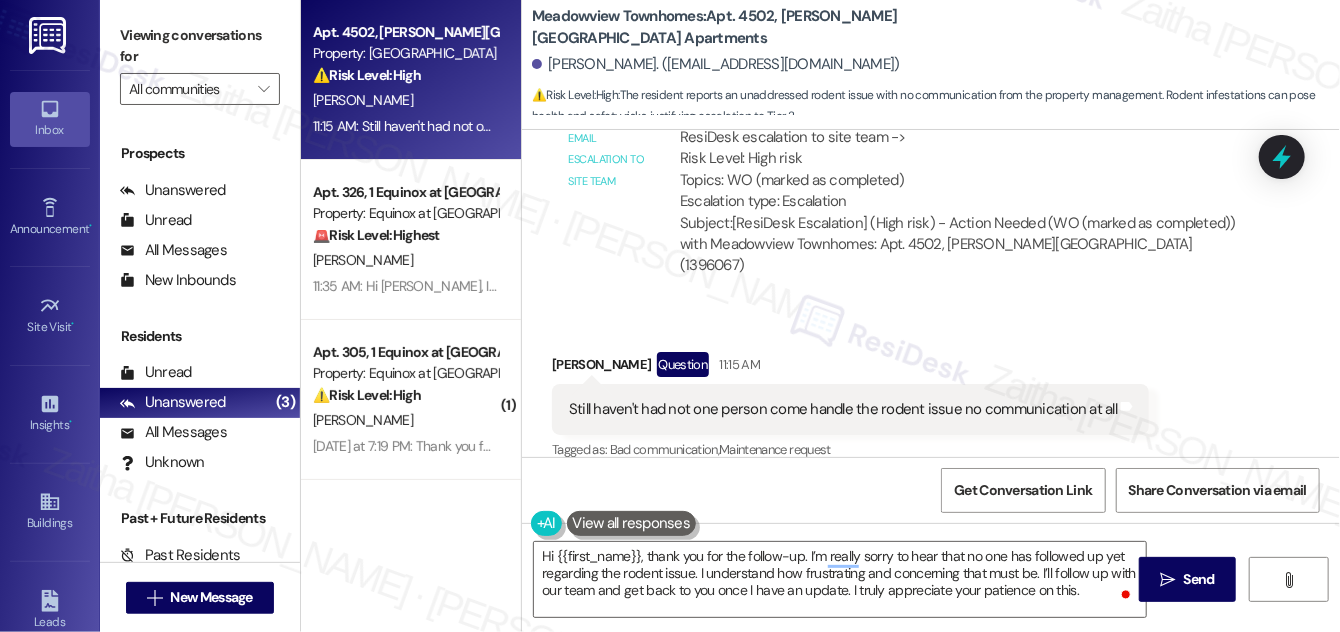 drag, startPoint x: 1196, startPoint y: 578, endPoint x: 1054, endPoint y: 423, distance: 210.21179 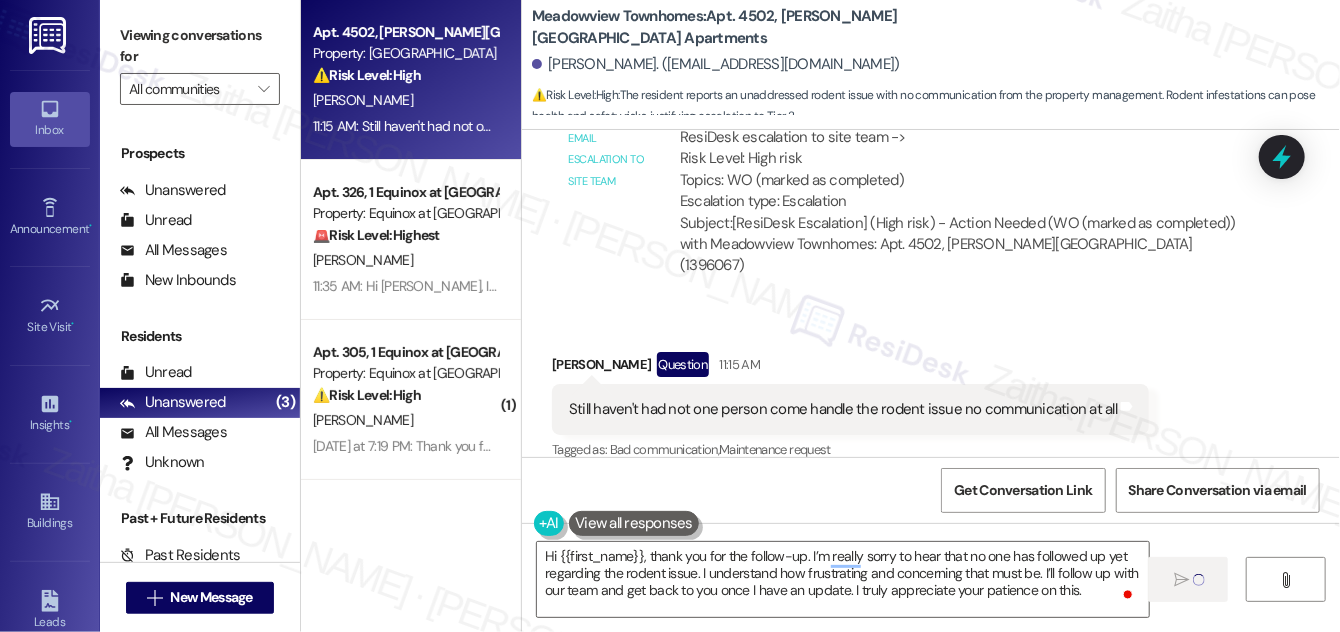 type 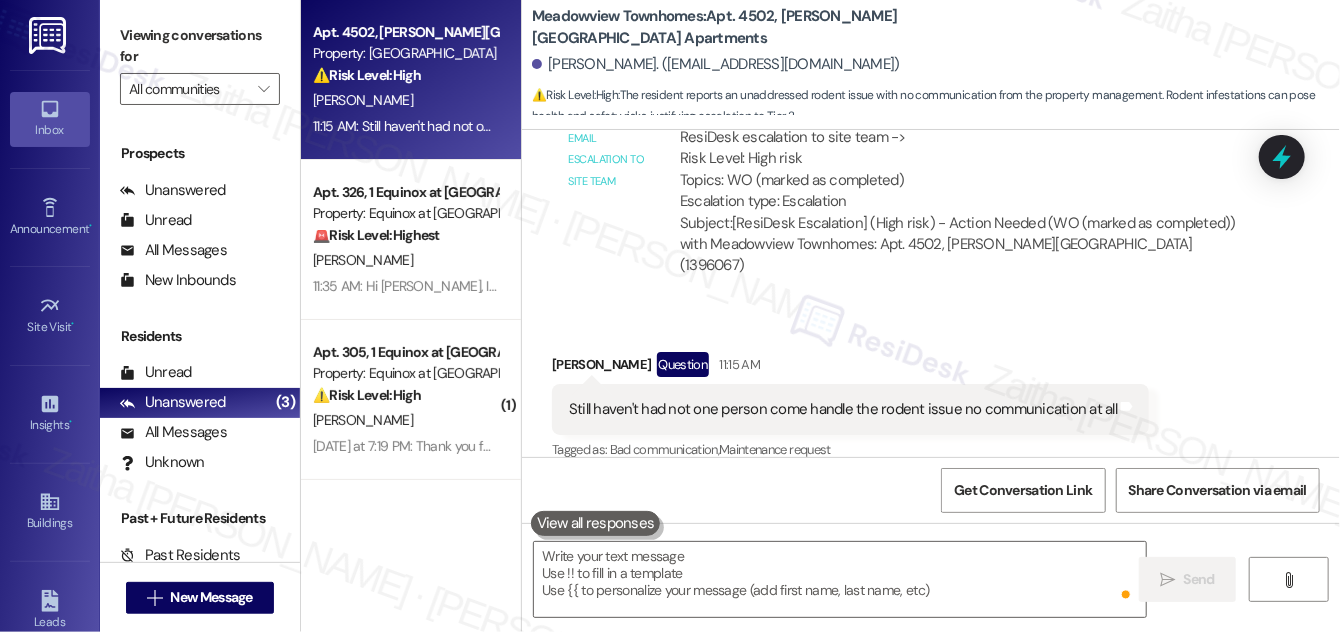 scroll, scrollTop: 6053, scrollLeft: 0, axis: vertical 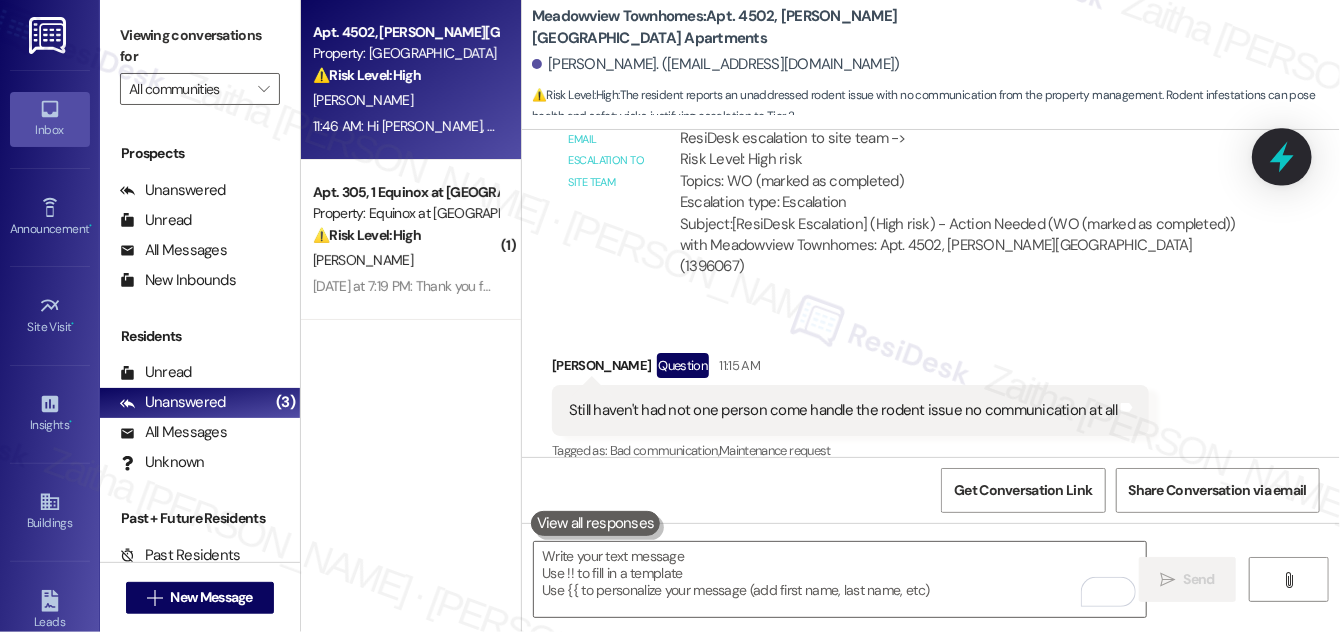 click 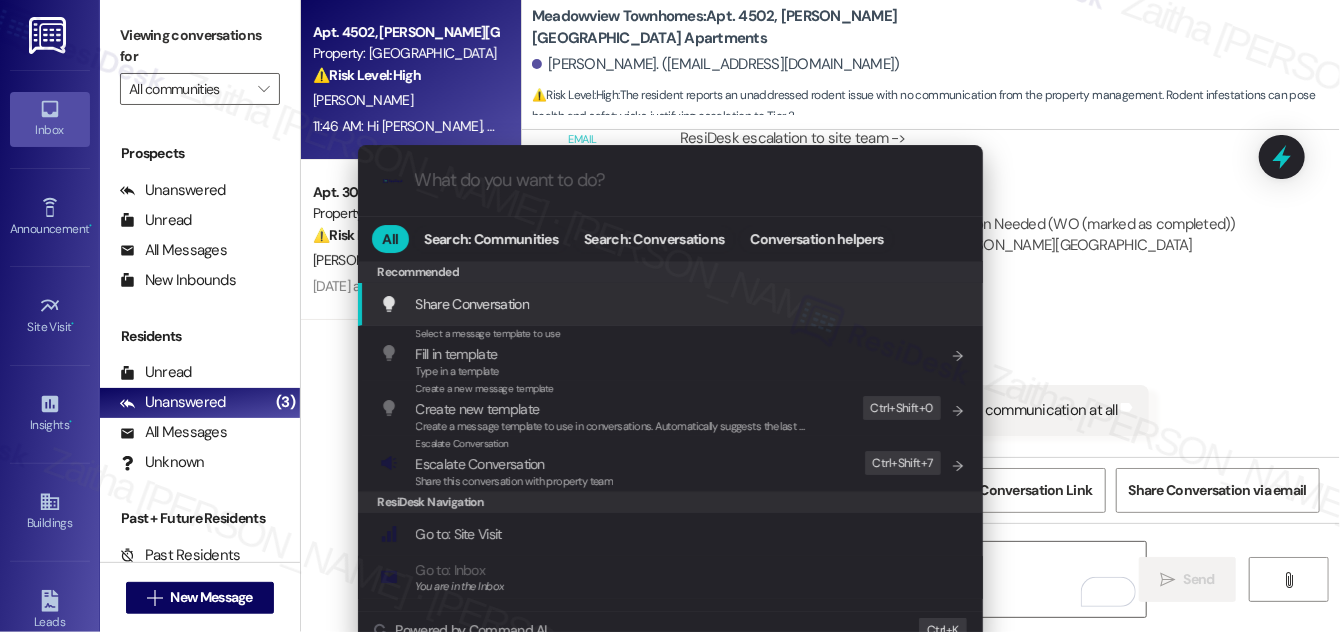 click on ".cls-1{fill:#0a055f;}.cls-2{fill:#0cc4c4;} resideskLogoBlueOrange All Search: Communities Search: Conversations Conversation helpers Recommended Recommended Share Conversation Add shortcut Select a message template to use Fill in template Type in a template Add shortcut Create a new message template Create new template Create a message template to use in conversations. Automatically suggests the last message you sent. Edit Ctrl+ Shift+ 0 Escalate Conversation Escalate Conversation Share this conversation with property team Edit Ctrl+ Shift+ 7 ResiDesk Navigation Go to: Site Visit Add shortcut Go to: Inbox You are in the Inbox Add shortcut Go to: Settings Add shortcut Go to: Message Templates Add shortcut Go to: Buildings Add shortcut Help Getting Started: What you can do with ResiDesk Add shortcut Settings Powered by Command AI Ctrl+ K" at bounding box center [670, 316] 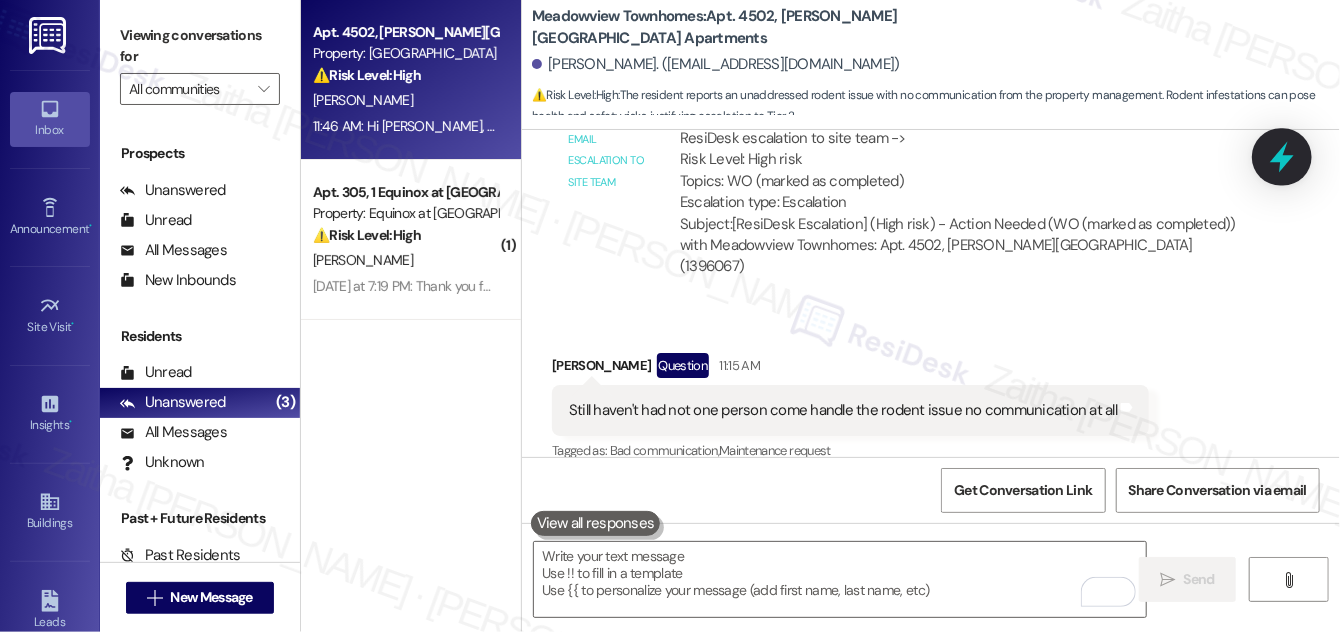click 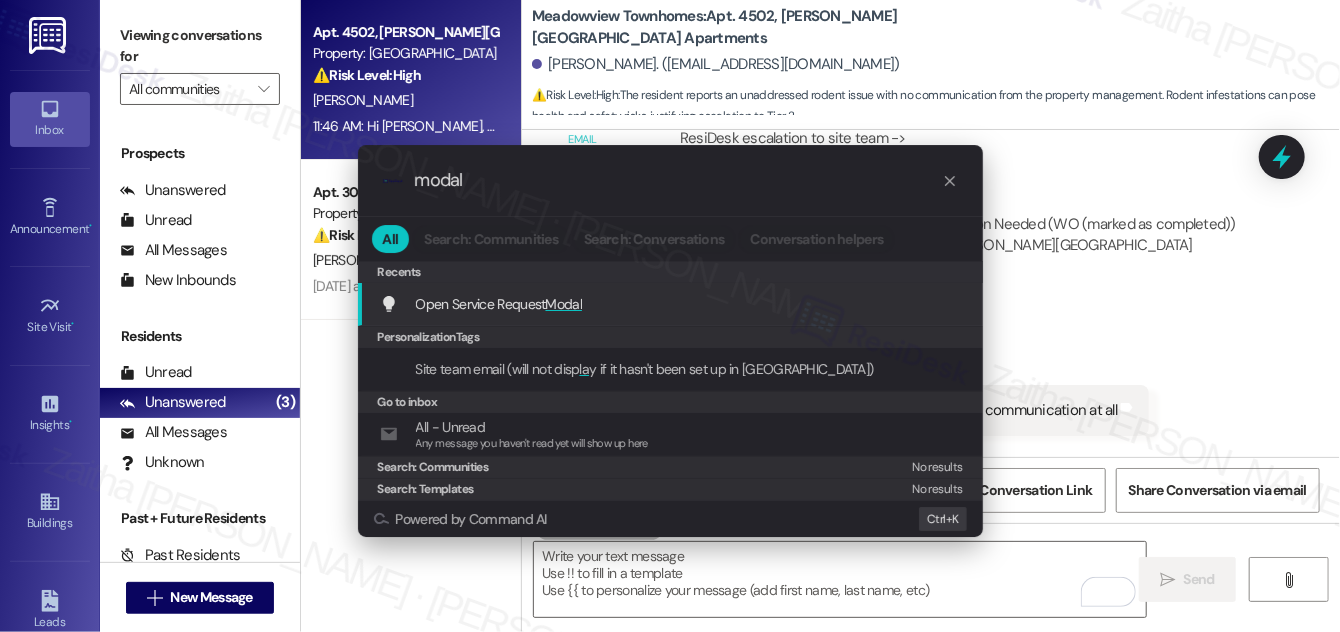 click on "Modal" at bounding box center (564, 304) 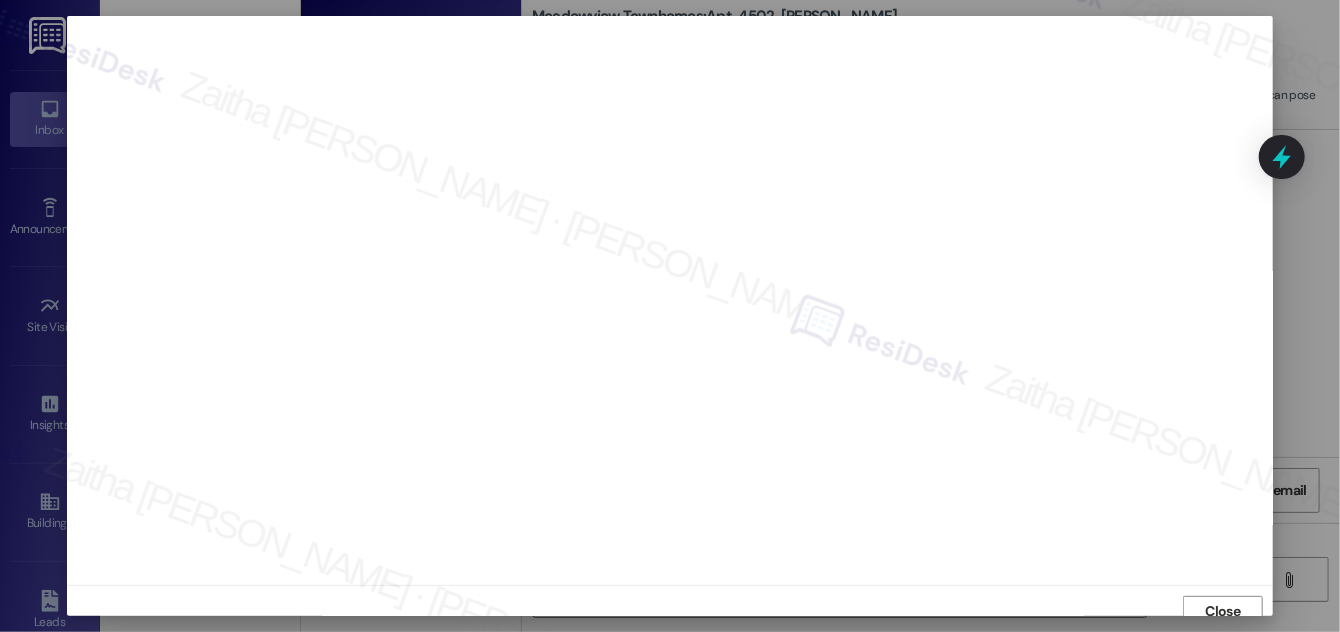 scroll, scrollTop: 11, scrollLeft: 0, axis: vertical 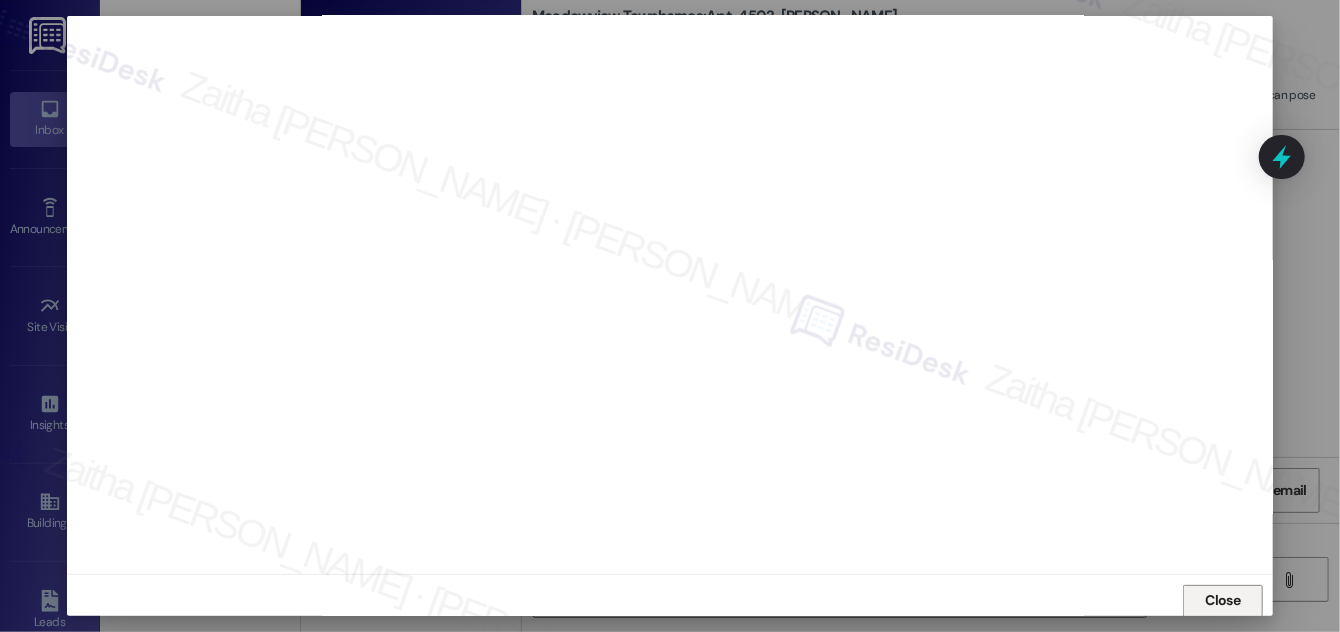 click on "Close" at bounding box center (1223, 600) 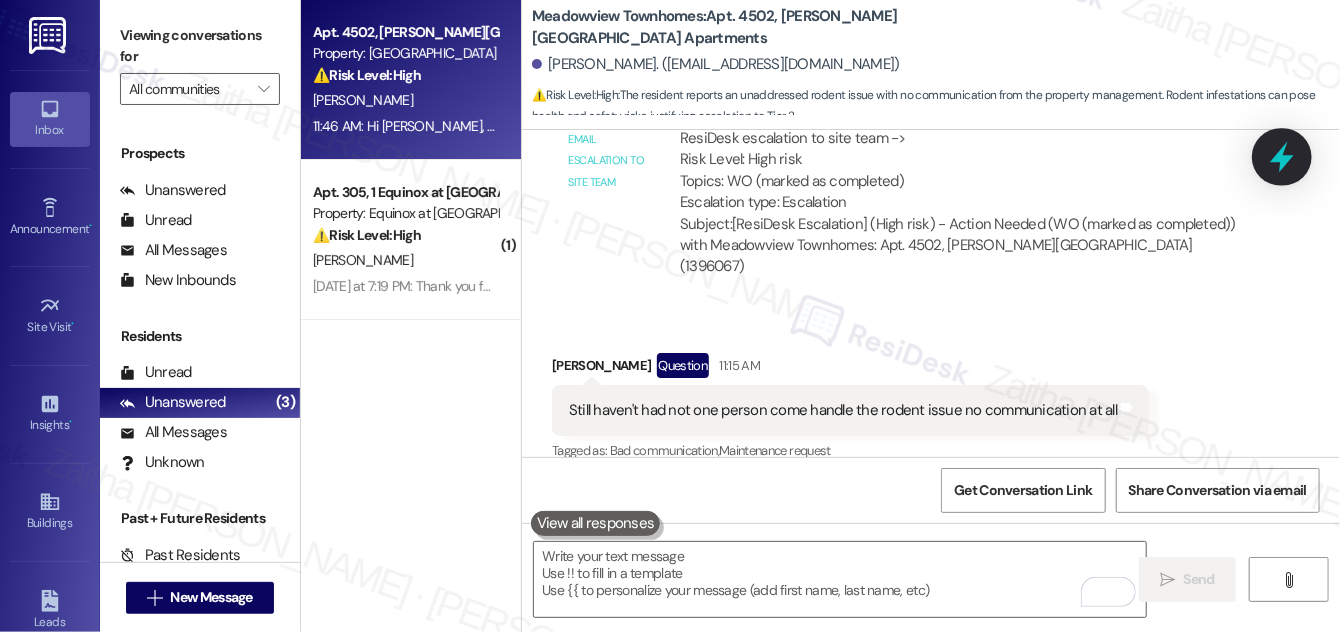 click 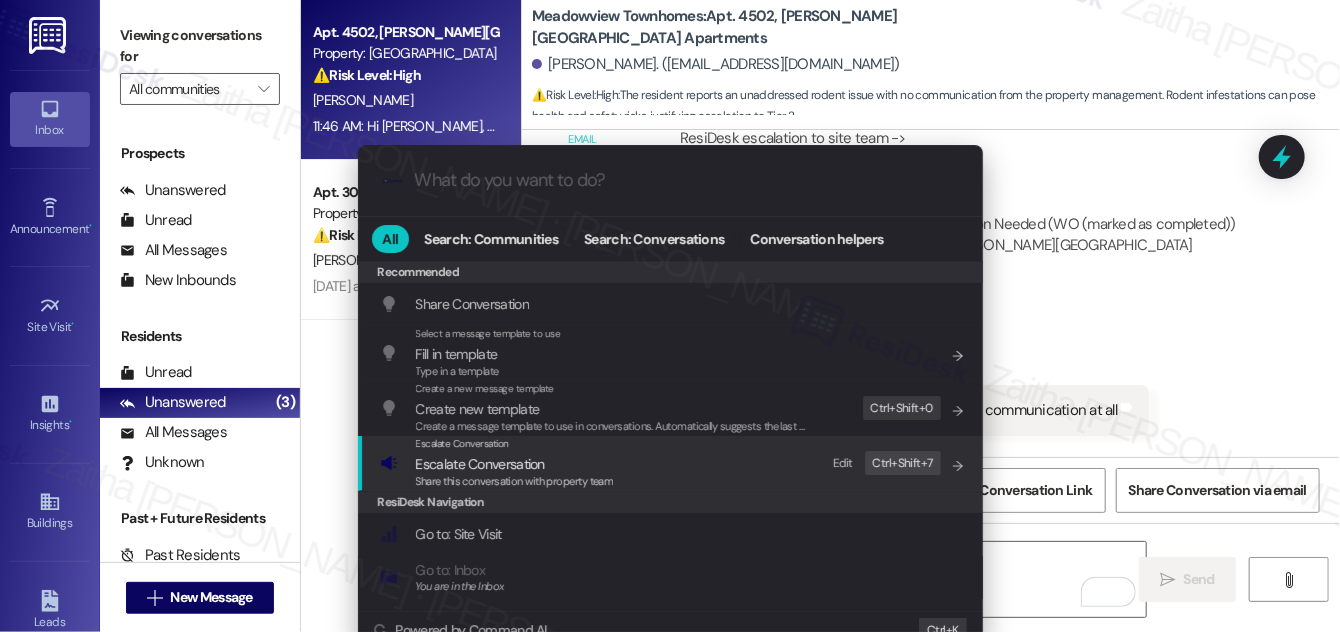 click on "Escalate Conversation" at bounding box center [515, 444] 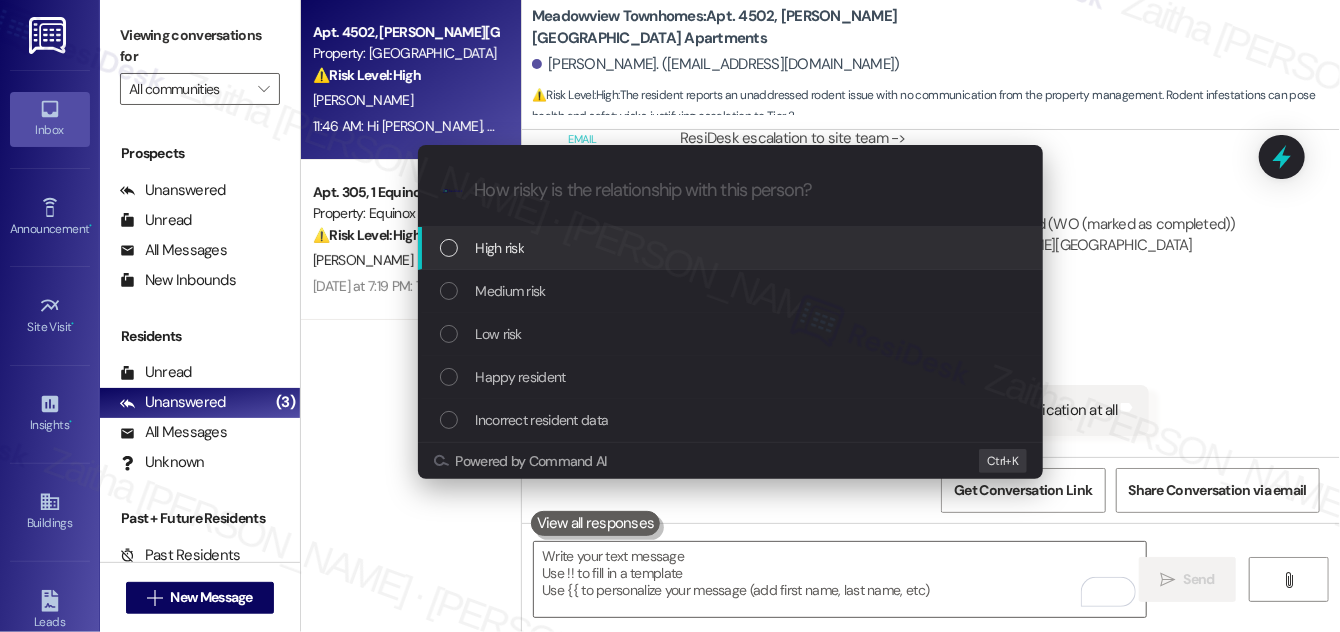 click on "High risk" at bounding box center (500, 248) 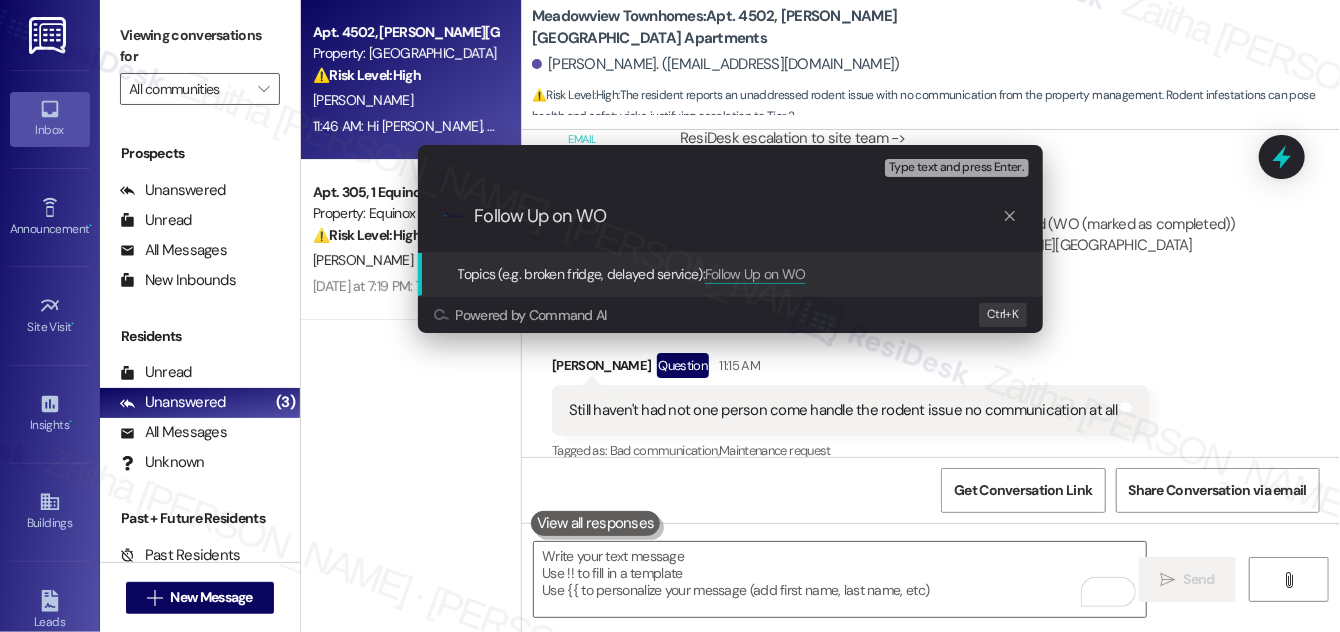 paste on "8469743" 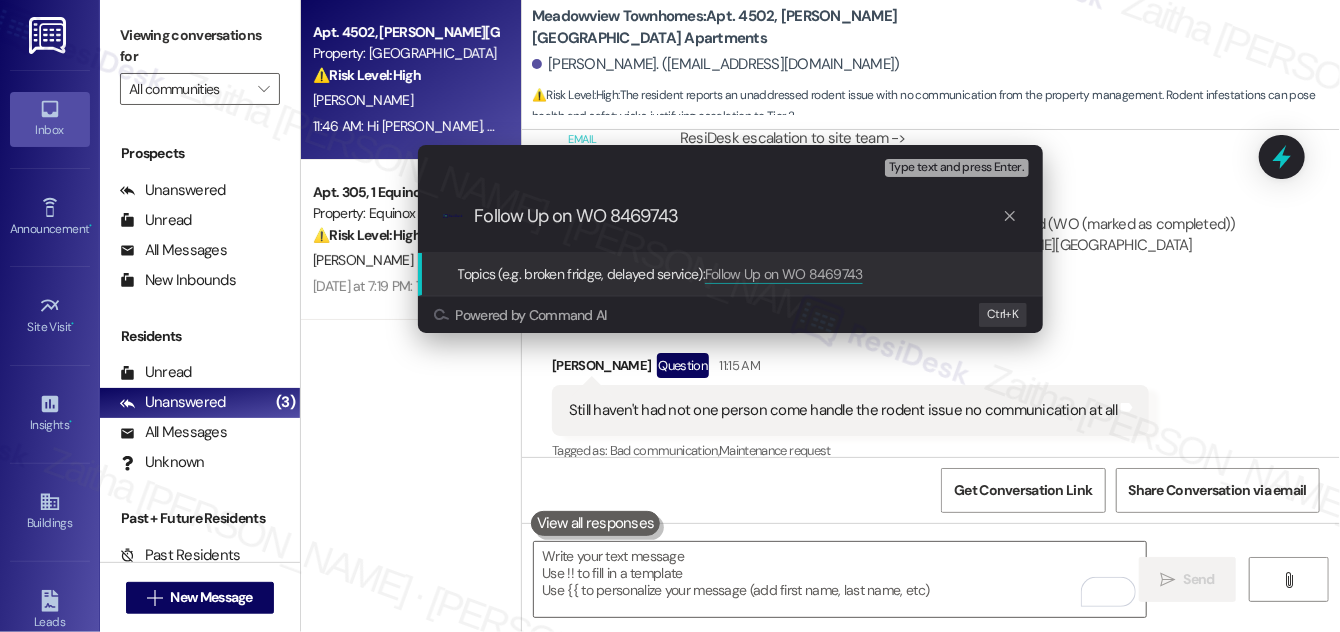 click on "Follow Up on WO 8469743" at bounding box center [738, 216] 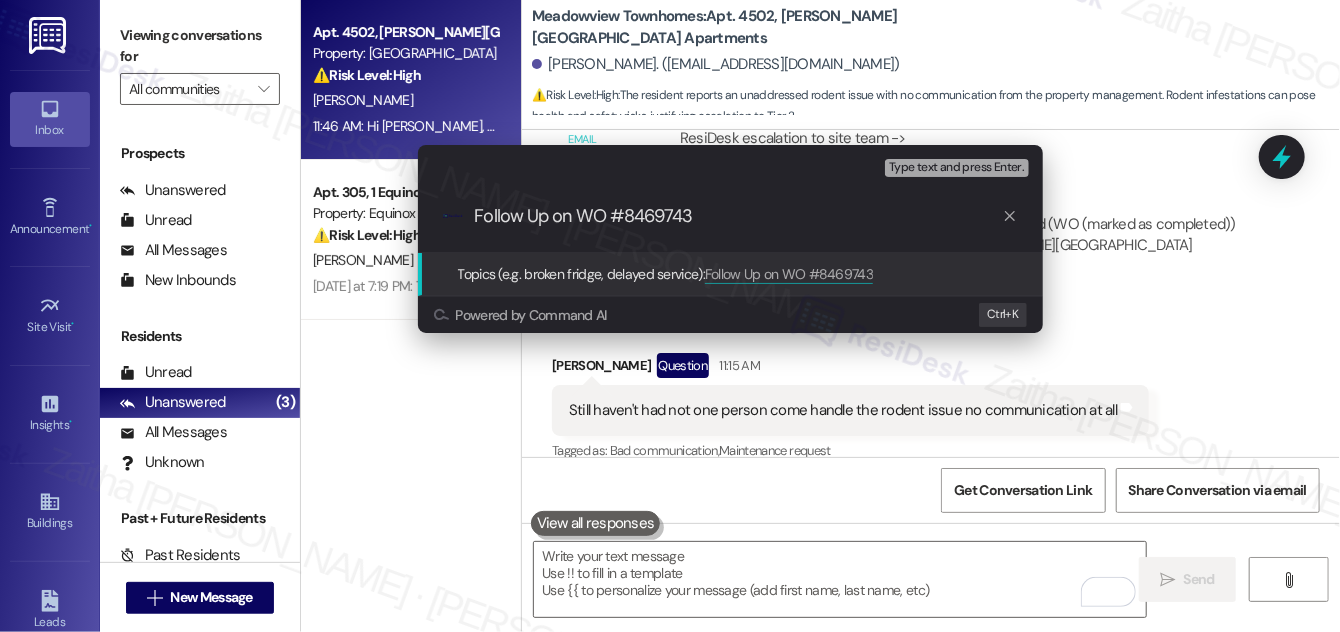 click on "Follow Up on WO #8469743" at bounding box center (738, 216) 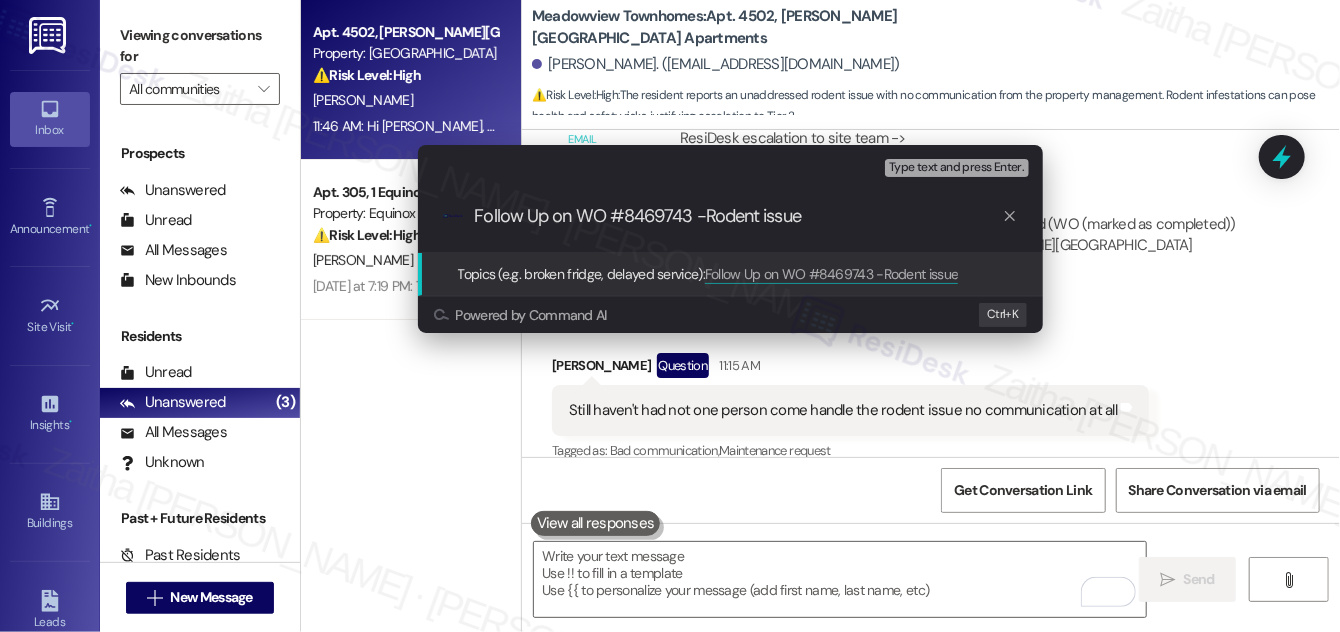 click on "Follow Up on WO #8469743 -Rodent issue" at bounding box center [738, 216] 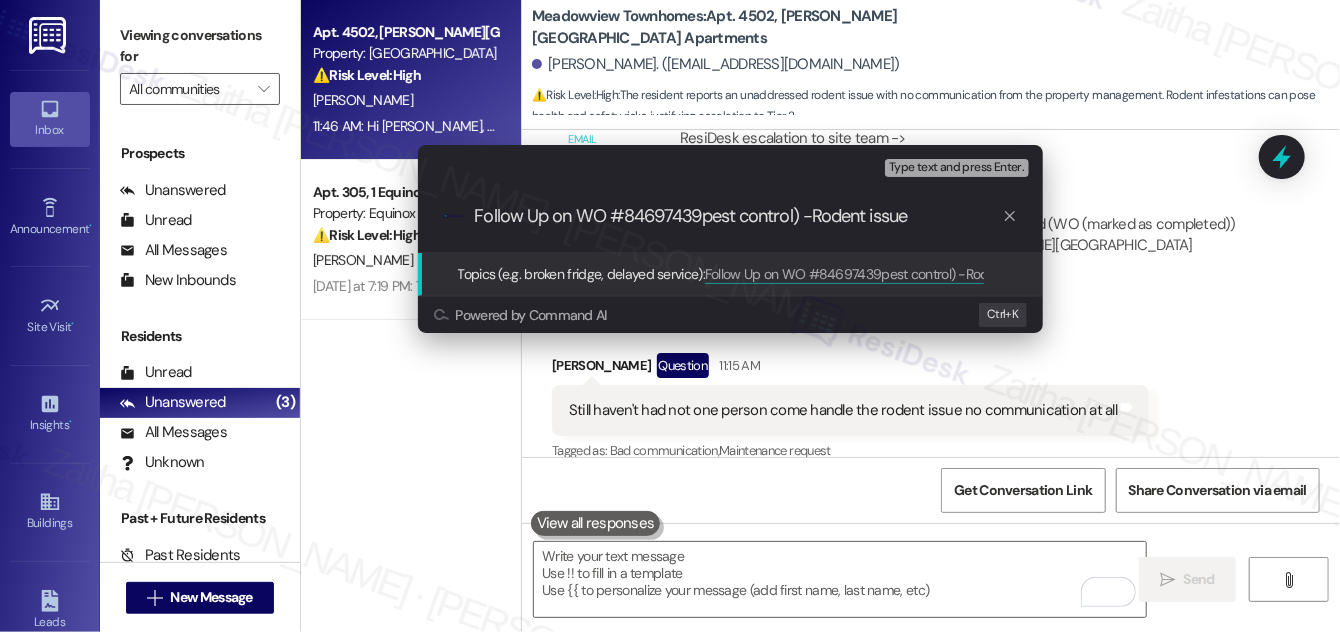 click on "Follow Up on WO #84697439pest control) -Rodent issue" at bounding box center (738, 216) 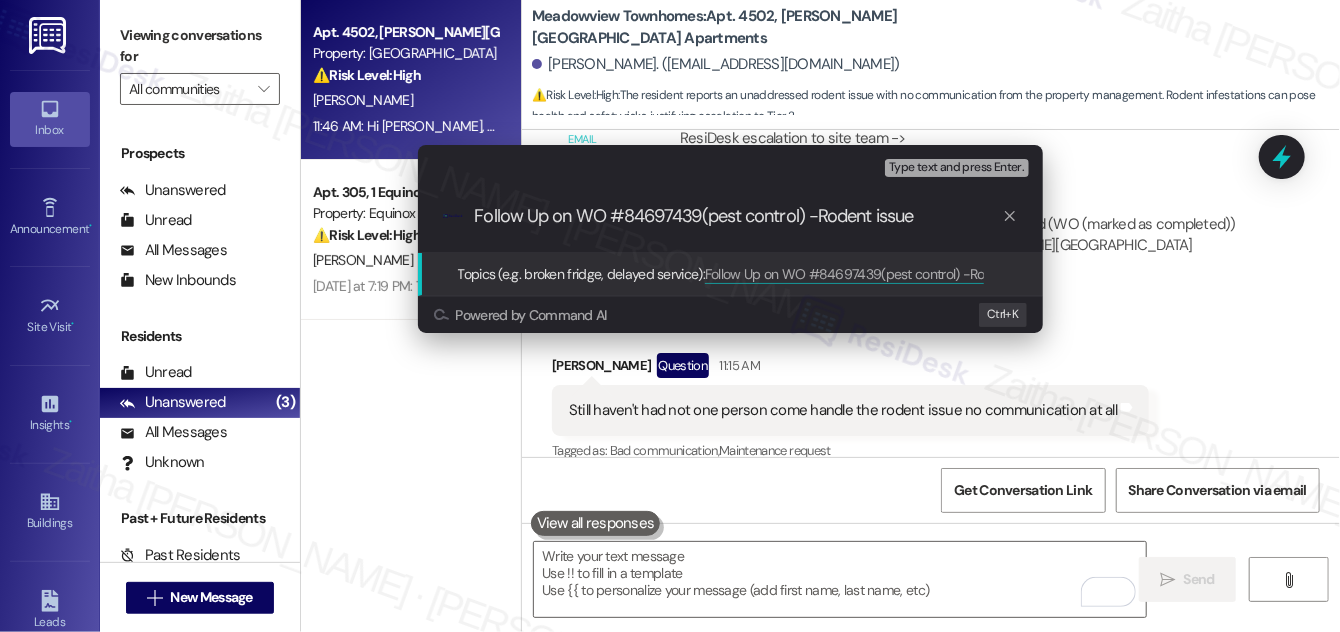 click on "Follow Up on WO #84697439(pest control) -Rodent issue" at bounding box center (738, 216) 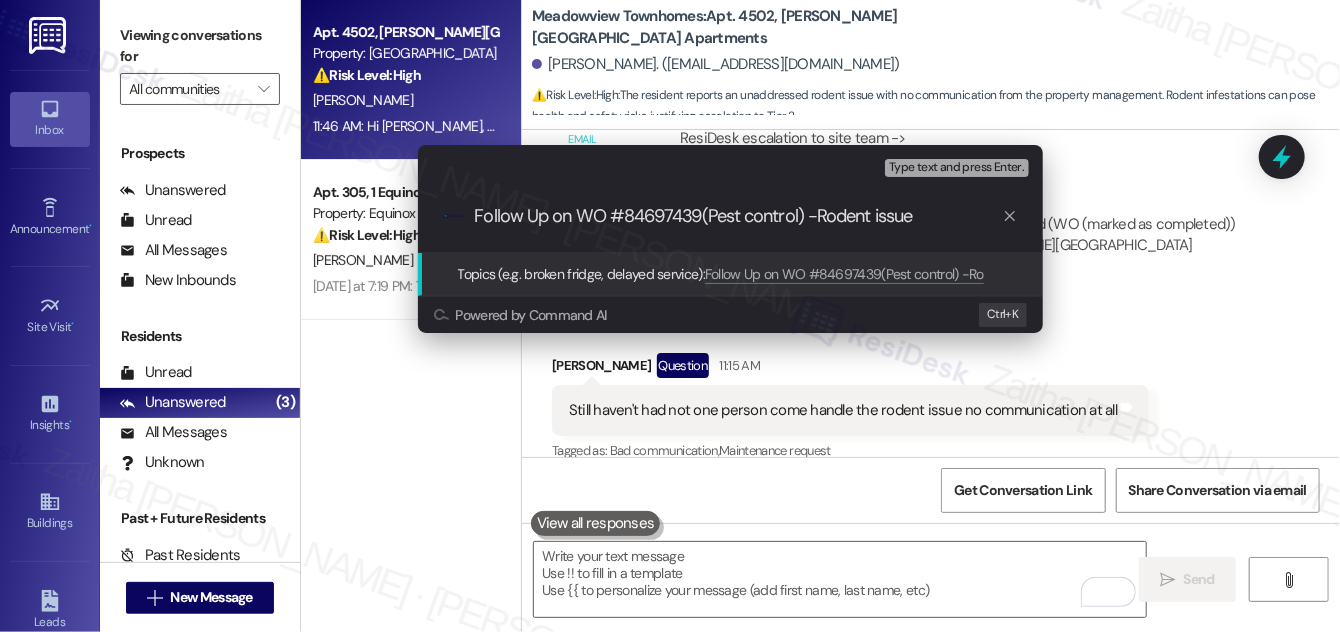 click on "Follow Up on WO #84697439(Pest control) -Rodent issue" at bounding box center (738, 216) 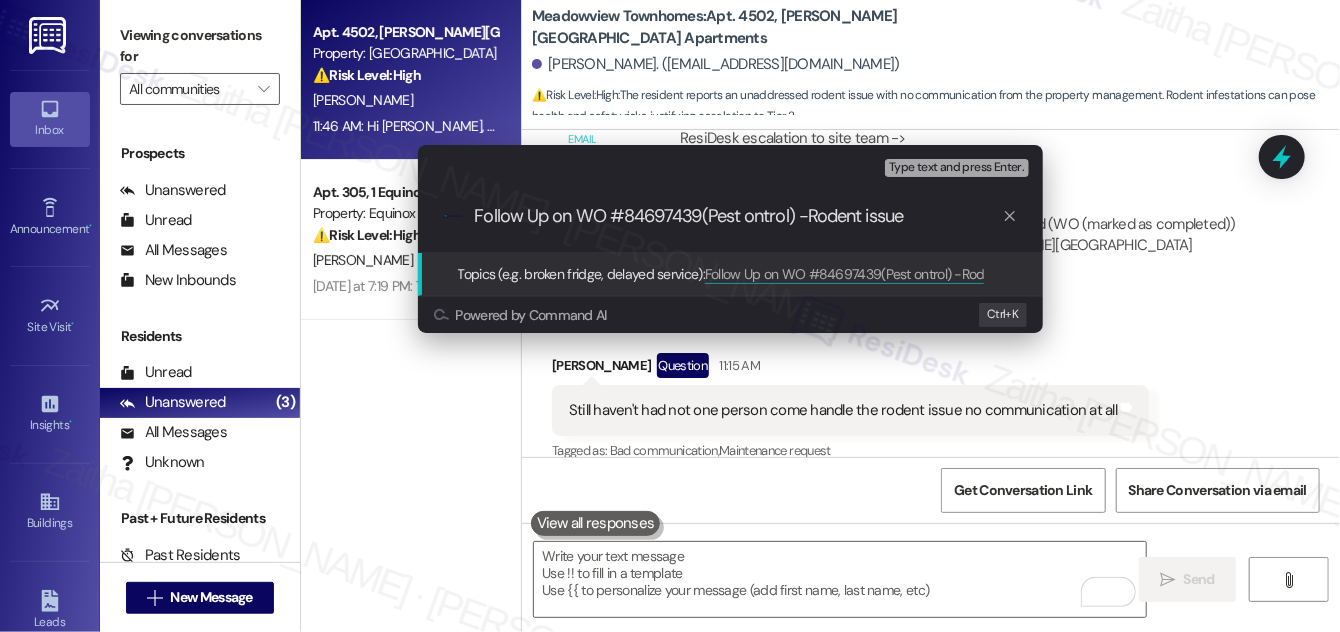 type on "Follow Up on WO #84697439(Pest Control) -Rodent issue" 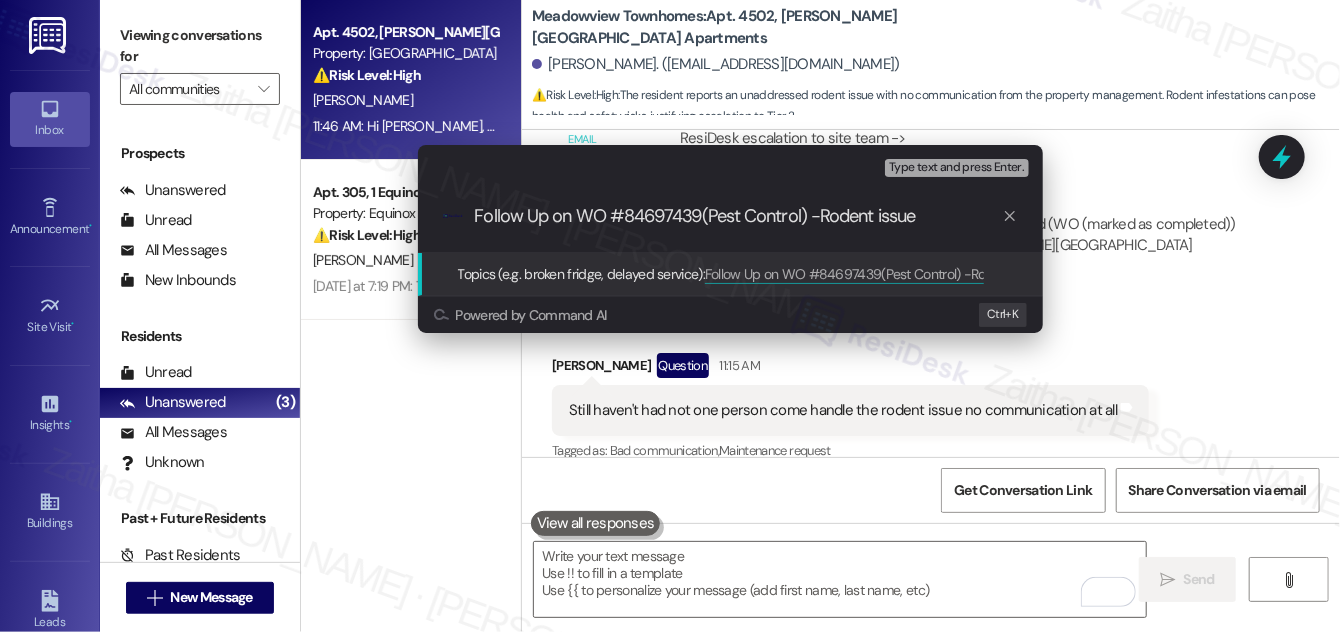 type 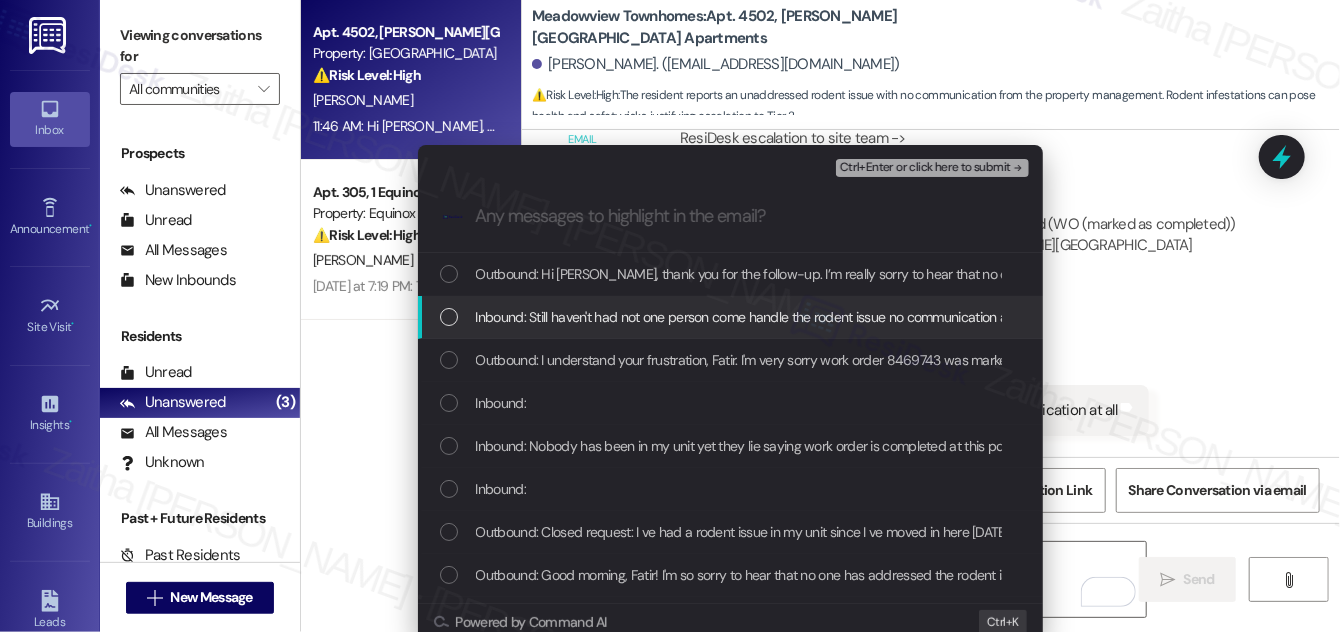 click at bounding box center [449, 317] 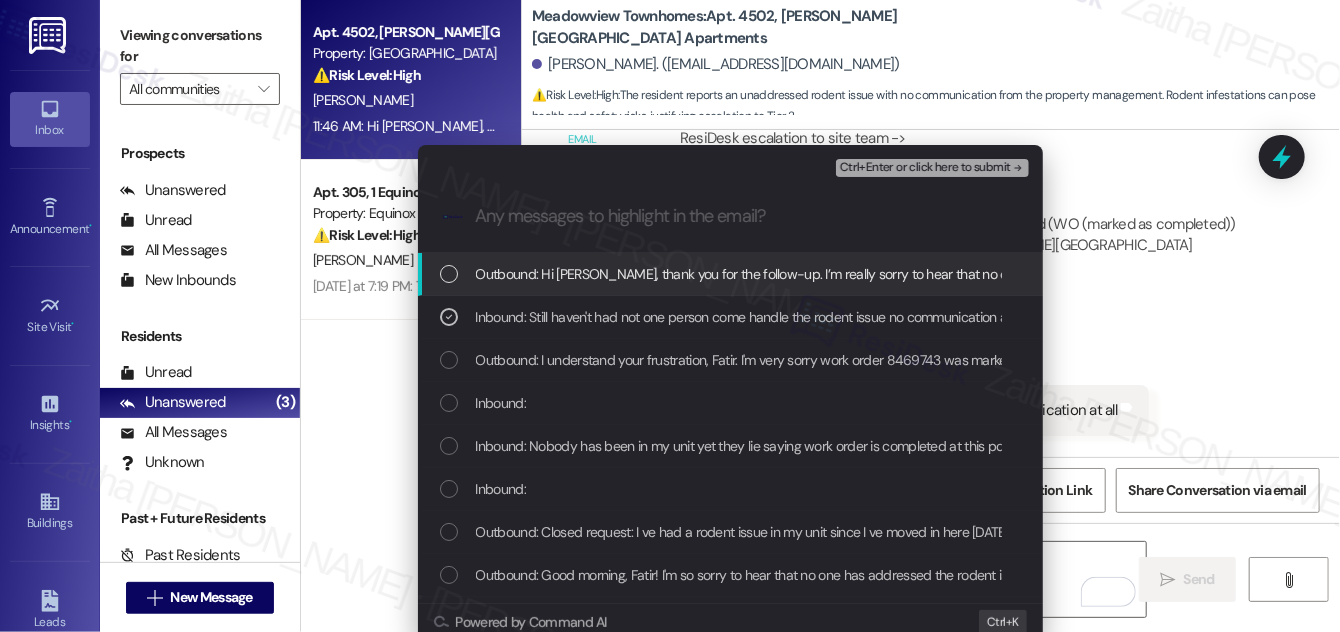 click on "Ctrl+Enter or click here to submit" at bounding box center (925, 168) 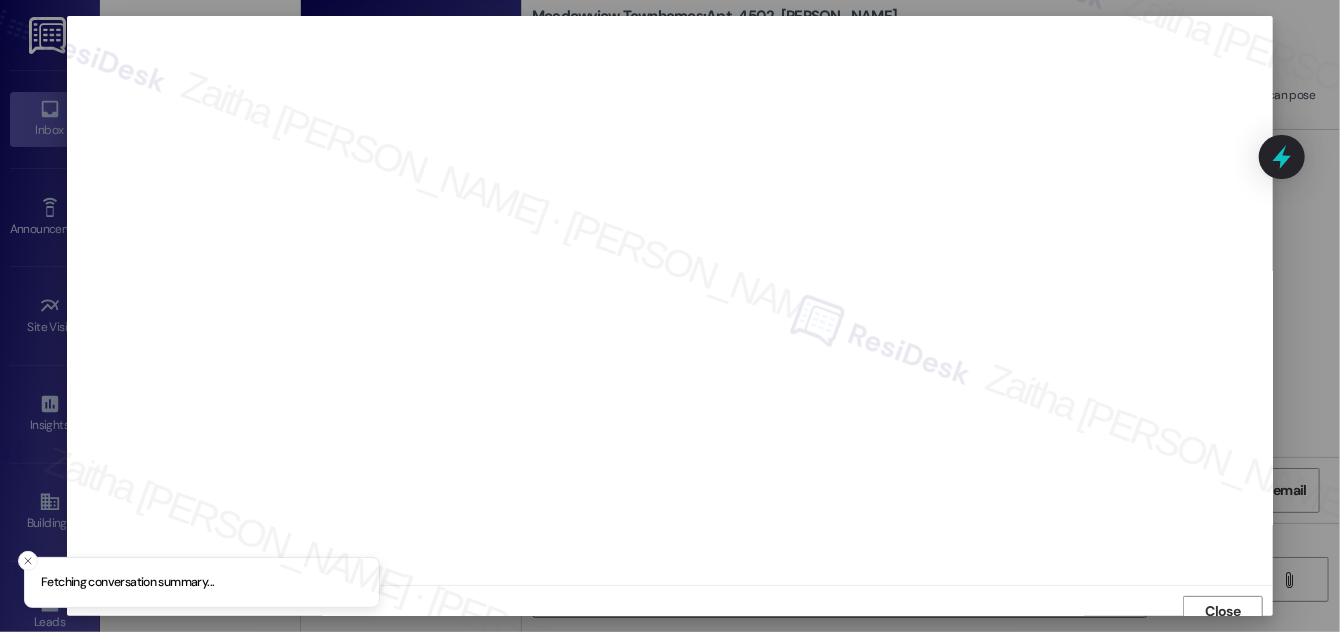 scroll, scrollTop: 11, scrollLeft: 0, axis: vertical 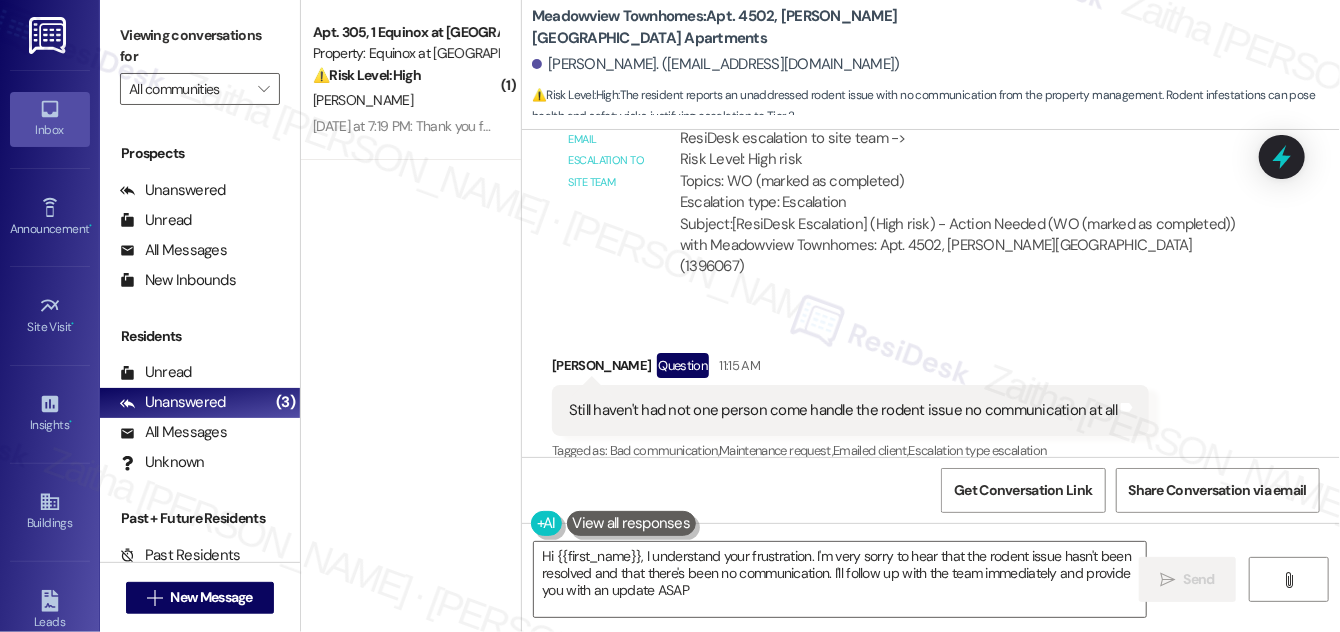 type on "Hi {{first_name}}, I understand your frustration. I'm very sorry to hear that the rodent issue hasn't been resolved and that there's been no communication. I'll follow up with the team immediately and provide you with an update ASAP." 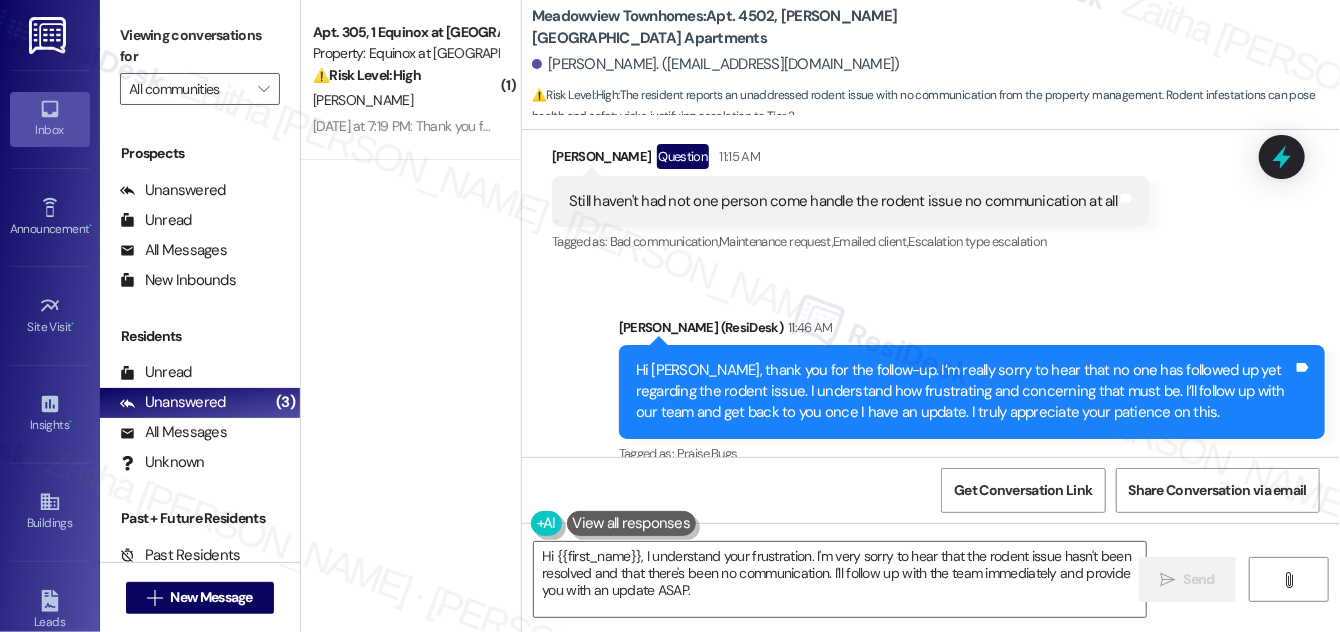 scroll, scrollTop: 6266, scrollLeft: 0, axis: vertical 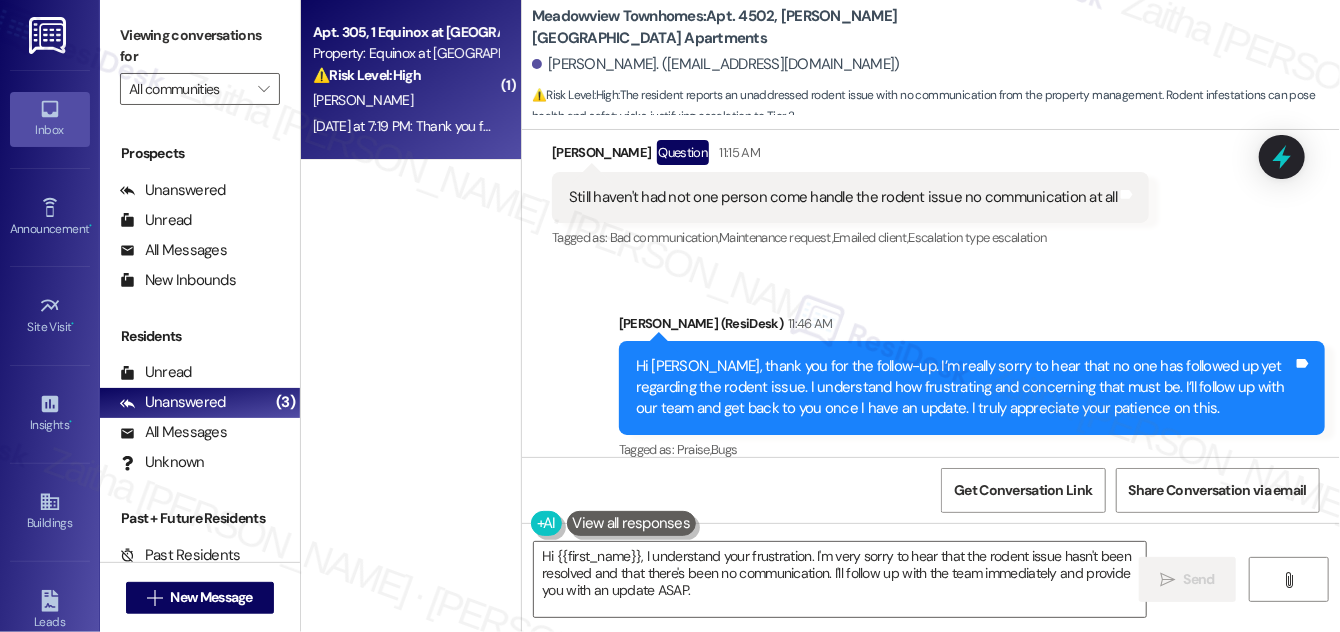 click on "⚠️  Risk Level:  High The resident reports that their oven is still not working and that the glass top exploded. This constitutes an urgent maintenance issue and a potential safety hazard, as well as a possible electrical fault. The resident also expresses confusion and frustration about the completed work order despite the oven not being fixed." at bounding box center (405, 75) 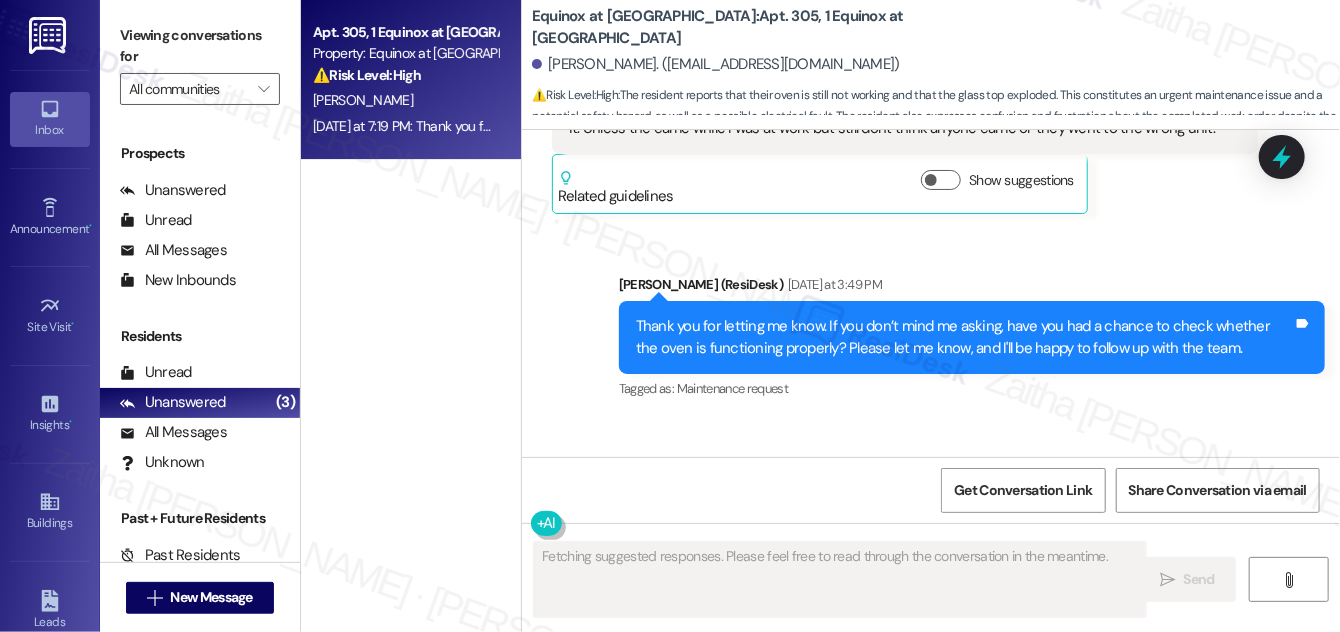 scroll, scrollTop: 8146, scrollLeft: 0, axis: vertical 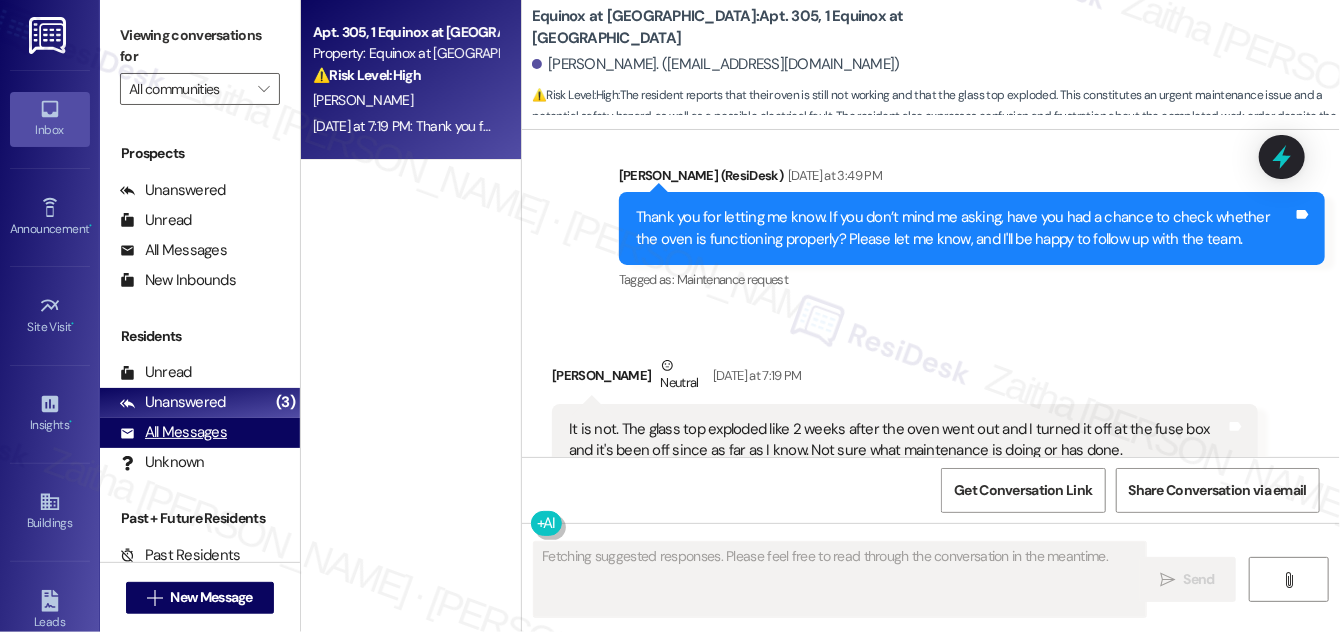 click on "All Messages" at bounding box center [173, 432] 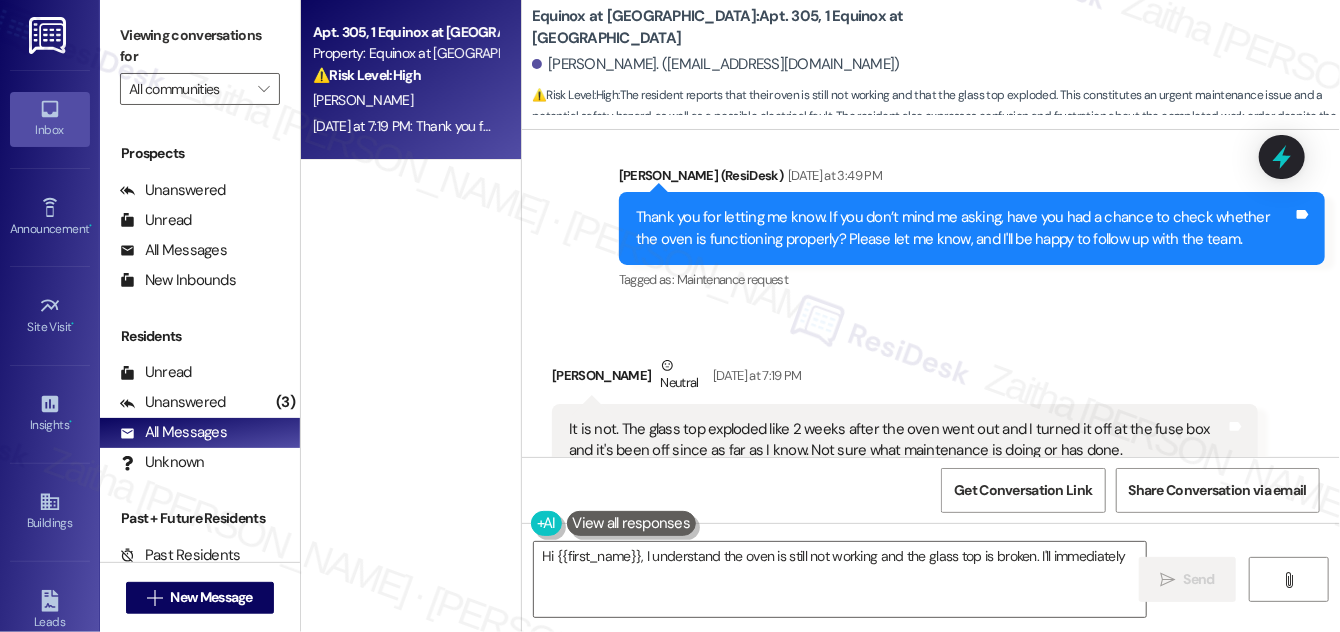 type on "Hi {{first_name}}, I understand the oven is still not working and the glass top is broken. I'll immediately" 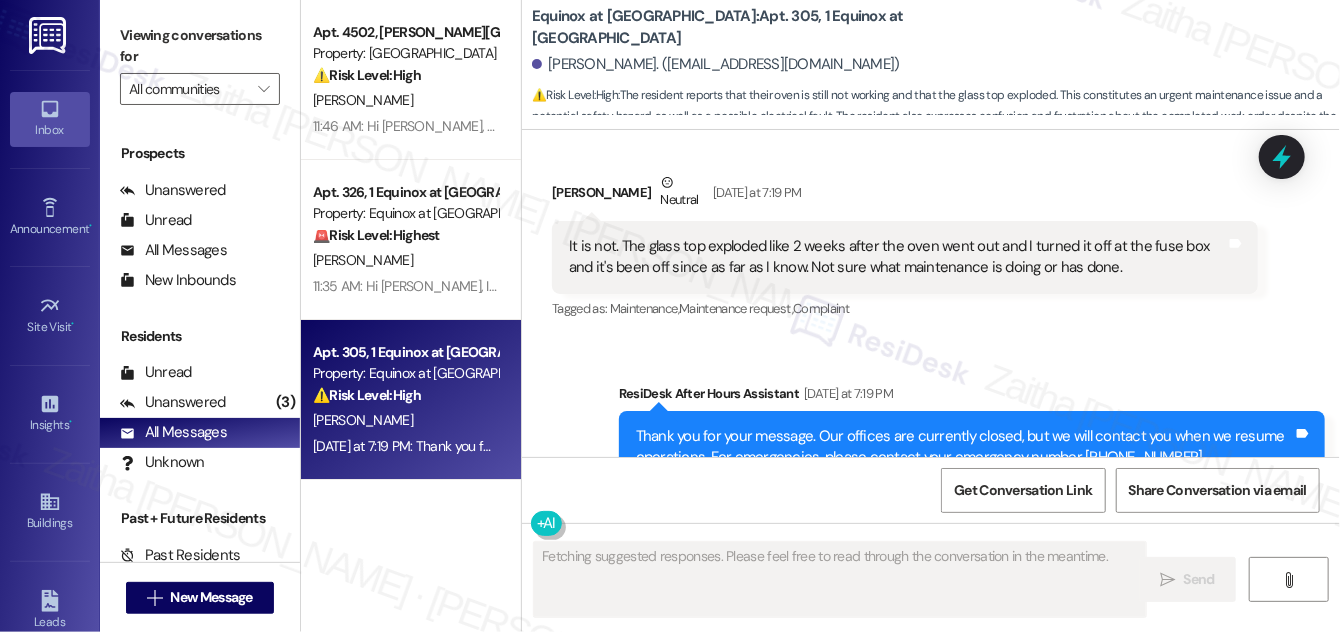 scroll, scrollTop: 8338, scrollLeft: 0, axis: vertical 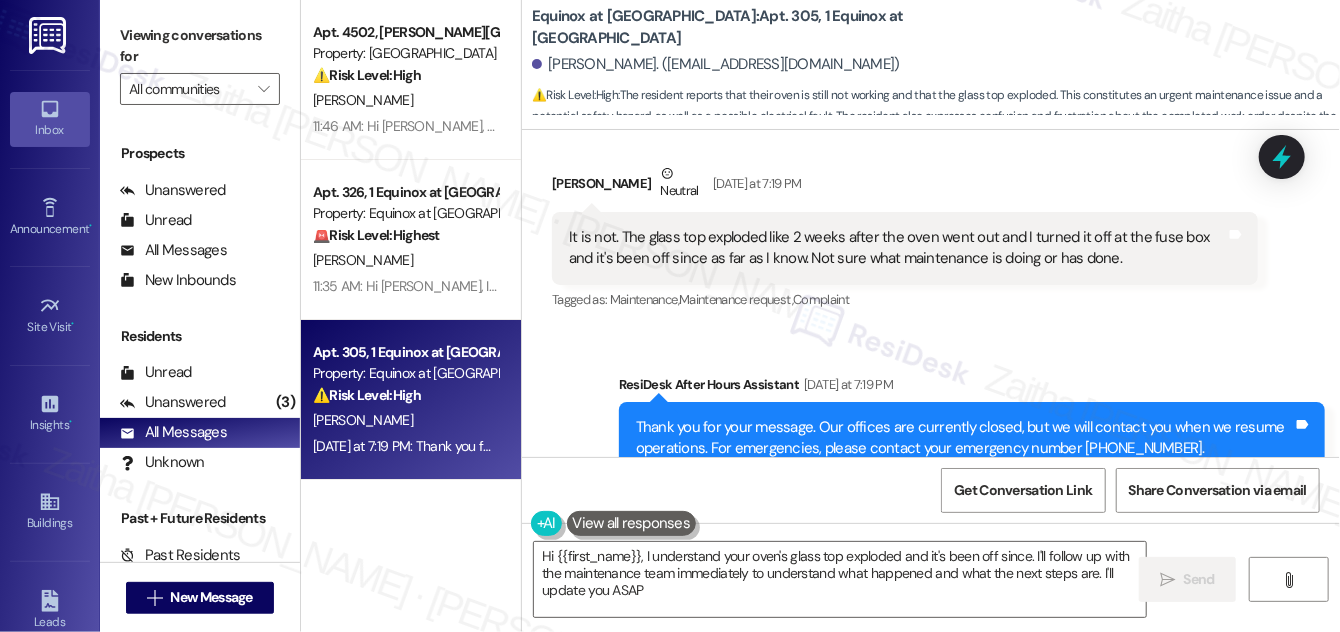 type on "Hi {{first_name}}, I understand your oven's glass top exploded and it's been off since. I'll follow up with the maintenance team immediately to understand what happened and what the next steps are. I'll update you ASAP!" 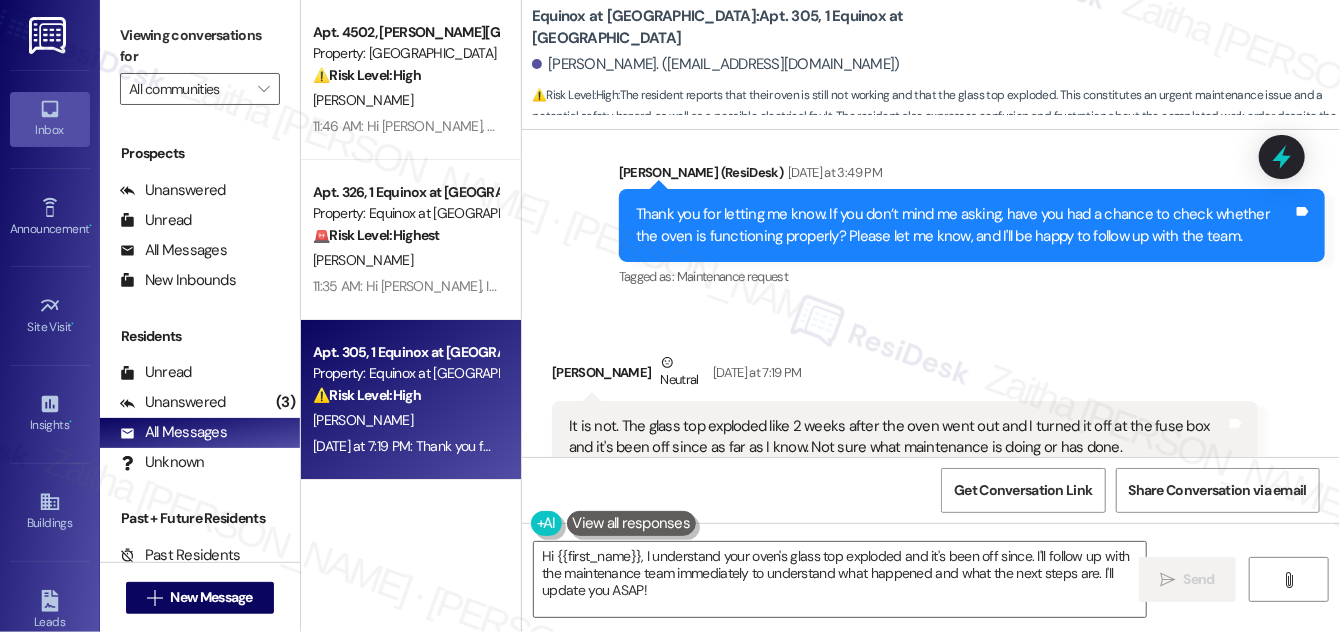 scroll, scrollTop: 8065, scrollLeft: 0, axis: vertical 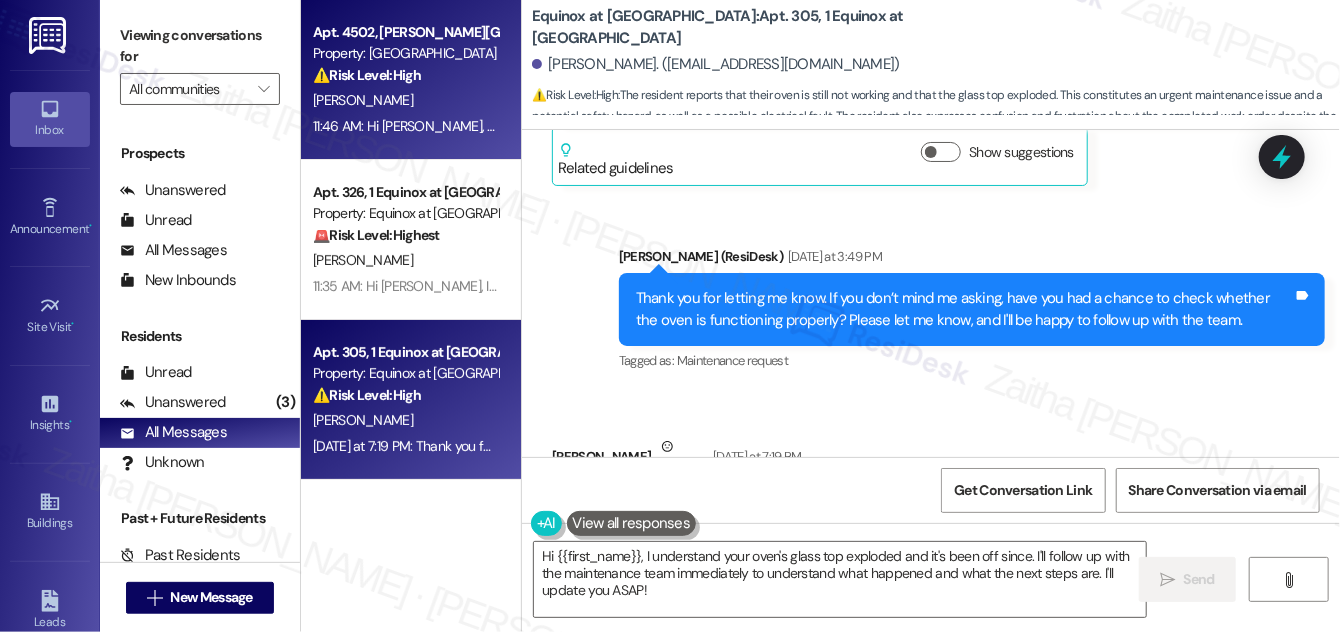 click on "⚠️  Risk Level:  High The resident reports an unaddressed rodent issue with no communication from the property management. Rodent infestations can pose health and safety risks, justifying escalation to Tier 2." at bounding box center (405, 75) 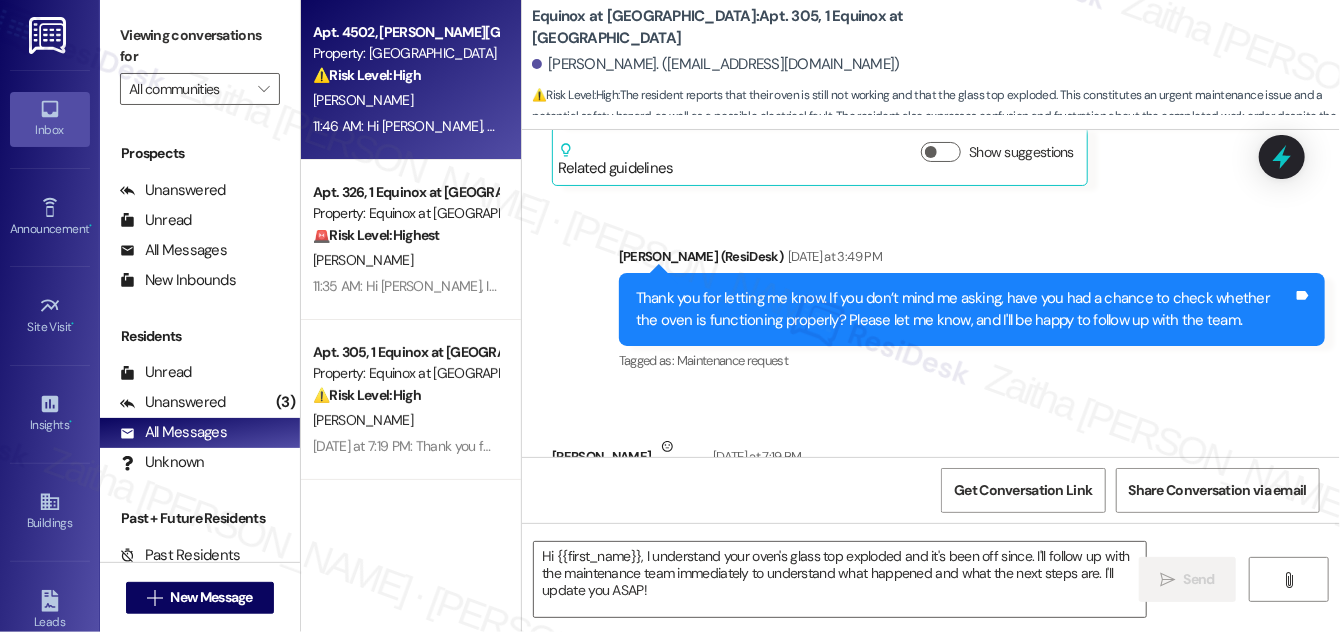 type on "Fetching suggested responses. Please feel free to read through the conversation in the meantime." 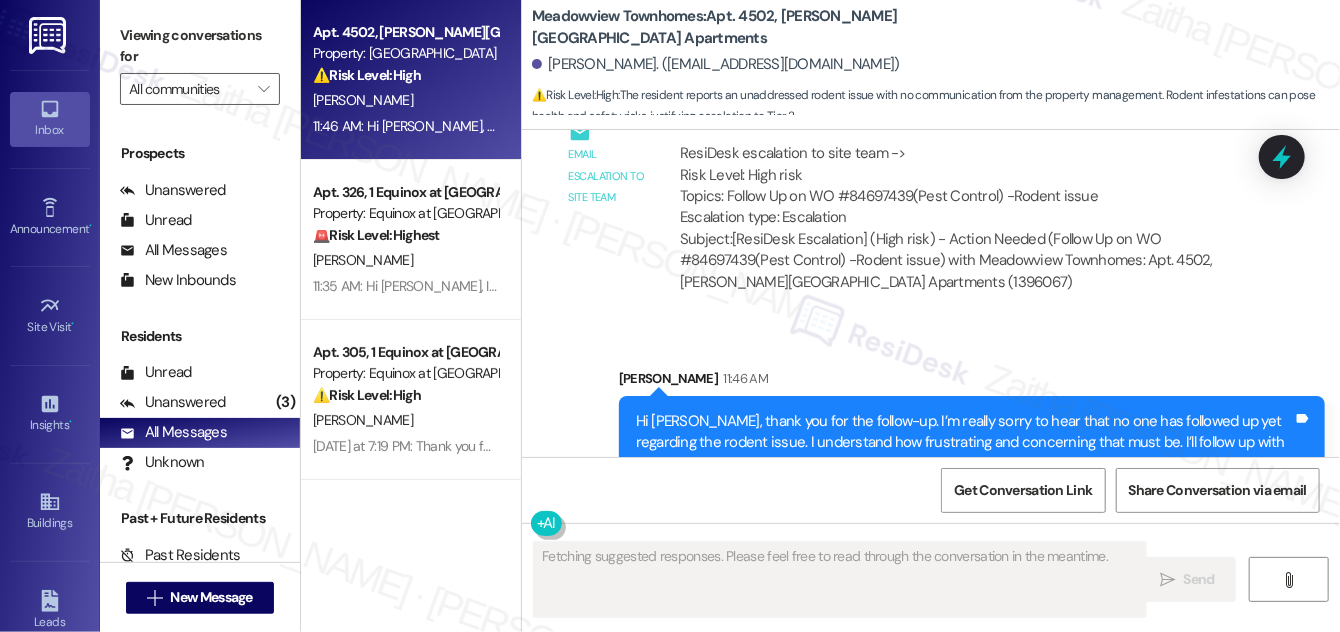 scroll, scrollTop: 6716, scrollLeft: 0, axis: vertical 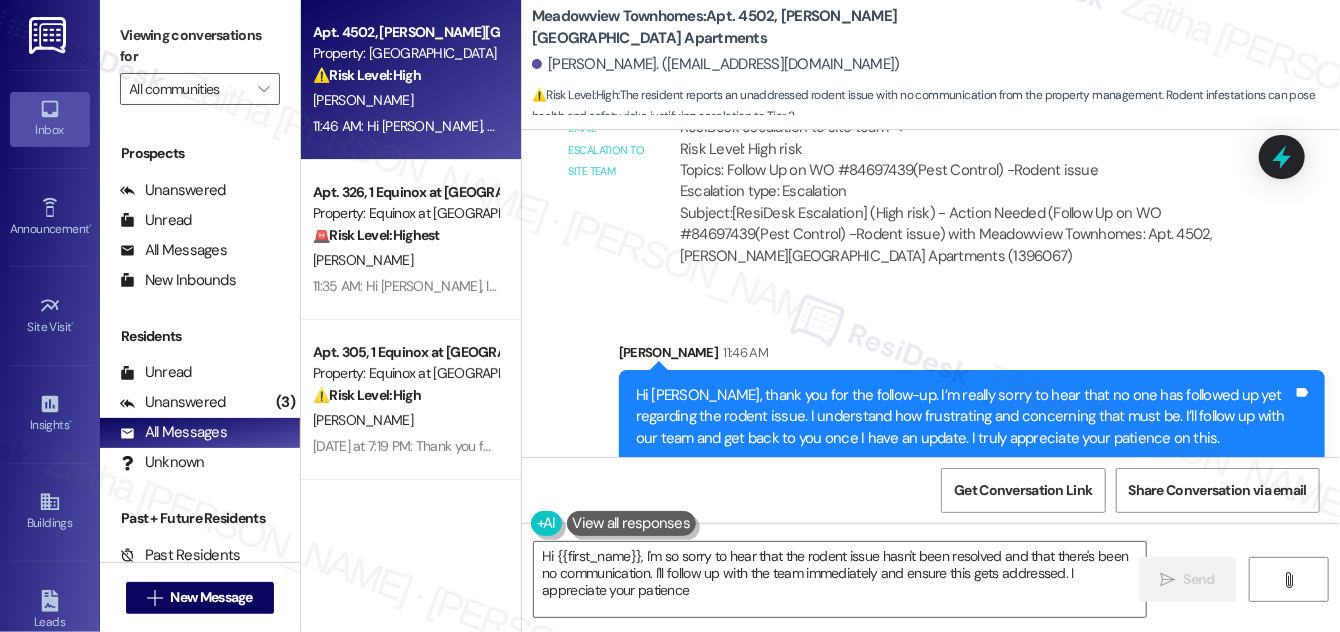 type on "Hi {{first_name}}, I'm so sorry to hear that the rodent issue hasn't been resolved and that there's been no communication. I'll follow up with the team immediately and ensure this gets addressed. I appreciate your patience." 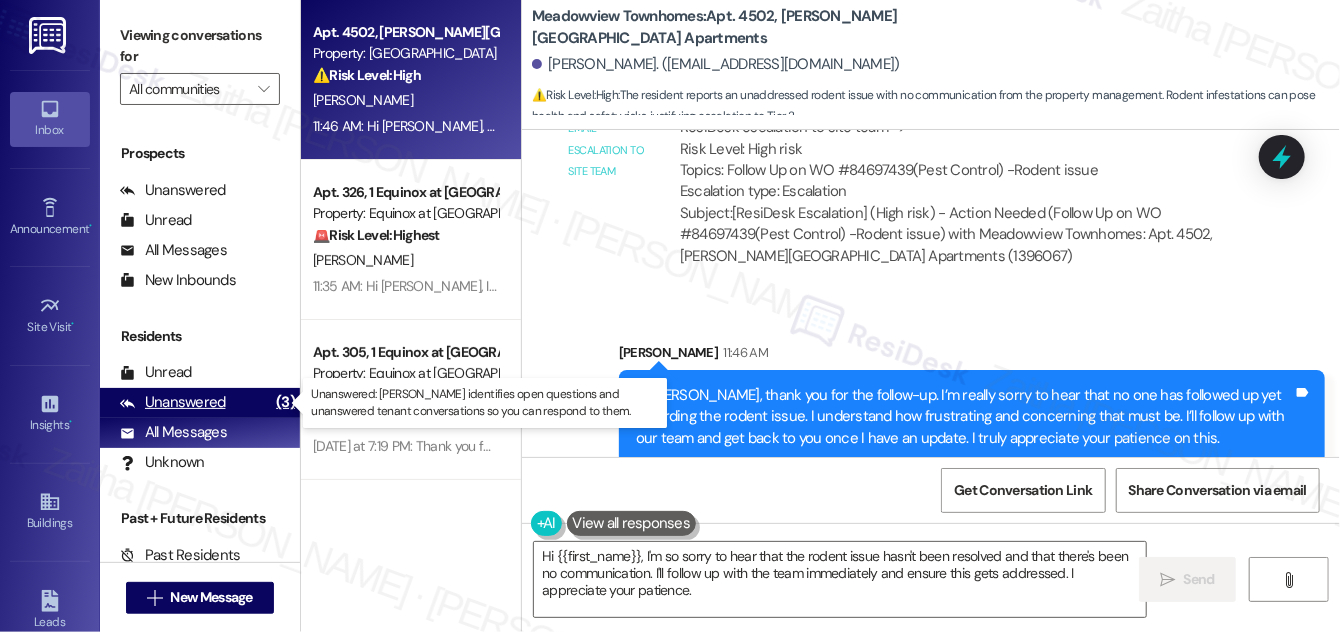 click on "Unanswered" at bounding box center [173, 402] 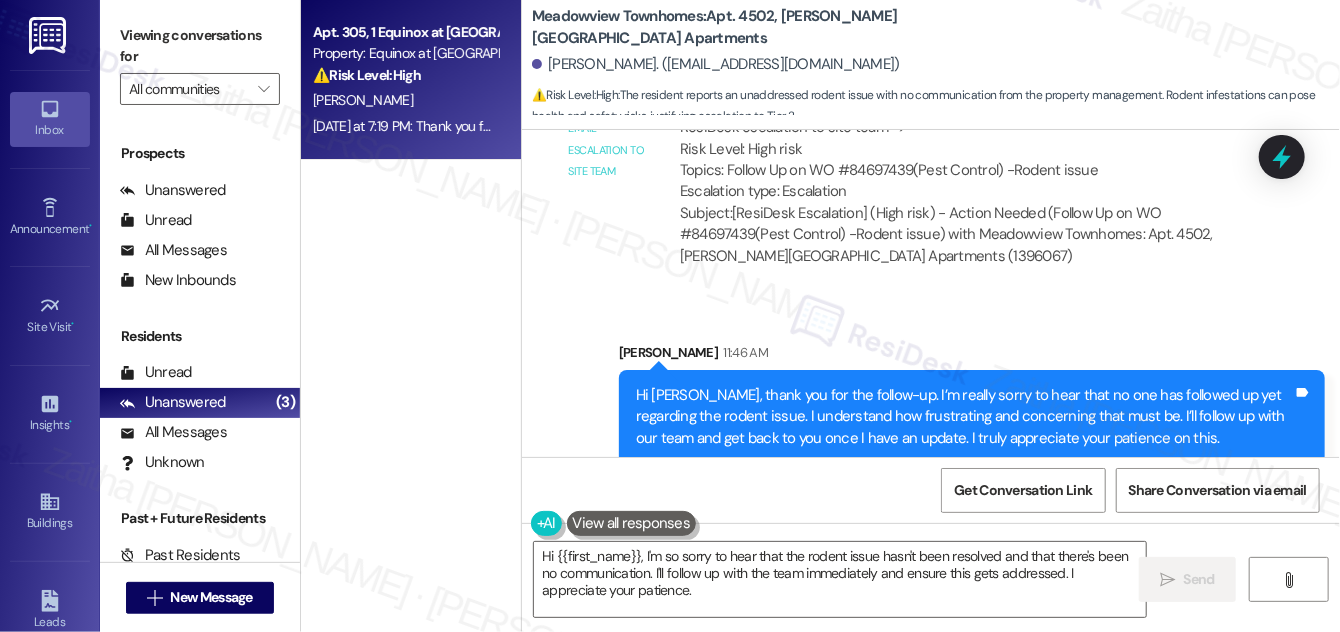 click on "[PERSON_NAME]" at bounding box center (405, 100) 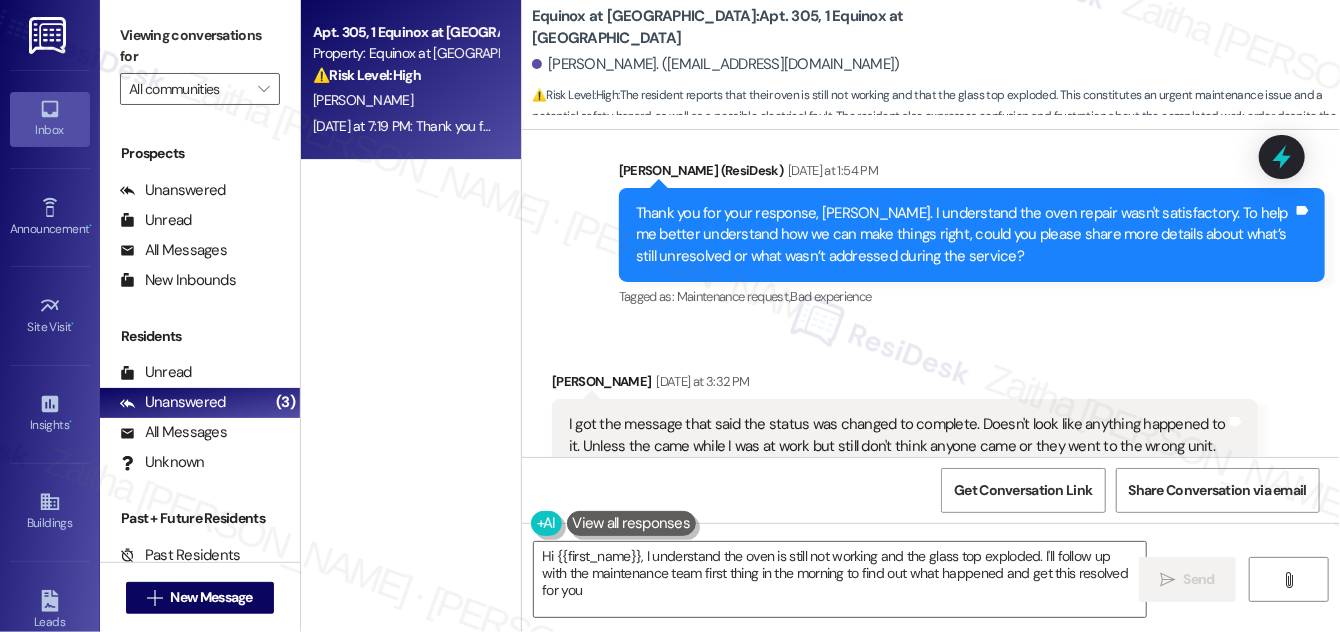 type on "Hi {{first_name}}, I understand the oven is still not working and the glass top exploded. I'll follow up with the maintenance team first thing in the morning to find out what happened and get this resolved for you." 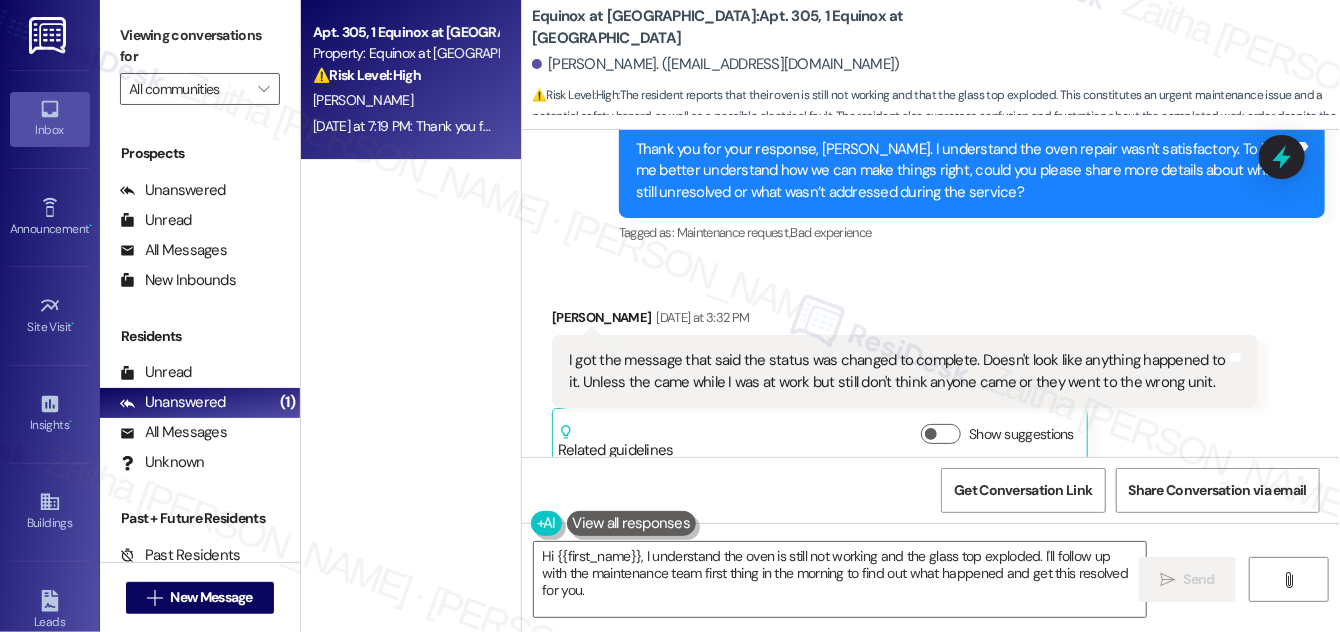scroll, scrollTop: 7692, scrollLeft: 0, axis: vertical 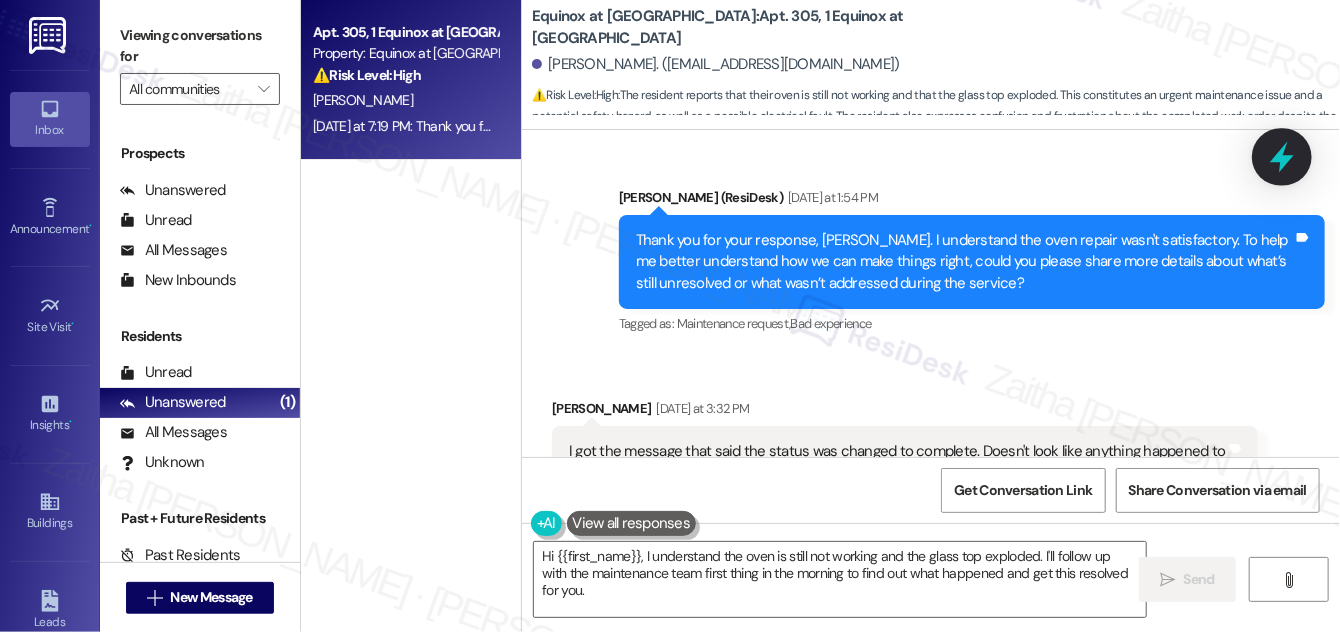 click 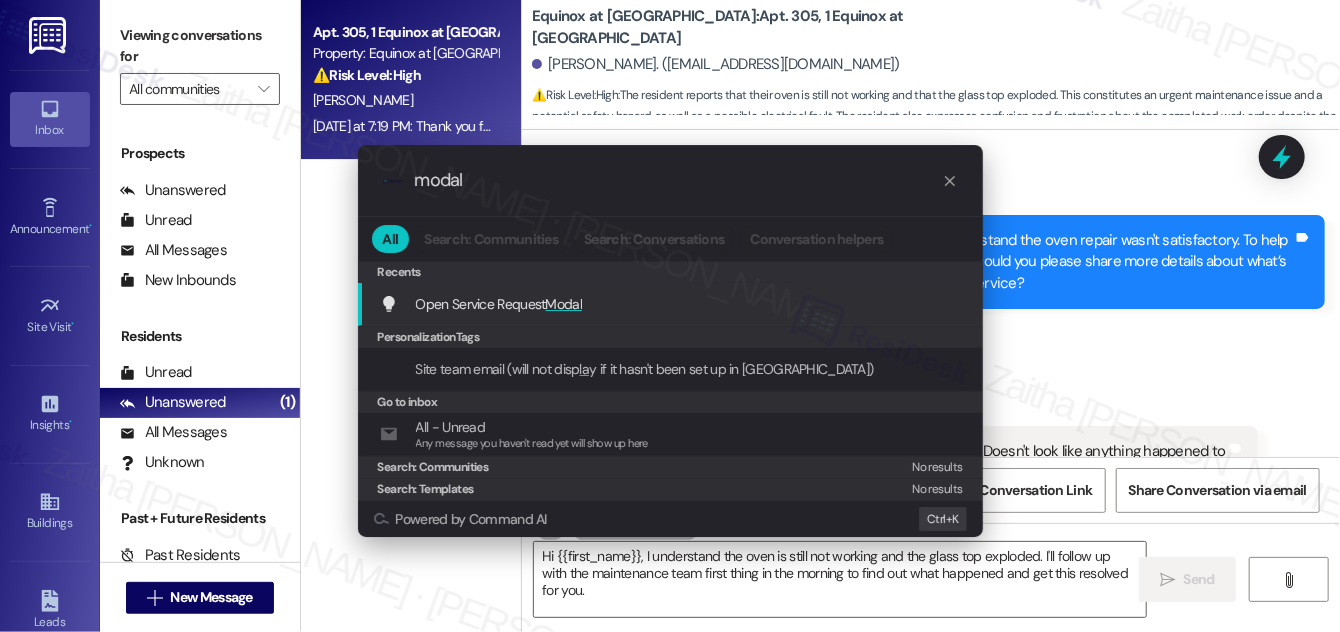 type on "modal" 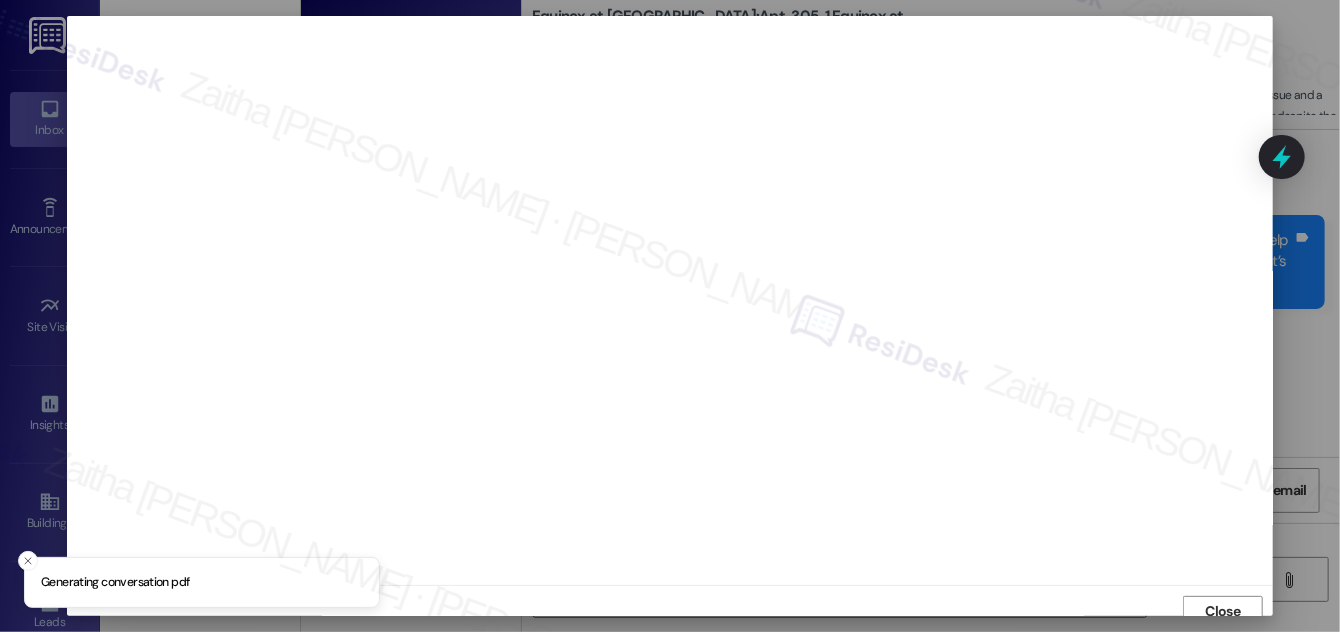 scroll, scrollTop: 11, scrollLeft: 0, axis: vertical 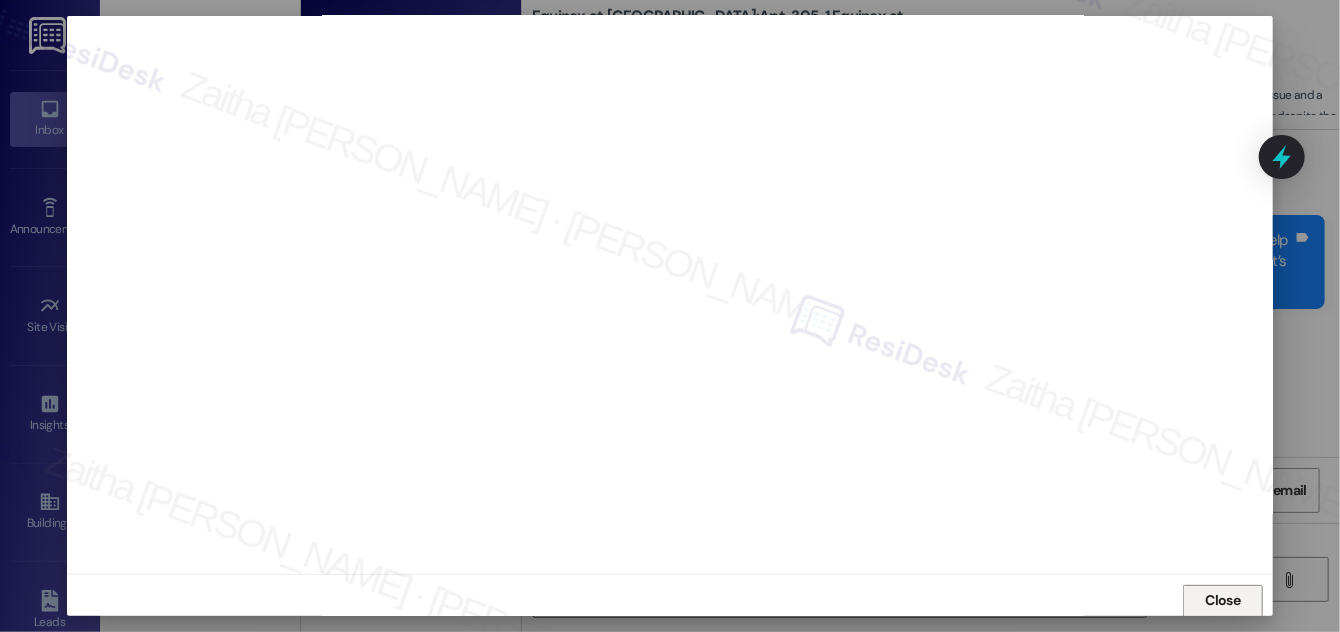 click on "Close" at bounding box center (1223, 600) 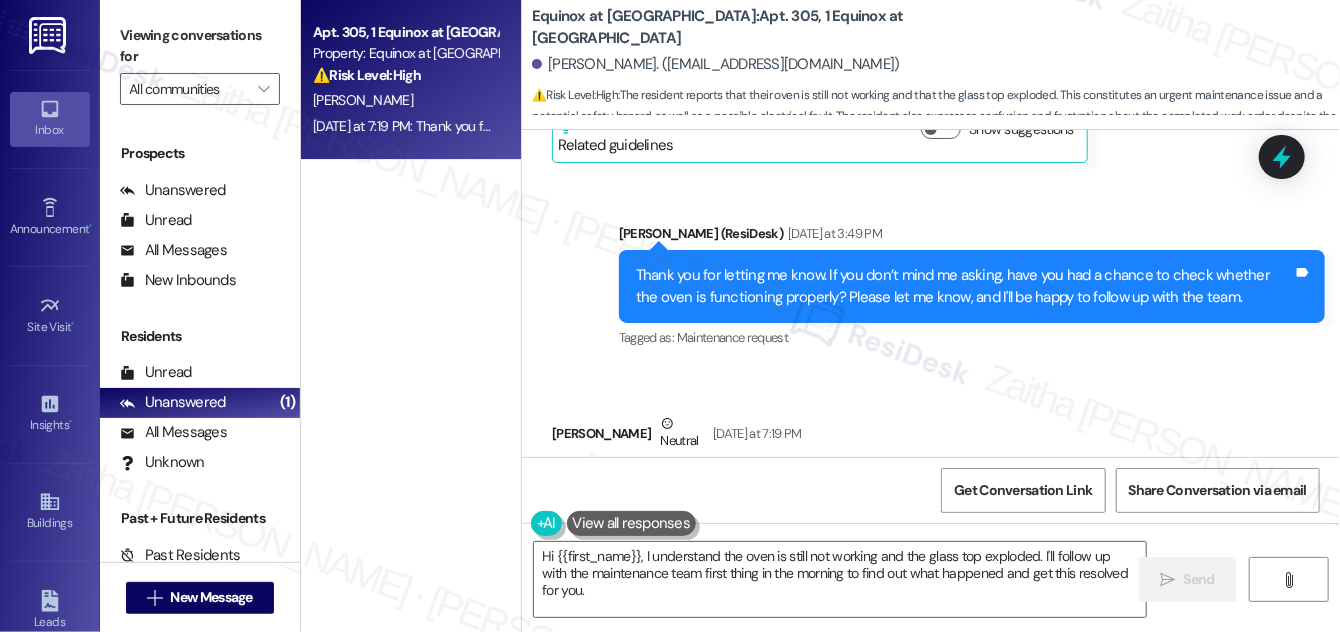 scroll, scrollTop: 8328, scrollLeft: 0, axis: vertical 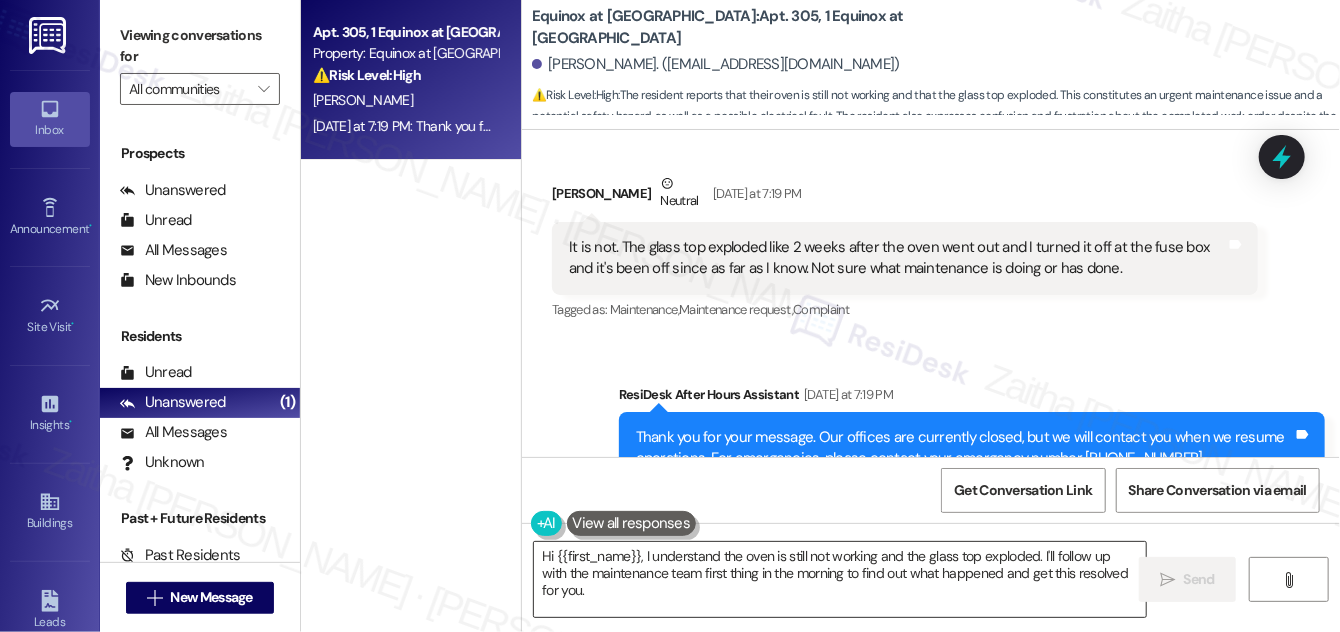 click on "Hi {{first_name}}, I understand the oven is still not working and the glass top exploded. I'll follow up with the maintenance team first thing in the morning to find out what happened and get this resolved for you." at bounding box center (840, 579) 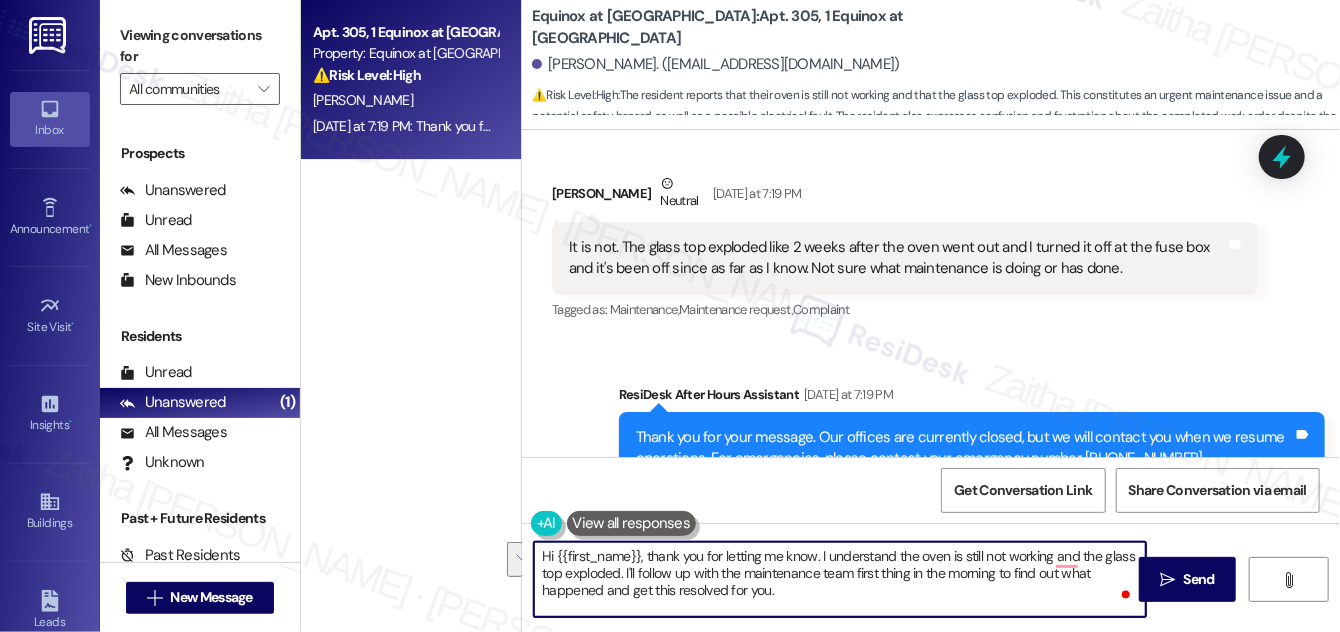 drag, startPoint x: 820, startPoint y: 551, endPoint x: 626, endPoint y: 571, distance: 195.0282 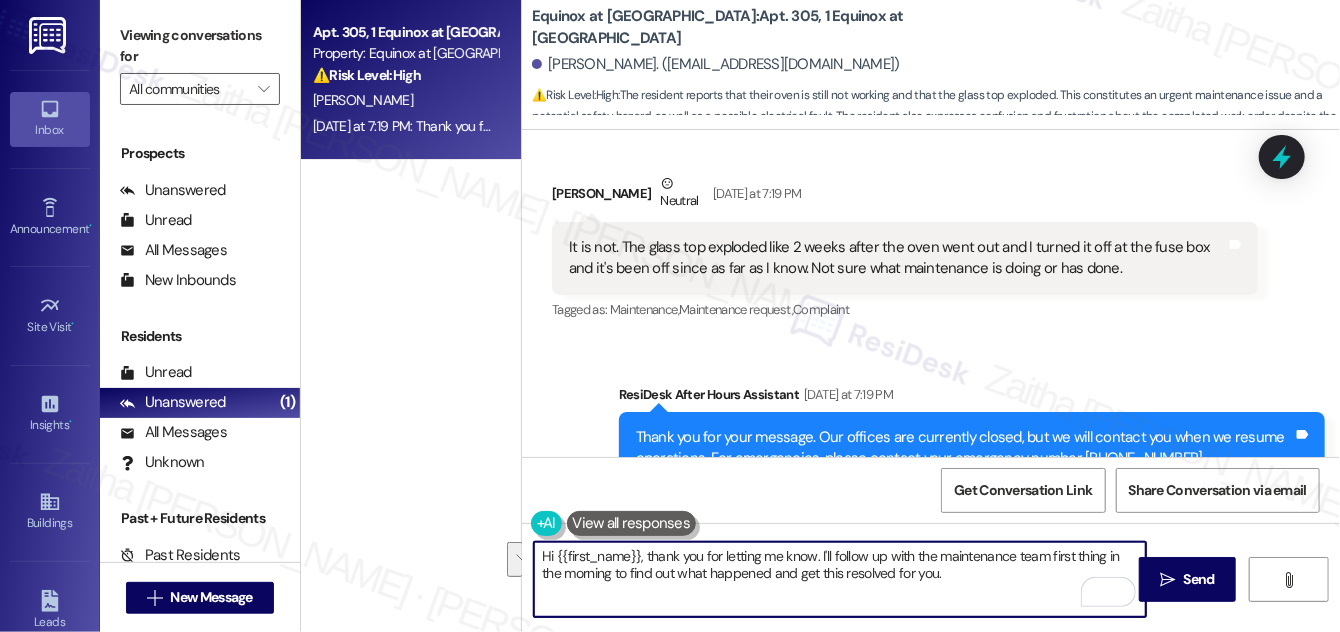 drag, startPoint x: 1050, startPoint y: 552, endPoint x: 615, endPoint y: 574, distance: 435.55597 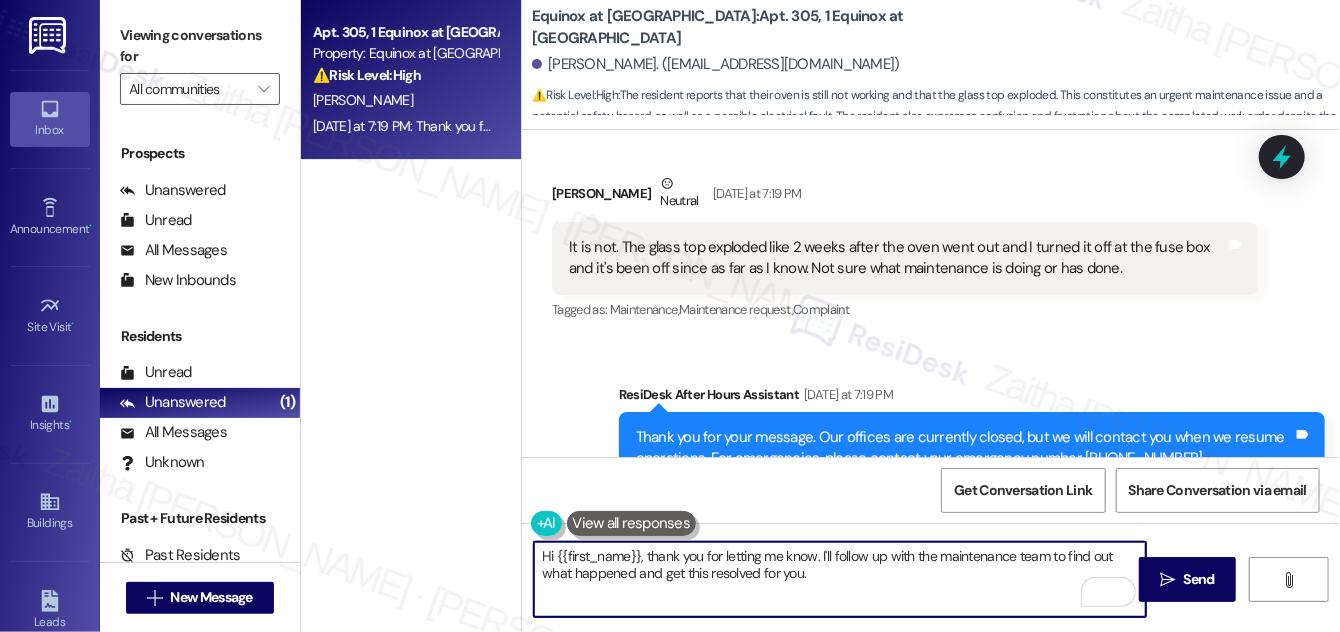 click on "Hi {{first_name}}, thank you for letting me know. I'll follow up with the maintenance team to find out what happened and get this resolved for you." at bounding box center (840, 579) 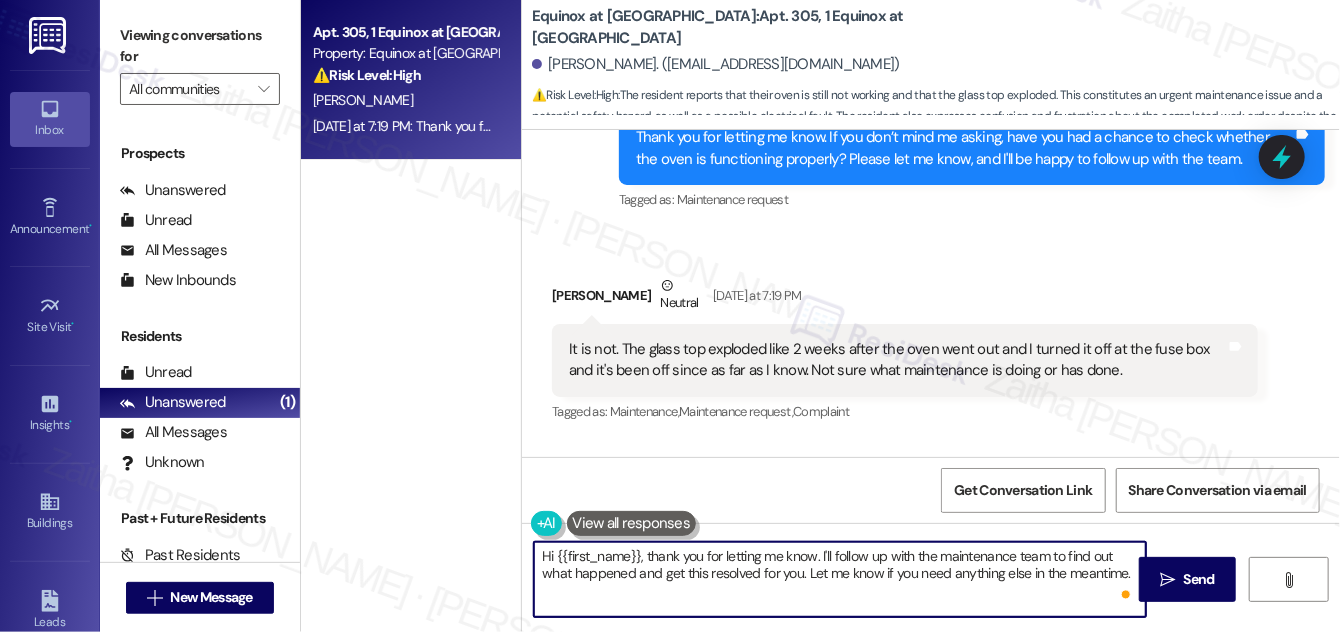 scroll, scrollTop: 8247, scrollLeft: 0, axis: vertical 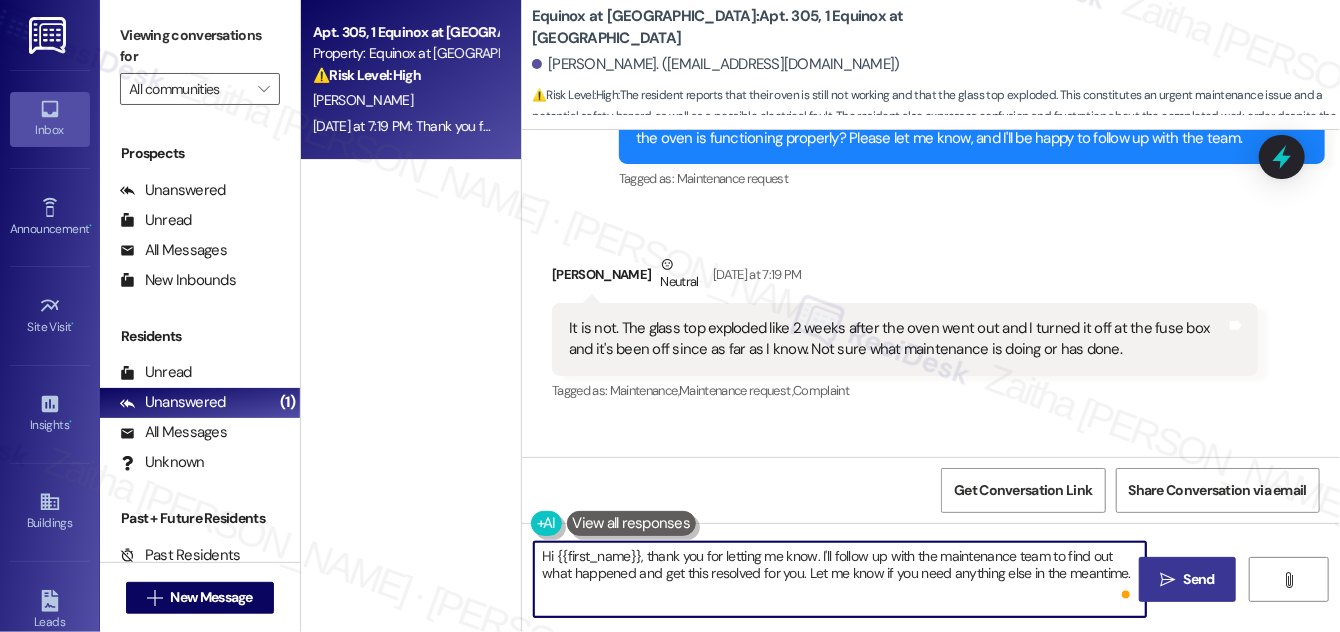 type on "Hi {{first_name}}, thank you for letting me know. I'll follow up with the maintenance team to find out what happened and get this resolved for you. Let me know if you need anything else in the meantime." 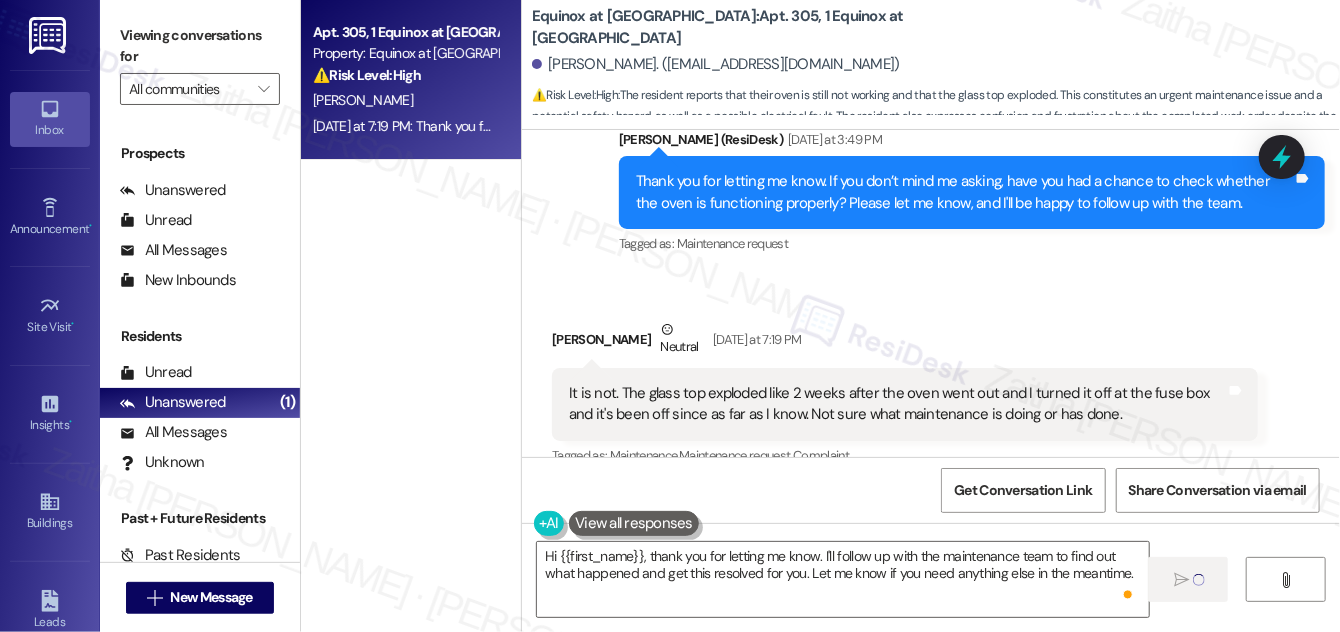 scroll, scrollTop: 8065, scrollLeft: 0, axis: vertical 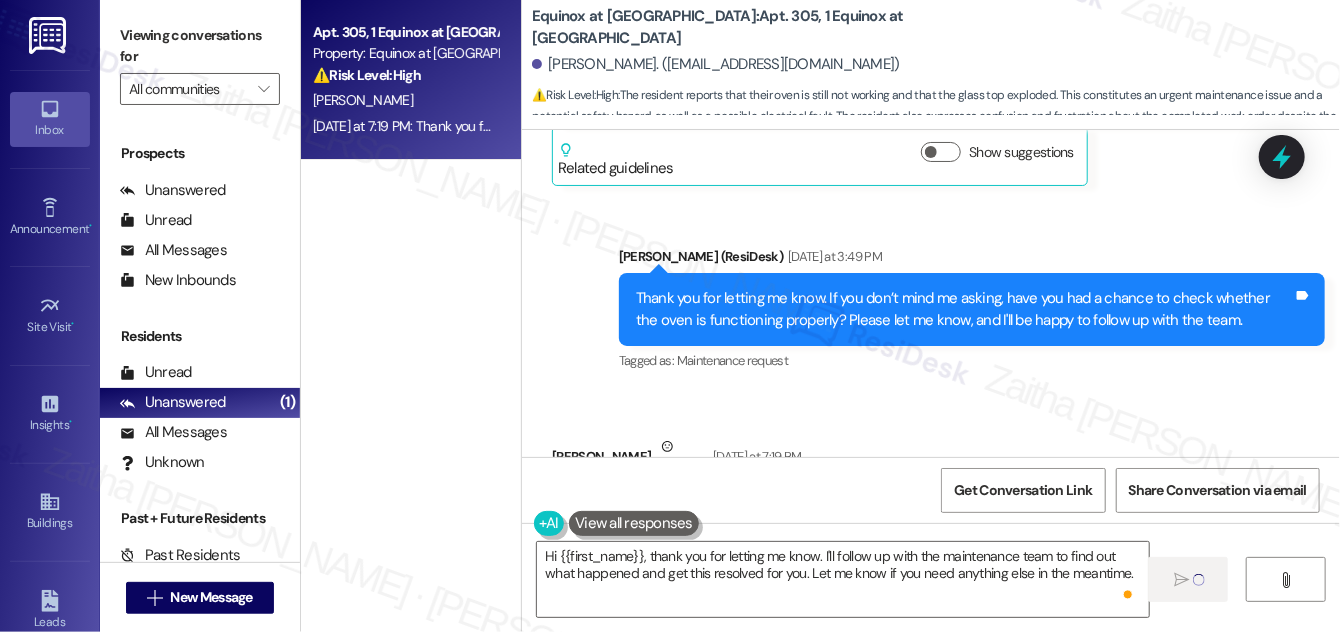 type 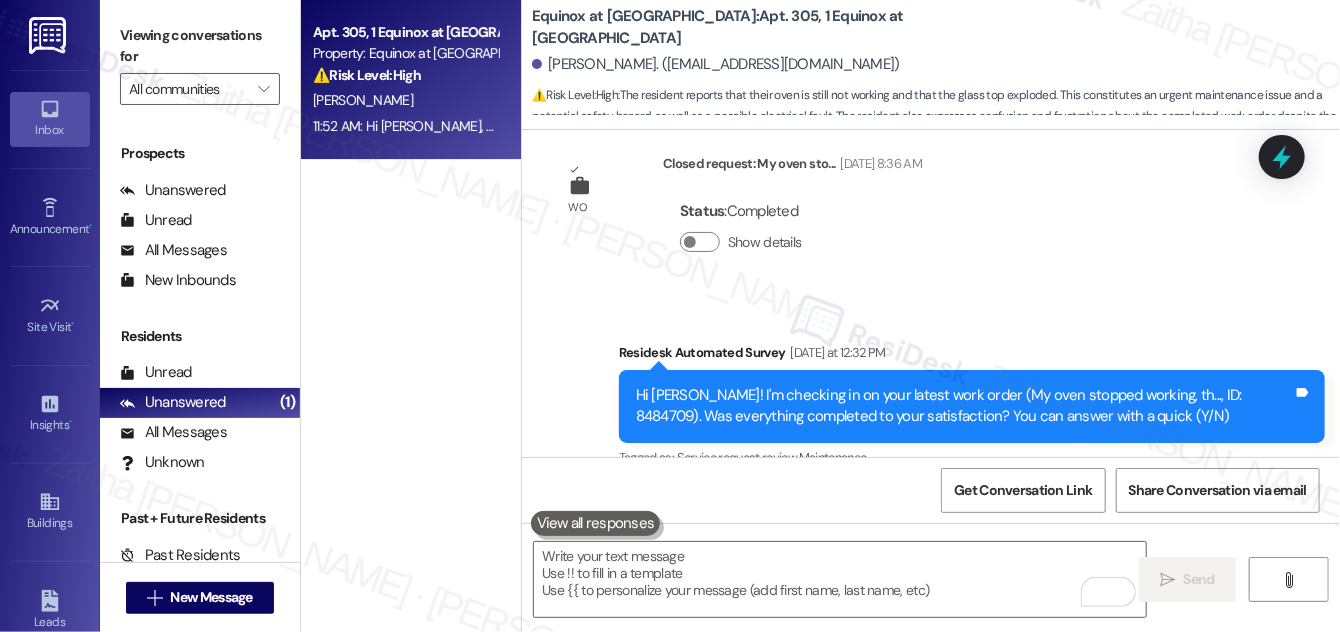 scroll, scrollTop: 7136, scrollLeft: 0, axis: vertical 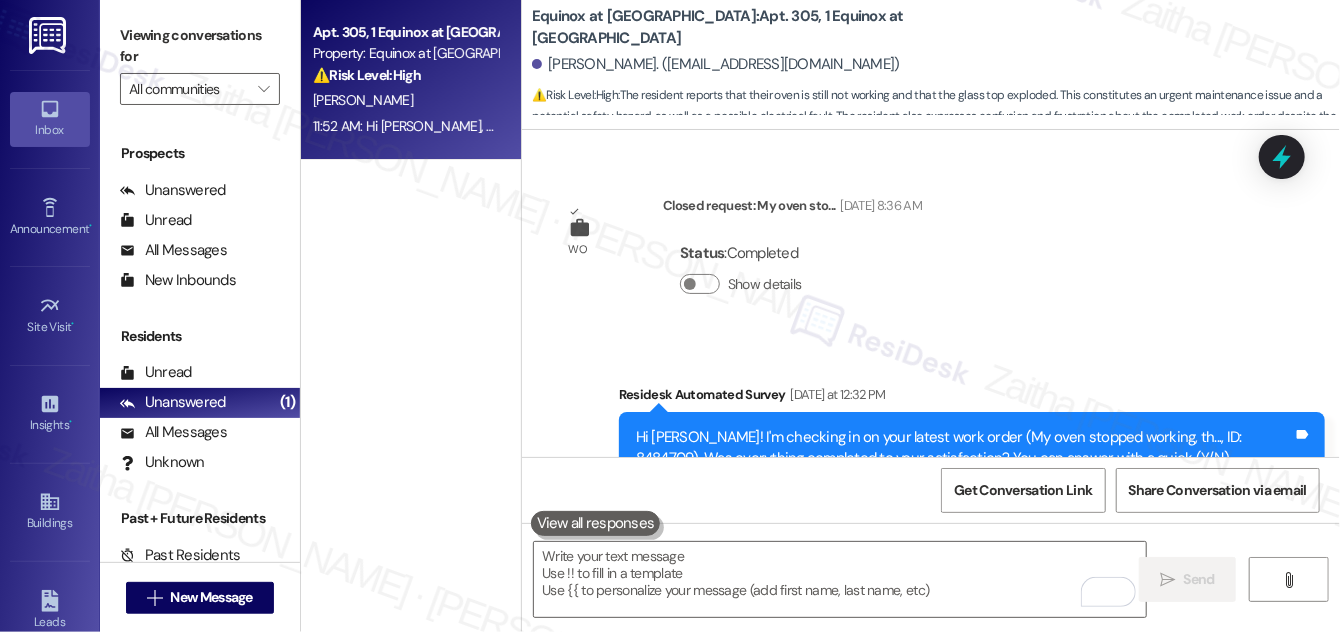 click on "Hi [PERSON_NAME]! I'm checking in on your latest work order (My oven stopped working, th..., ID: 8484709). Was everything completed to your satisfaction? You can answer with a quick (Y/N)" at bounding box center [964, 448] 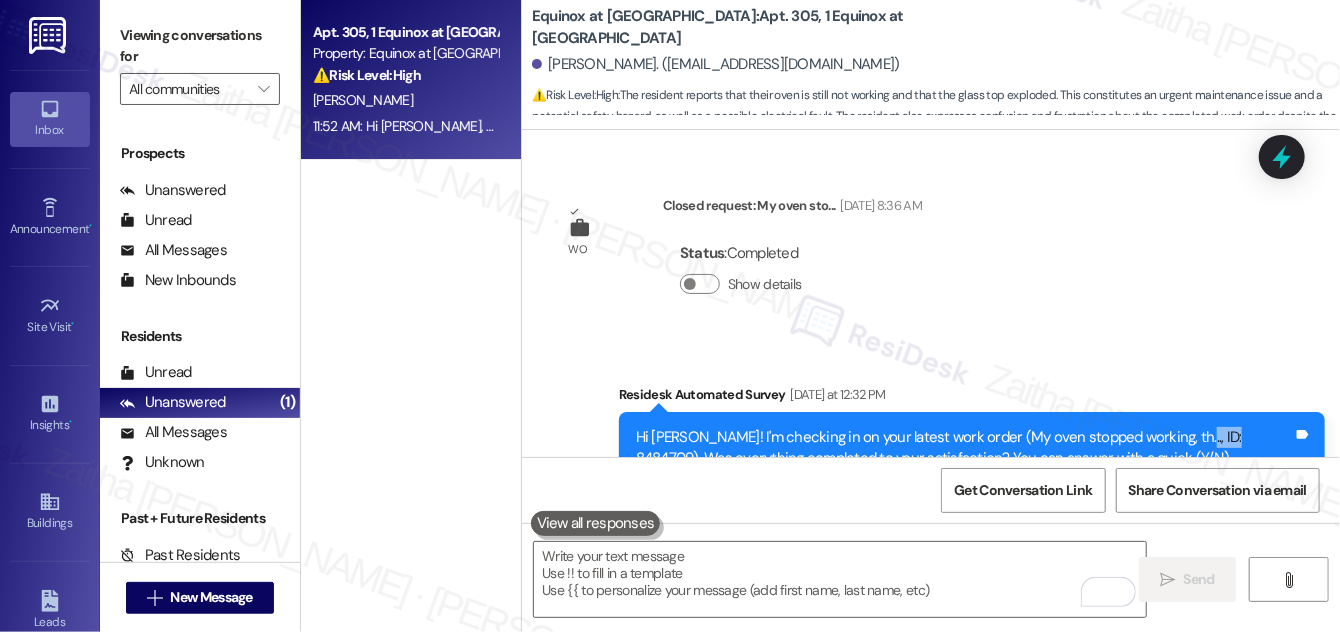 click on "Hi [PERSON_NAME]! I'm checking in on your latest work order (My oven stopped working, th..., ID: 8484709). Was everything completed to your satisfaction? You can answer with a quick (Y/N)" at bounding box center [964, 448] 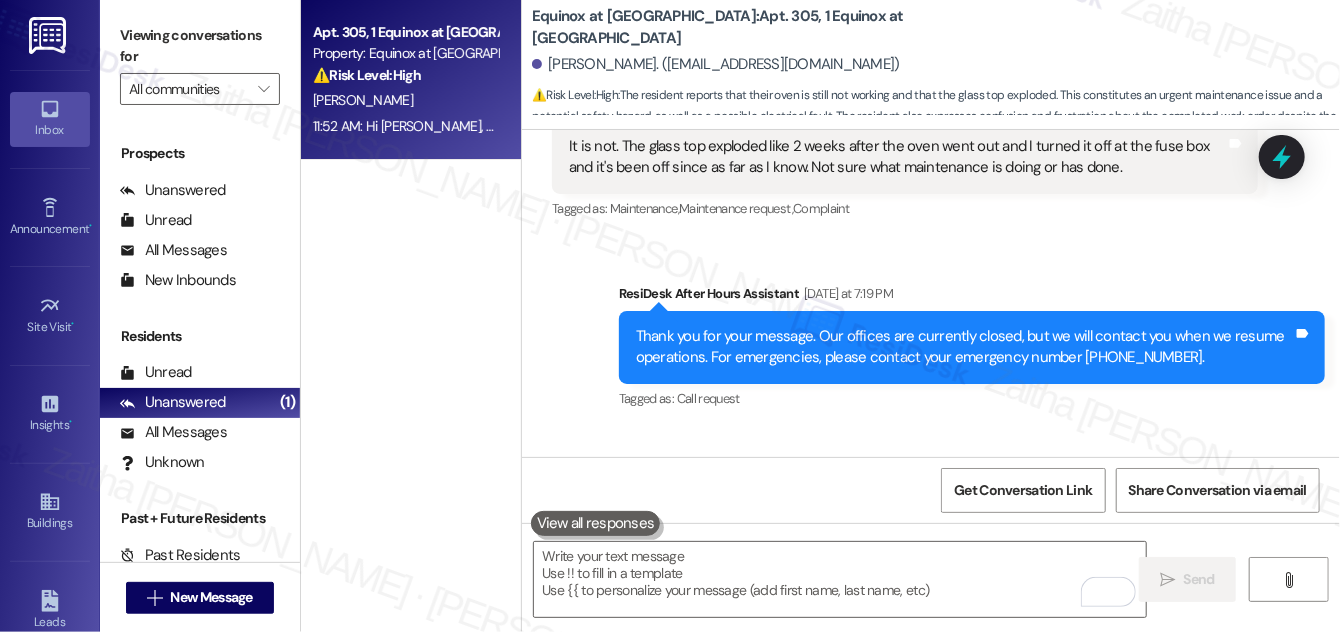 scroll, scrollTop: 8498, scrollLeft: 0, axis: vertical 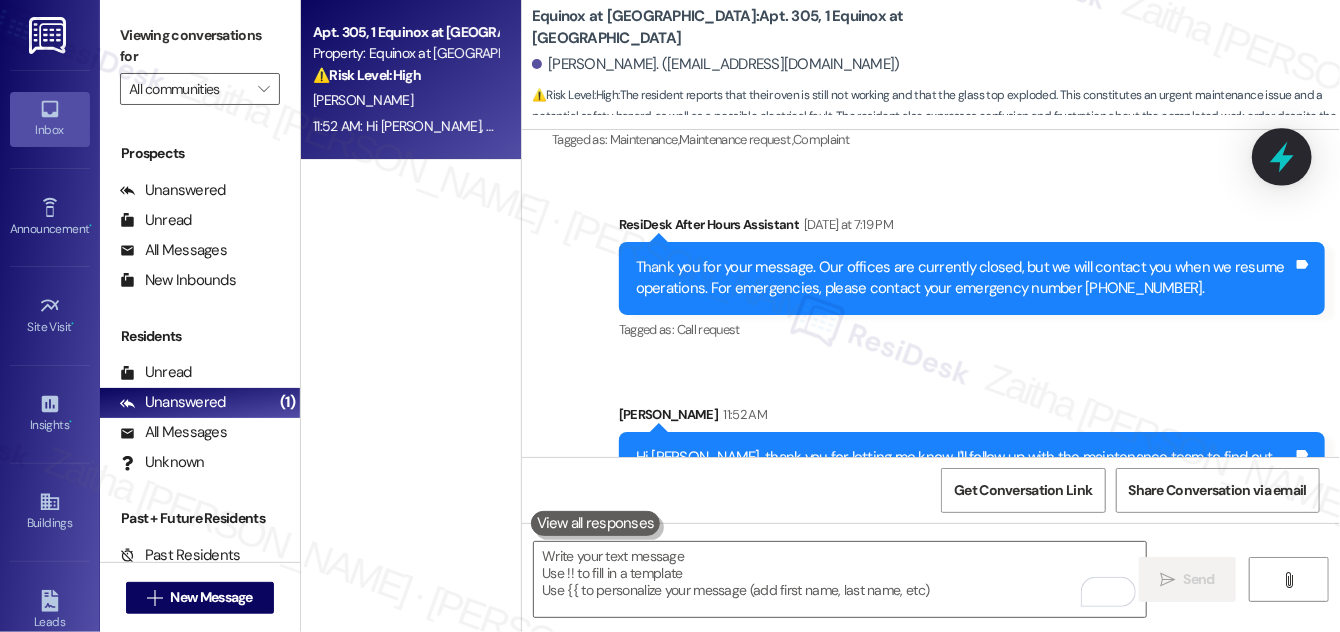 click 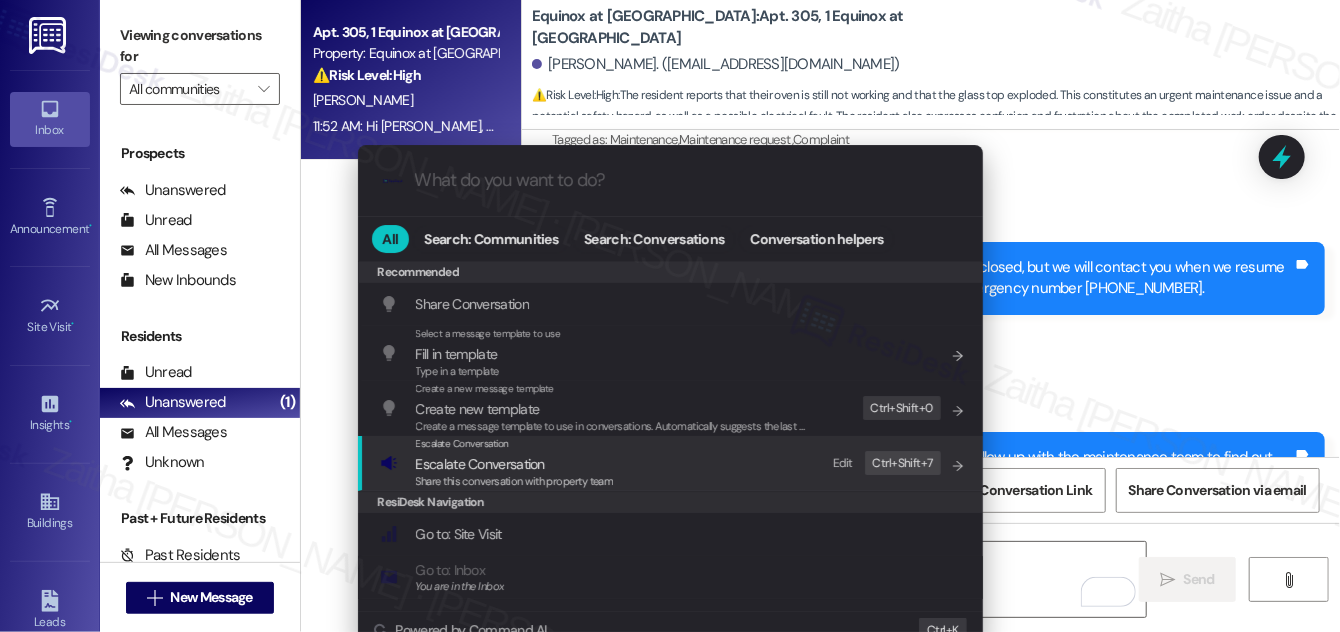 click on "Escalate Conversation" at bounding box center [480, 464] 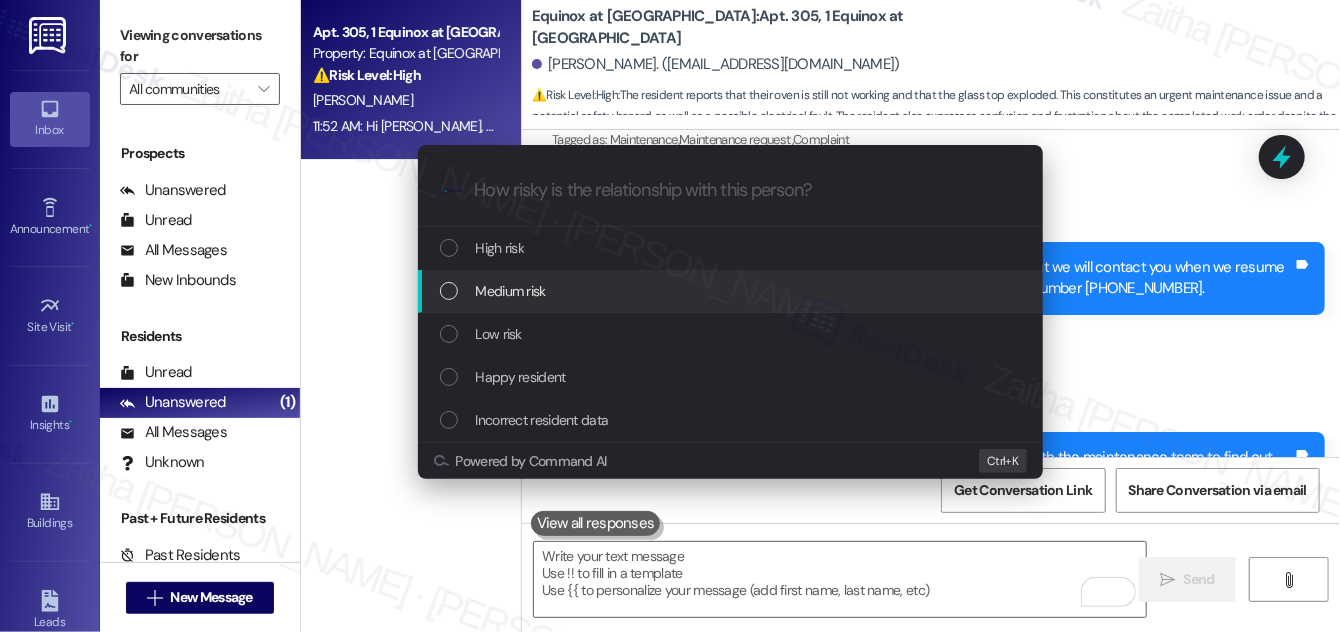 click on "Medium risk" at bounding box center (732, 291) 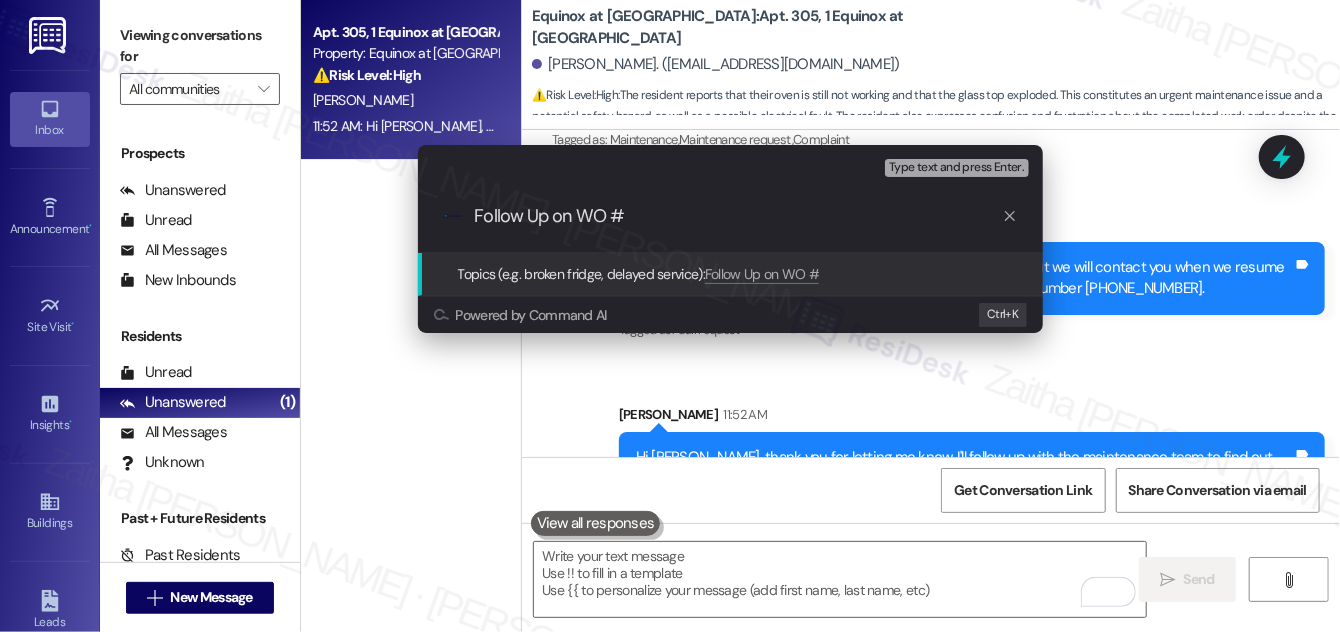 paste on "8484709" 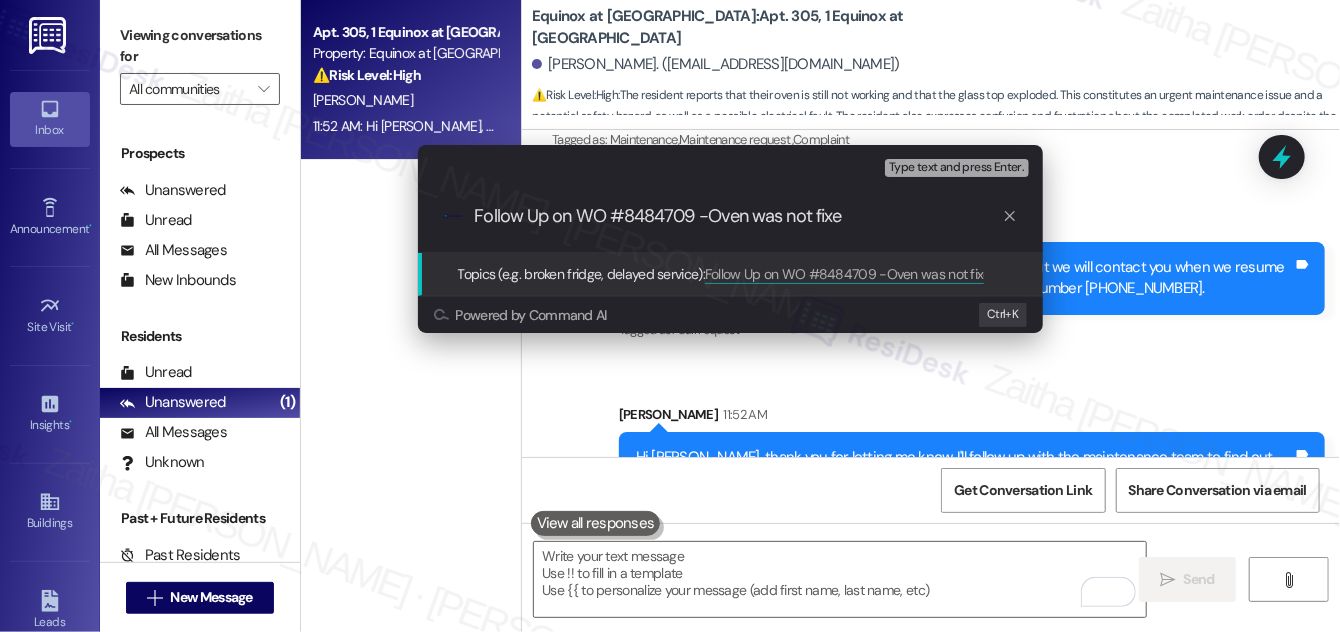 type on "Follow Up on WO #8484709 -Oven was not fixed" 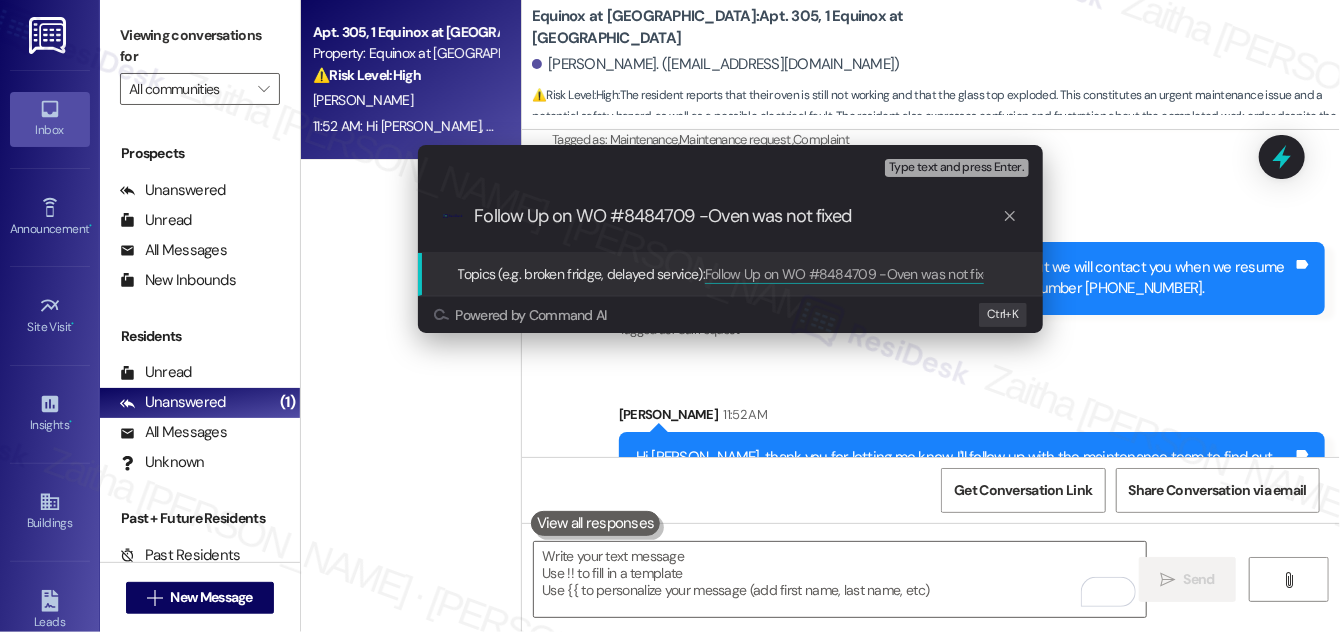 type 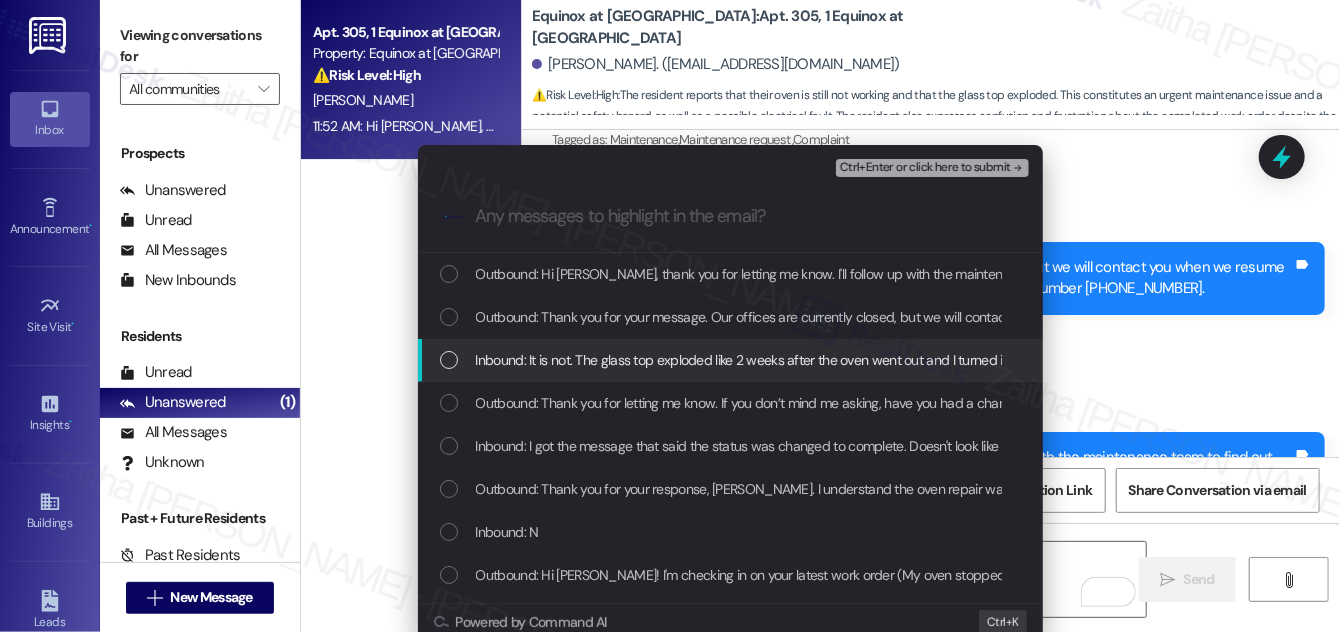 click at bounding box center [449, 360] 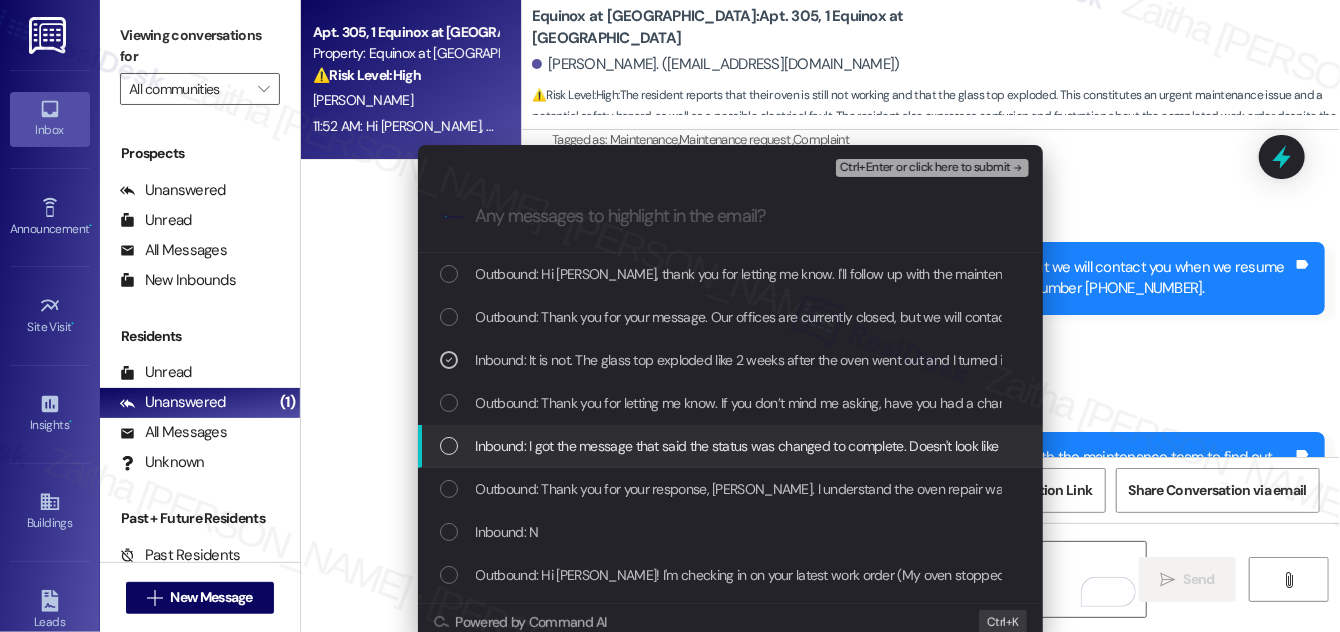 click at bounding box center [449, 446] 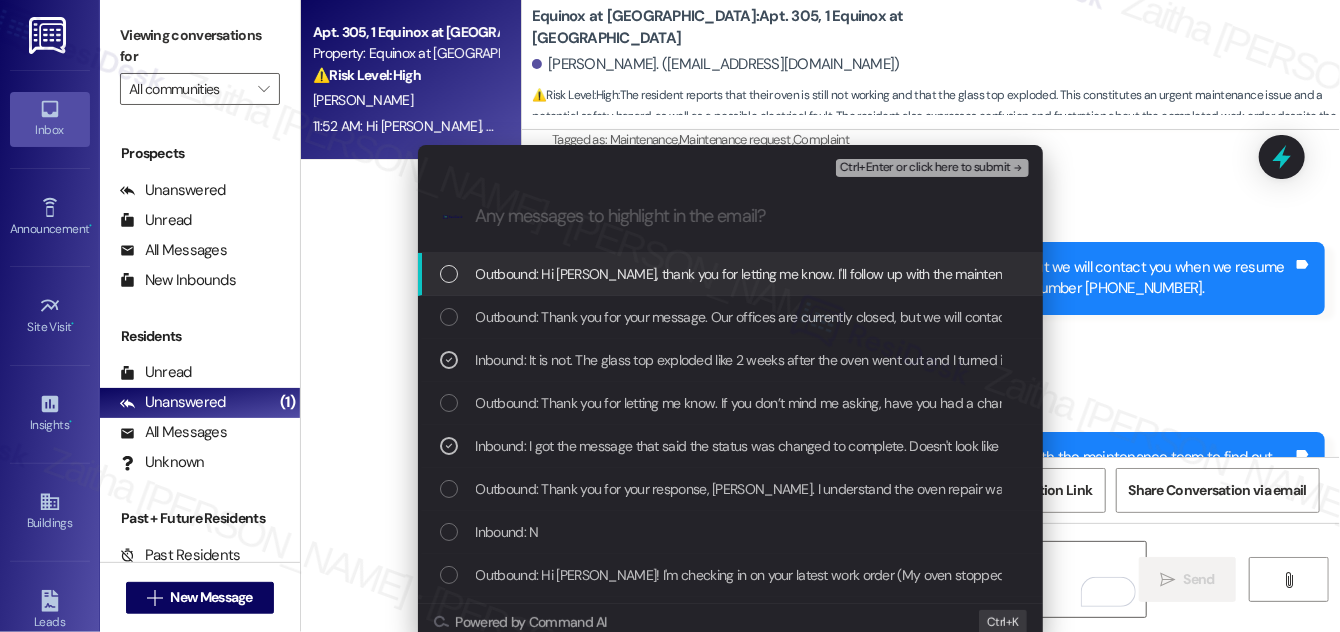 click on "Ctrl+Enter or click here to submit" at bounding box center [932, 168] 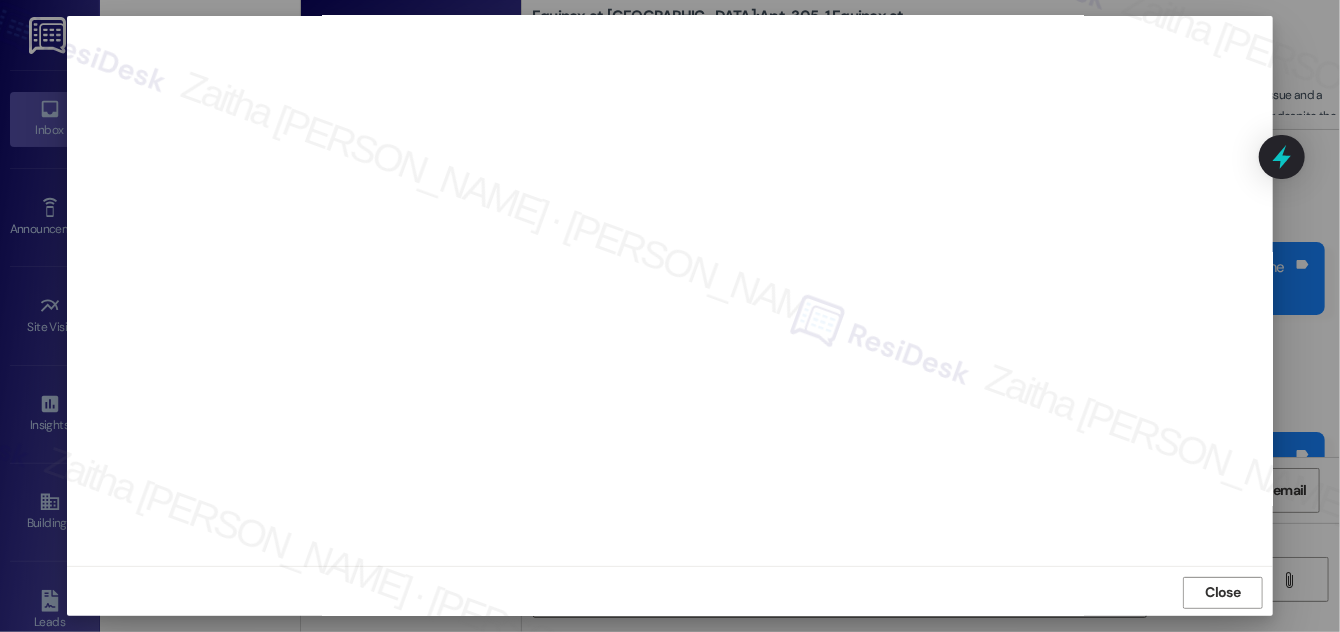 scroll, scrollTop: 21, scrollLeft: 0, axis: vertical 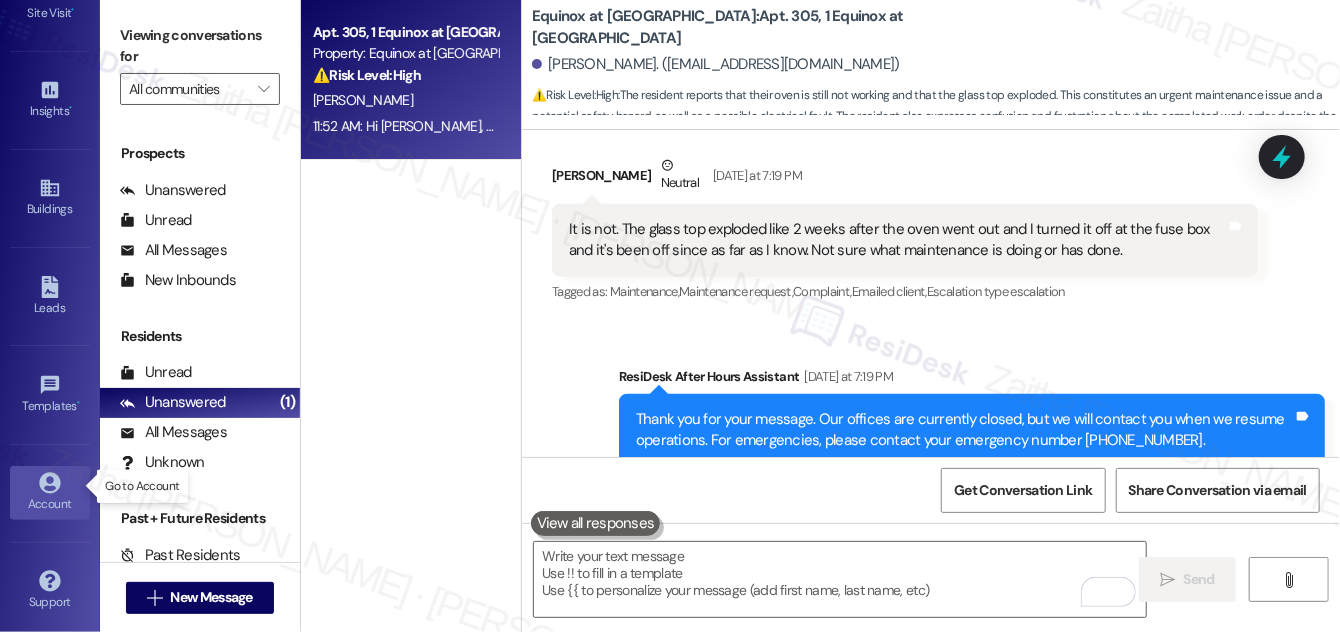 click on "Account" at bounding box center [50, 504] 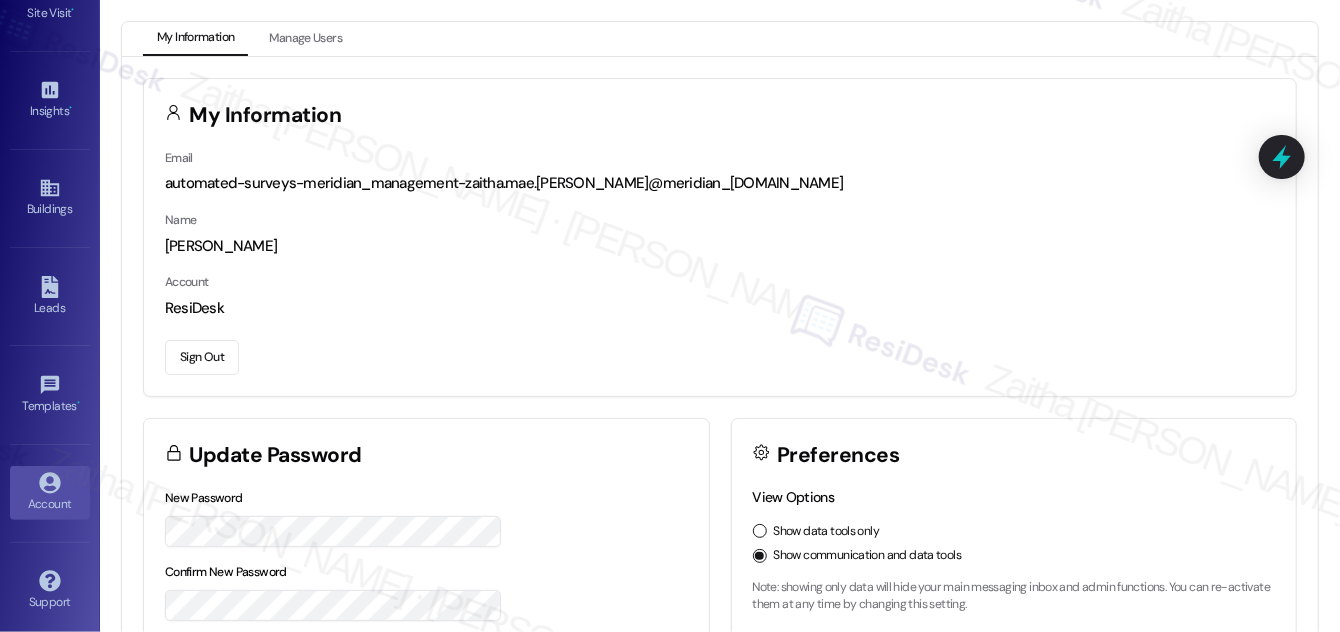 click on "Sign Out" at bounding box center [202, 357] 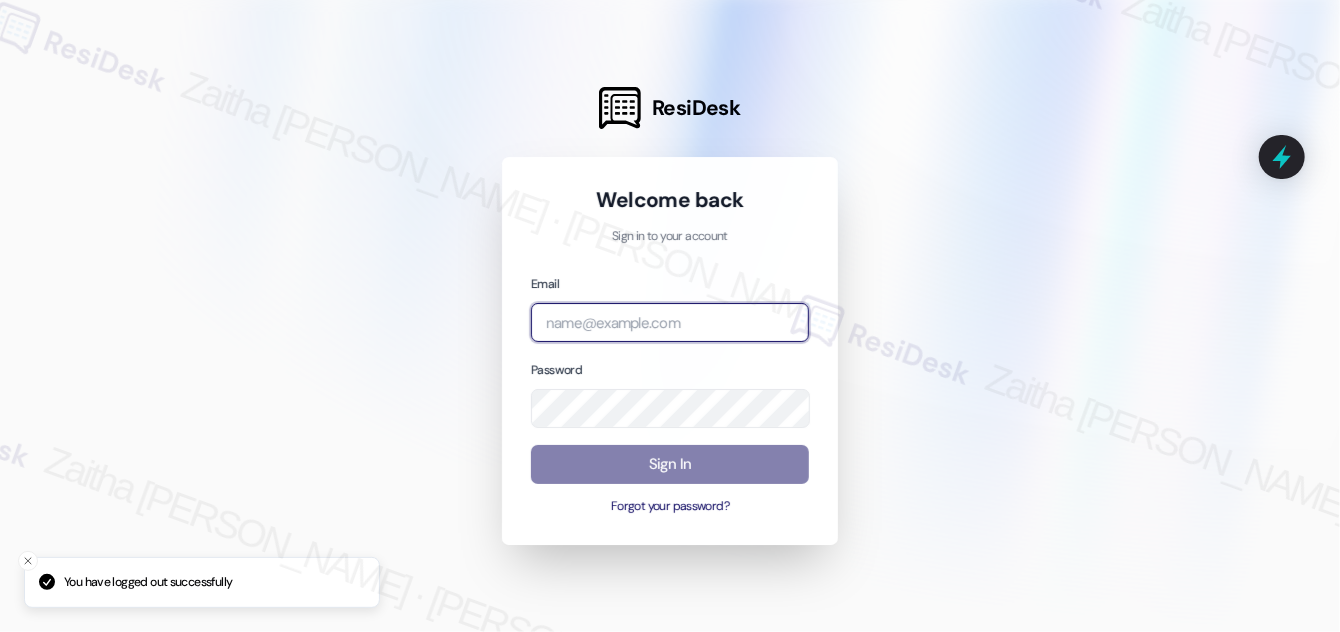 click at bounding box center (670, 322) 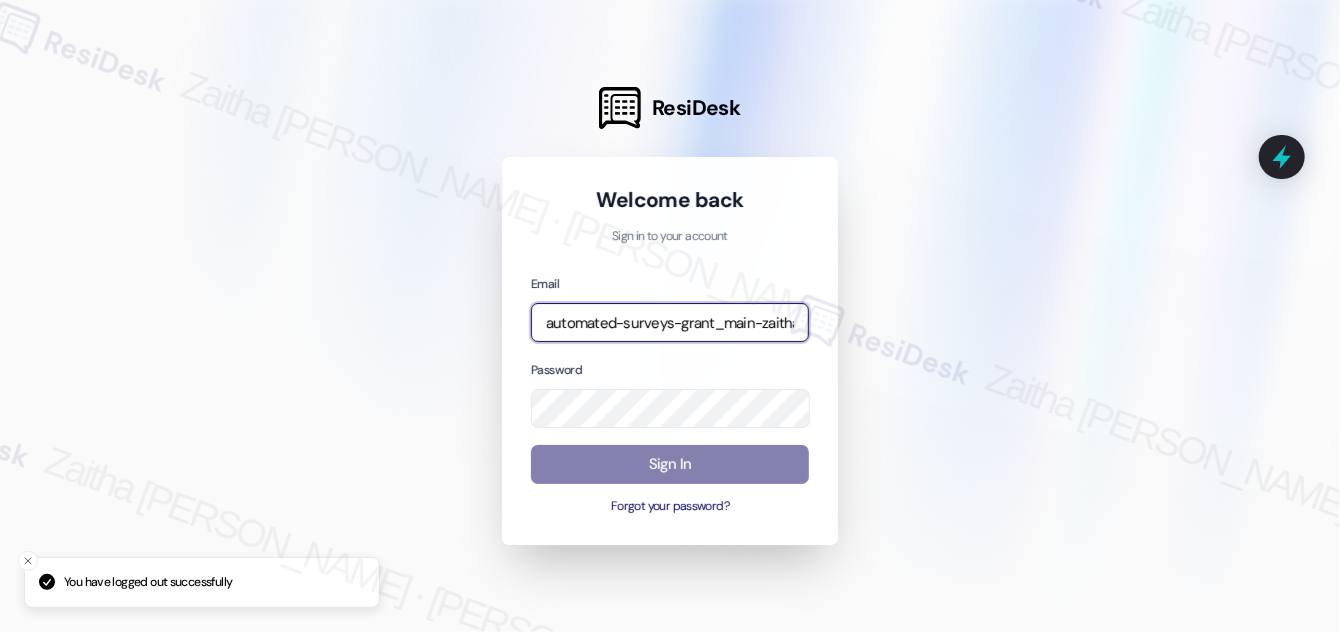 type on "automated-surveys-grant_main-zaitha.mae.[PERSON_NAME]@grant_[DOMAIN_NAME]" 